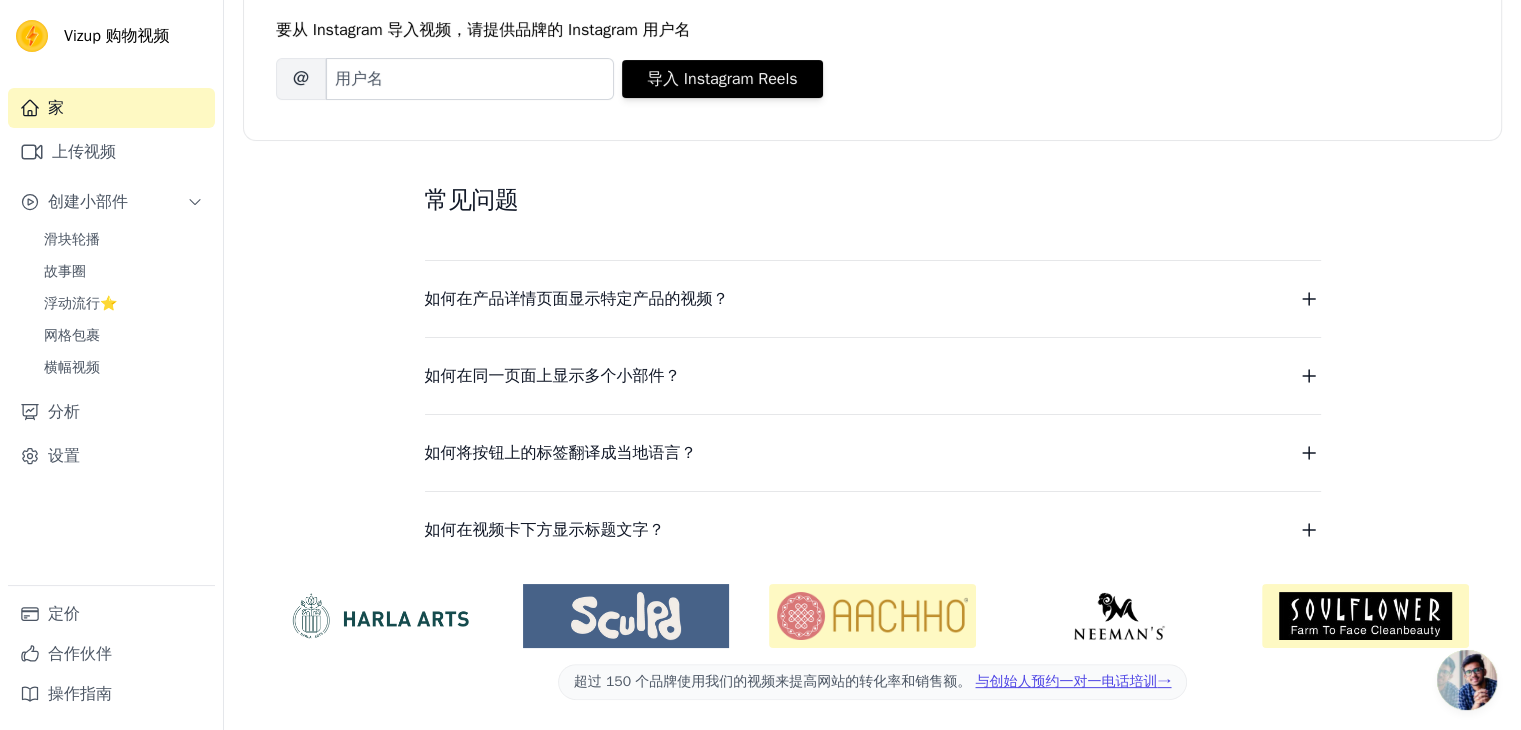 scroll, scrollTop: 391, scrollLeft: 0, axis: vertical 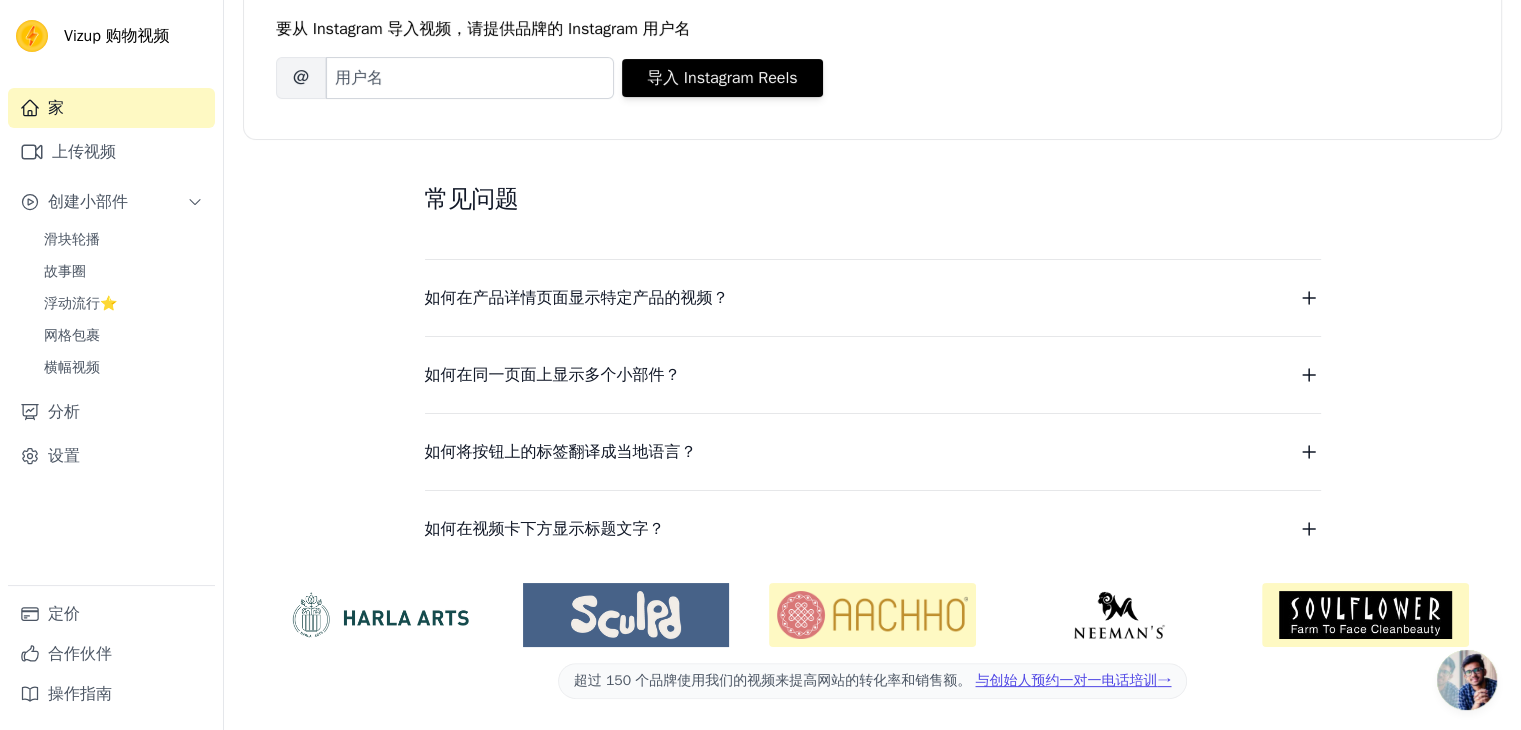click on "如何在产品详情页面显示特定产品的视频？" at bounding box center (873, 298) 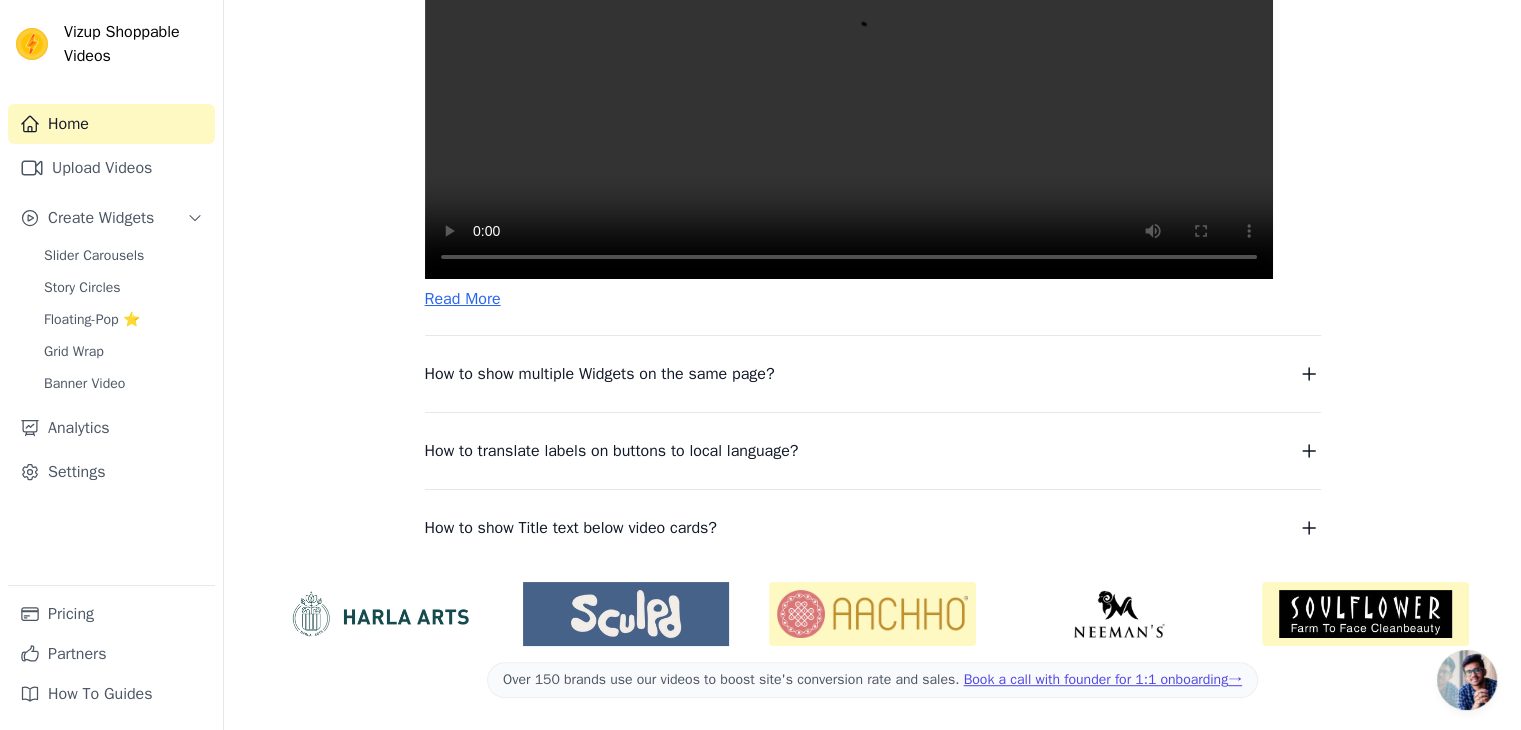 scroll, scrollTop: 964, scrollLeft: 0, axis: vertical 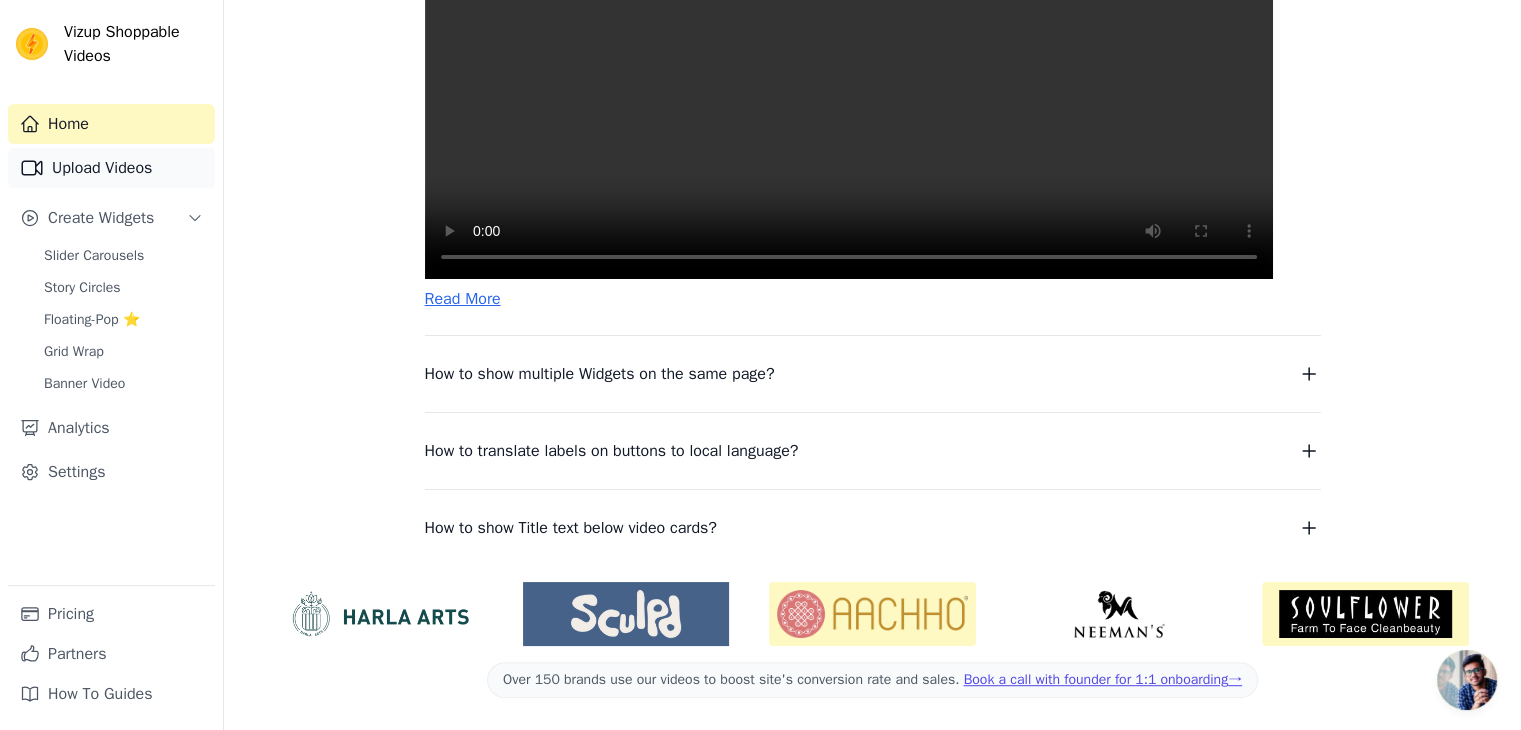 click on "Upload Videos" at bounding box center [111, 168] 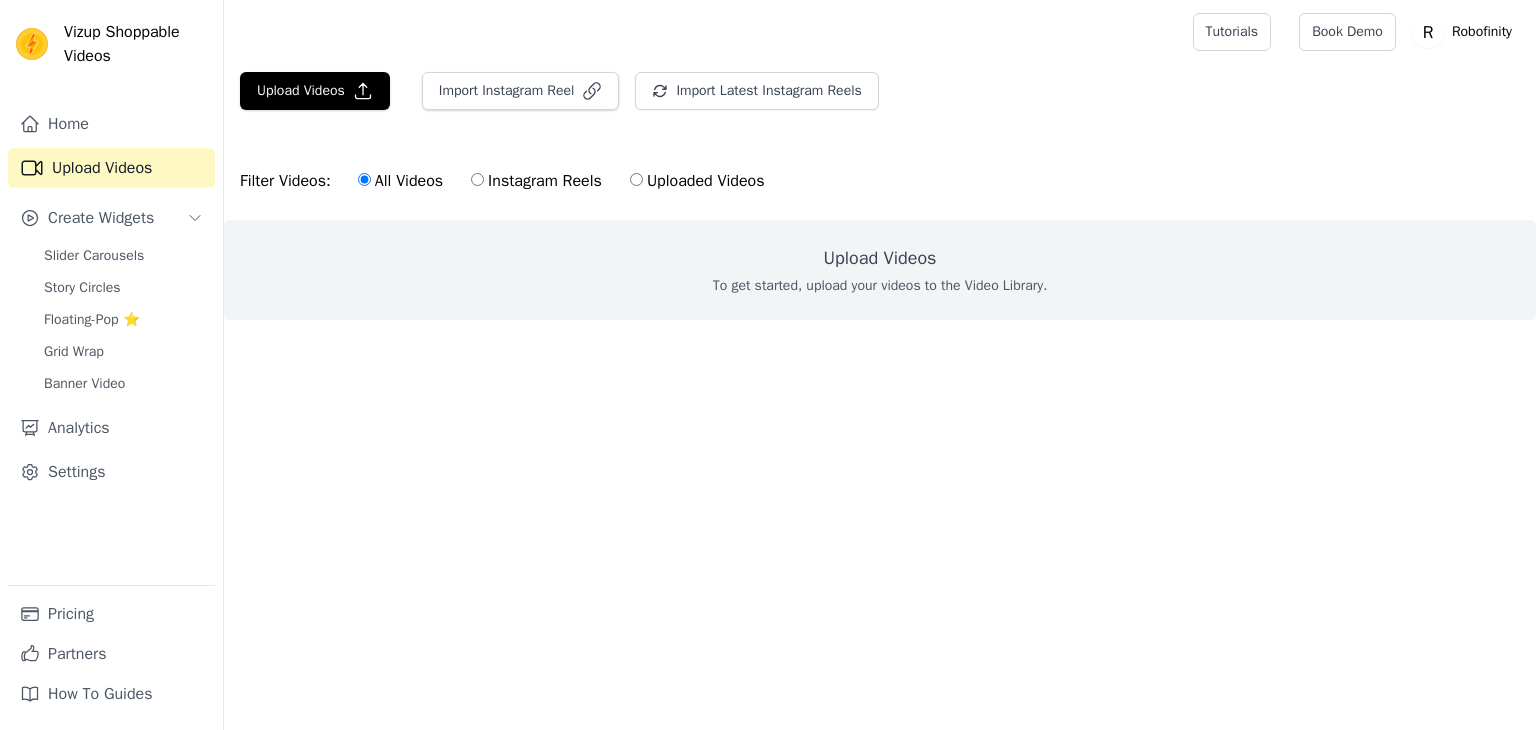 scroll, scrollTop: 0, scrollLeft: 0, axis: both 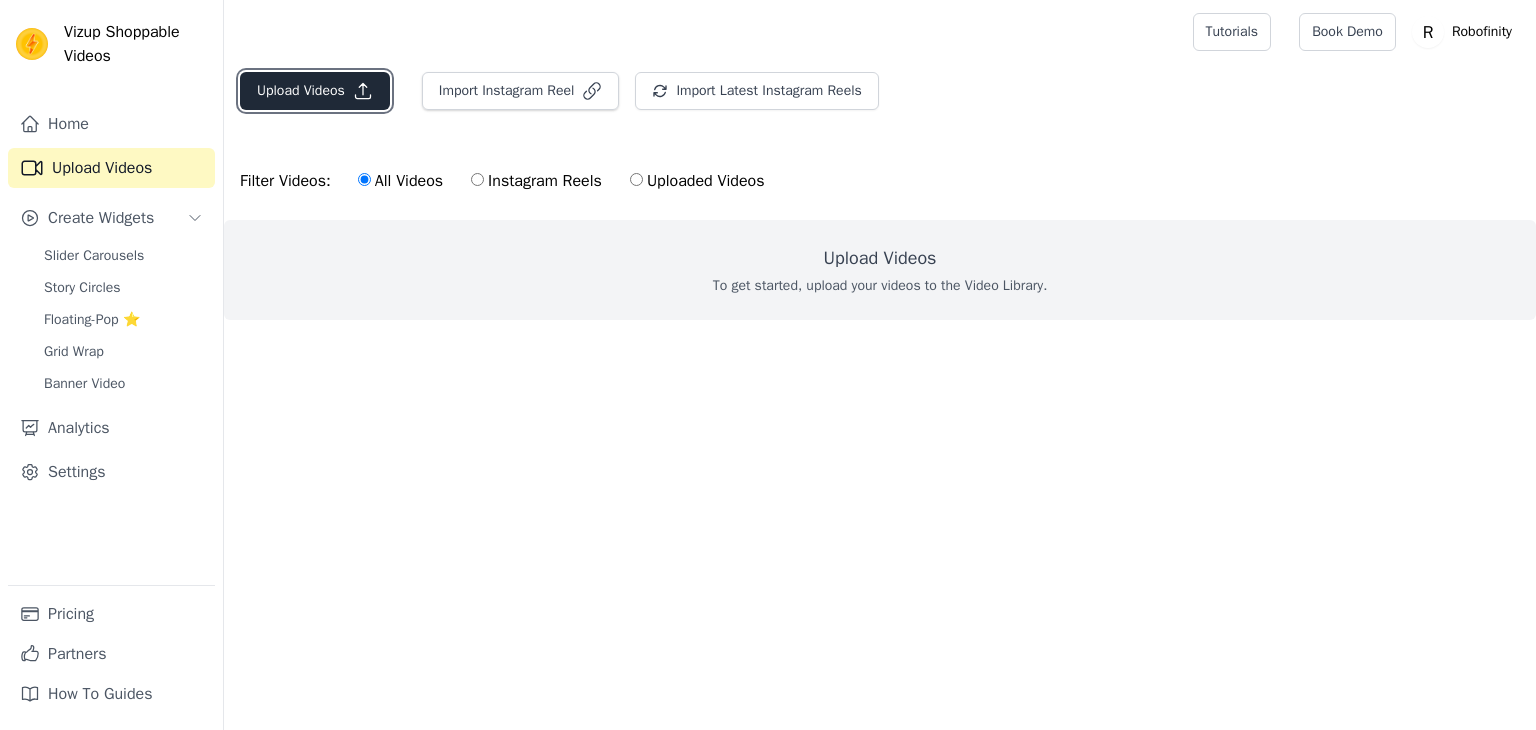 click on "Upload Videos" at bounding box center (315, 91) 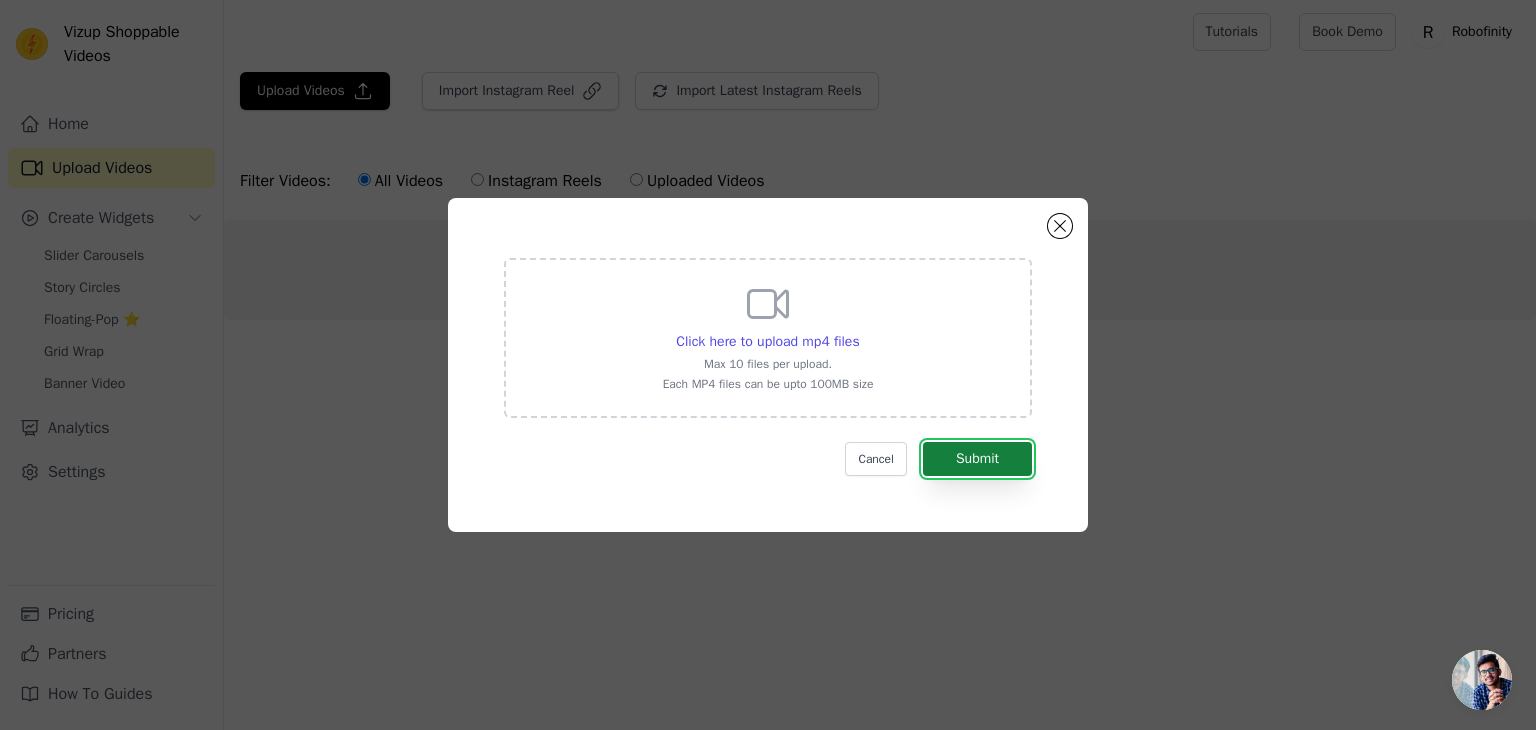 click on "Submit" at bounding box center [977, 459] 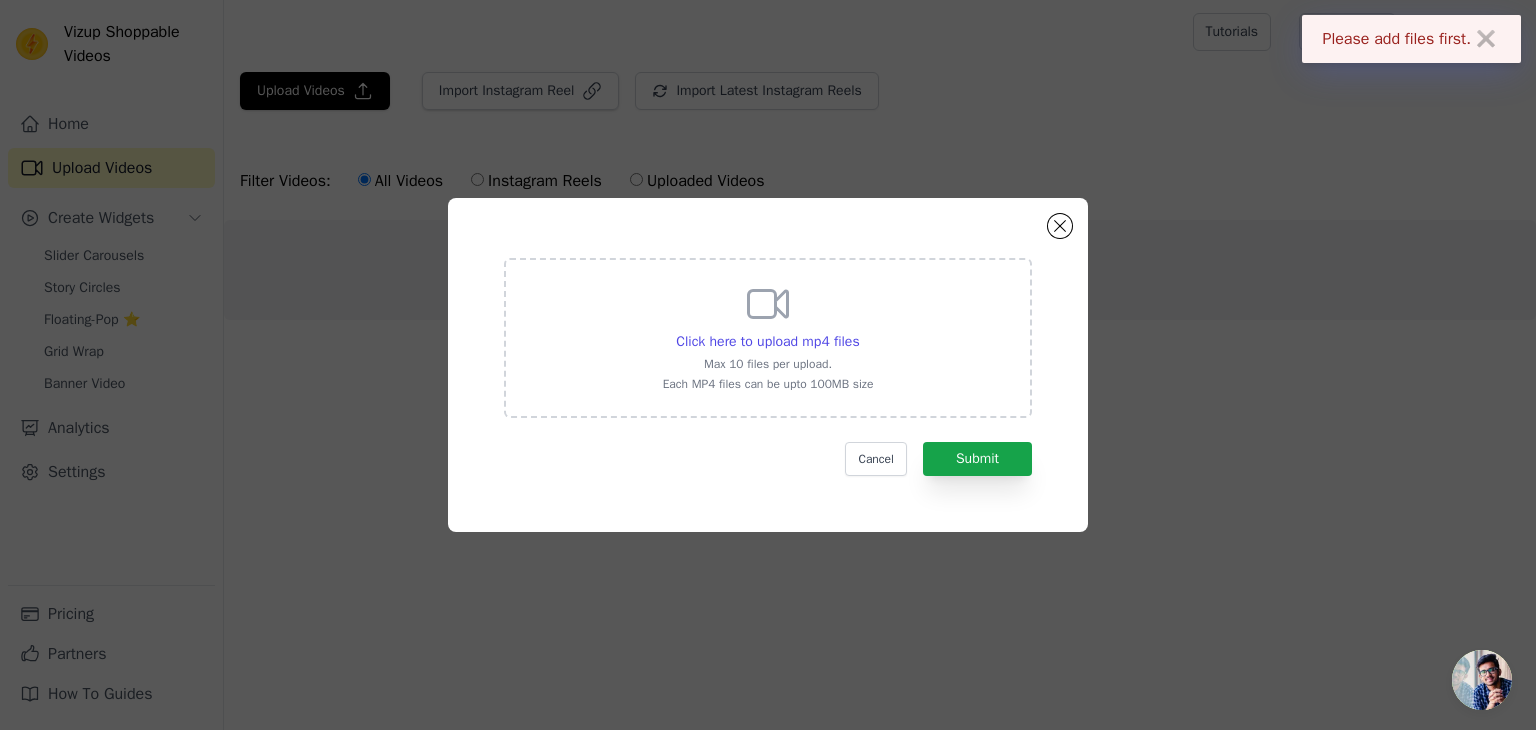 click on "Click here to upload mp4 files     Max 10 files per upload.   Each MP4 files can be upto 100MB size" at bounding box center [768, 338] 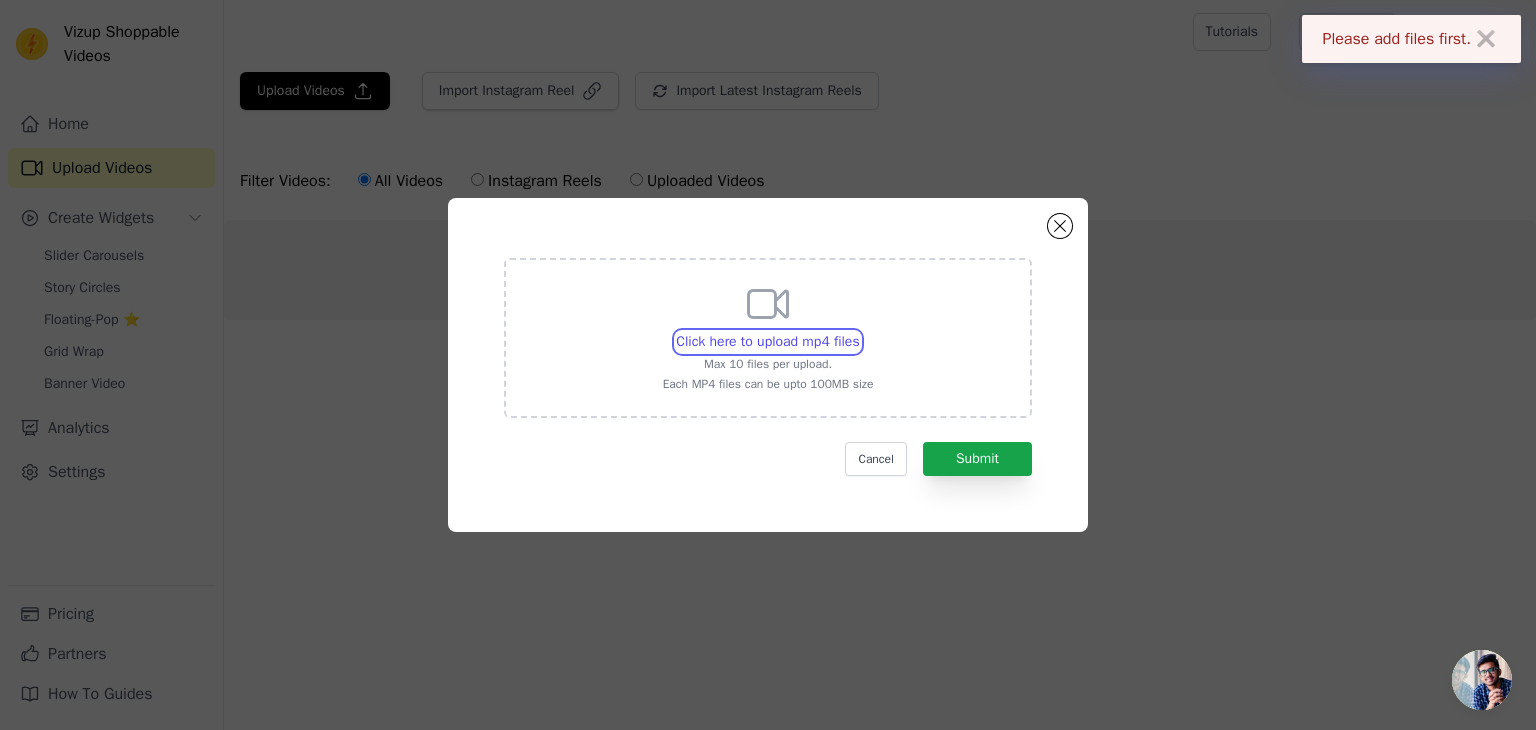 click on "Click here to upload mp4 files     Max 10 files per upload.   Each MP4 files can be upto 100MB size" at bounding box center (859, 331) 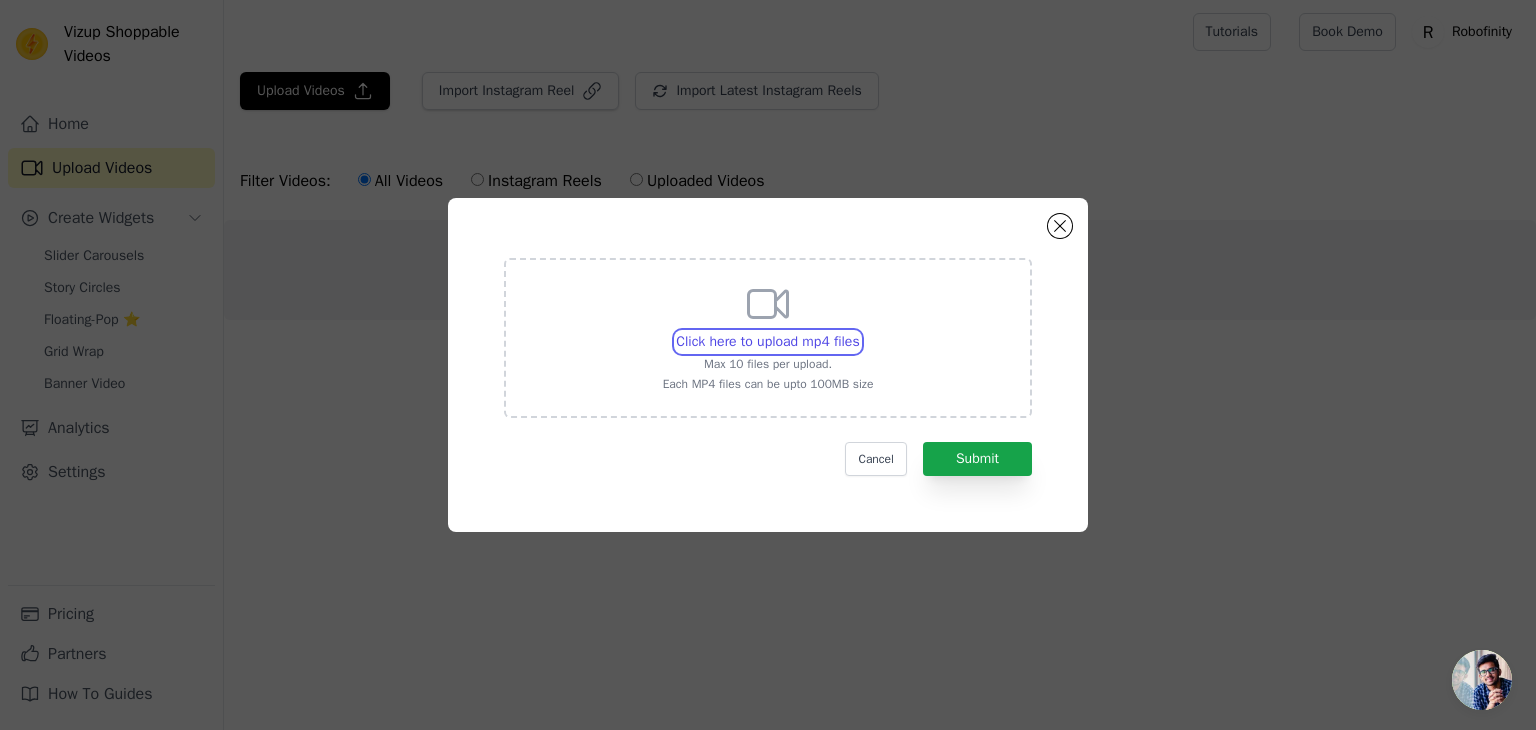 type on "C:\fakepath\安装视频1.4.mp4" 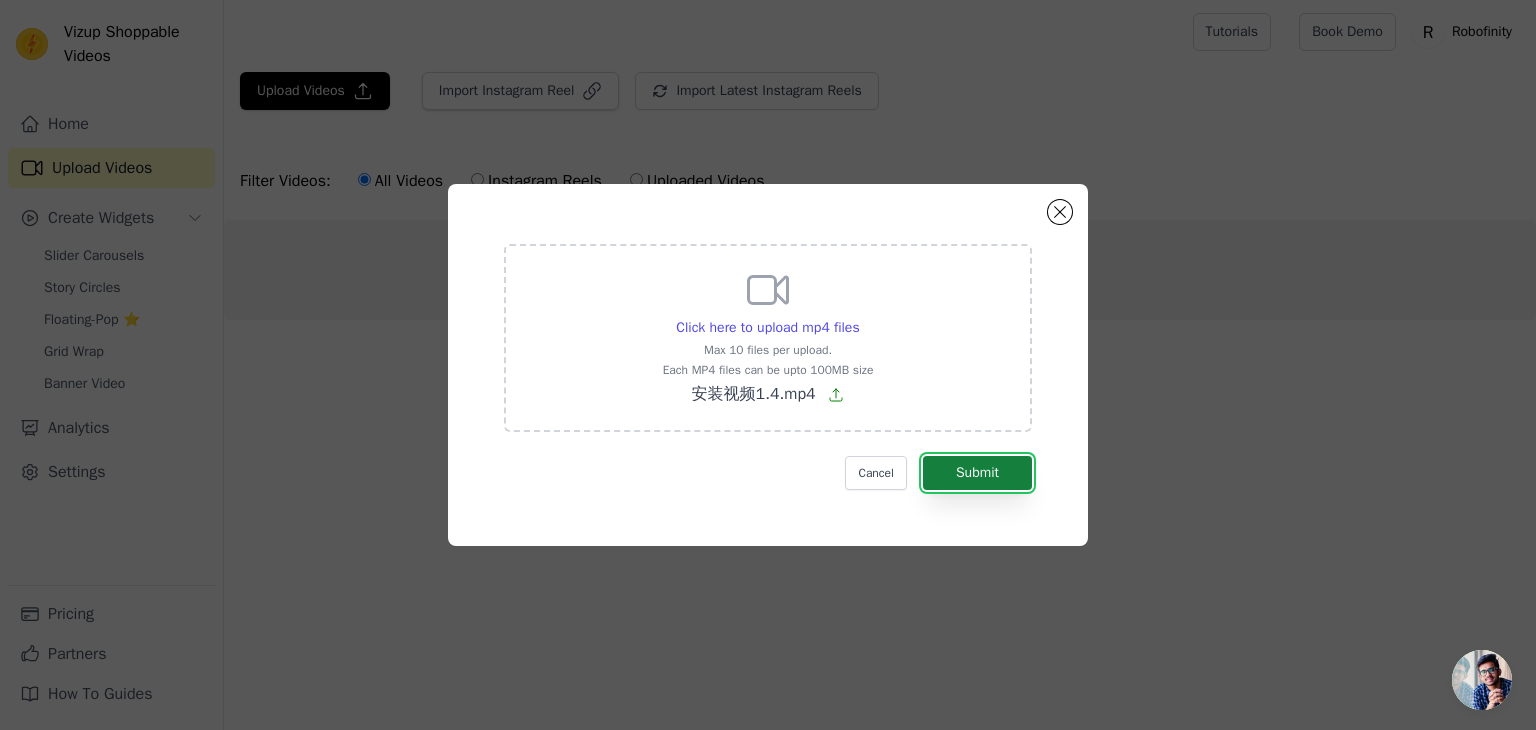 click on "Submit" at bounding box center (977, 473) 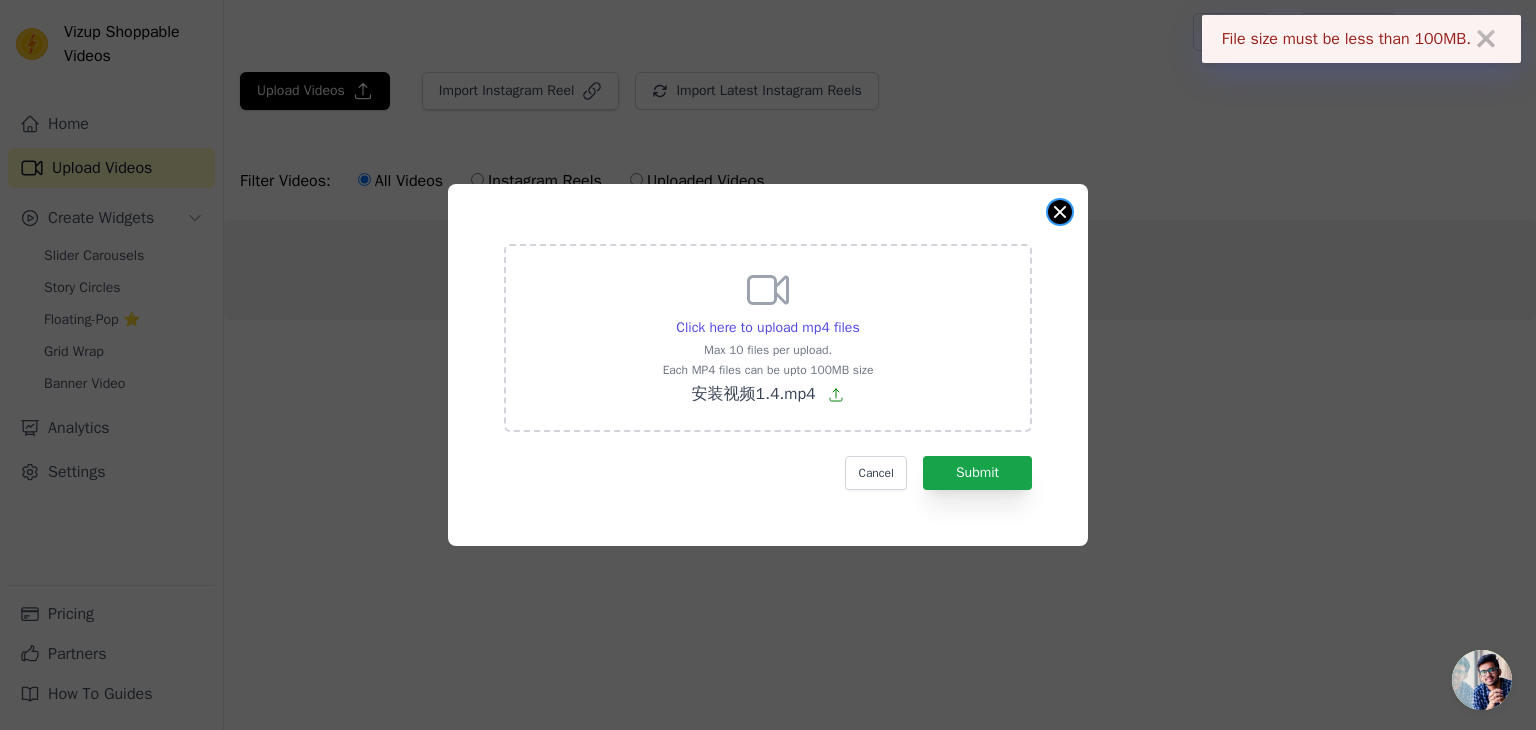 click at bounding box center [1060, 212] 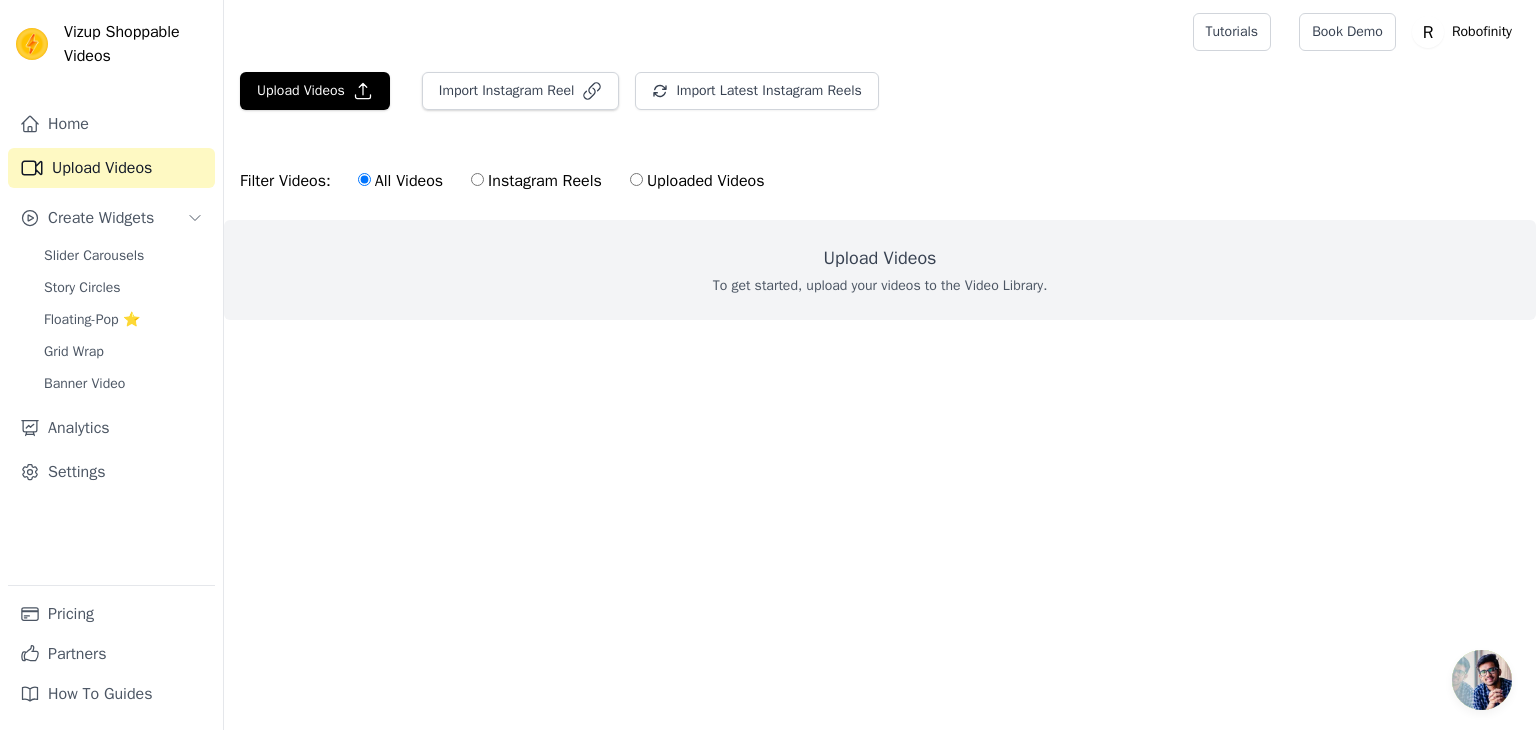 click on "Upload Videos" at bounding box center [880, 258] 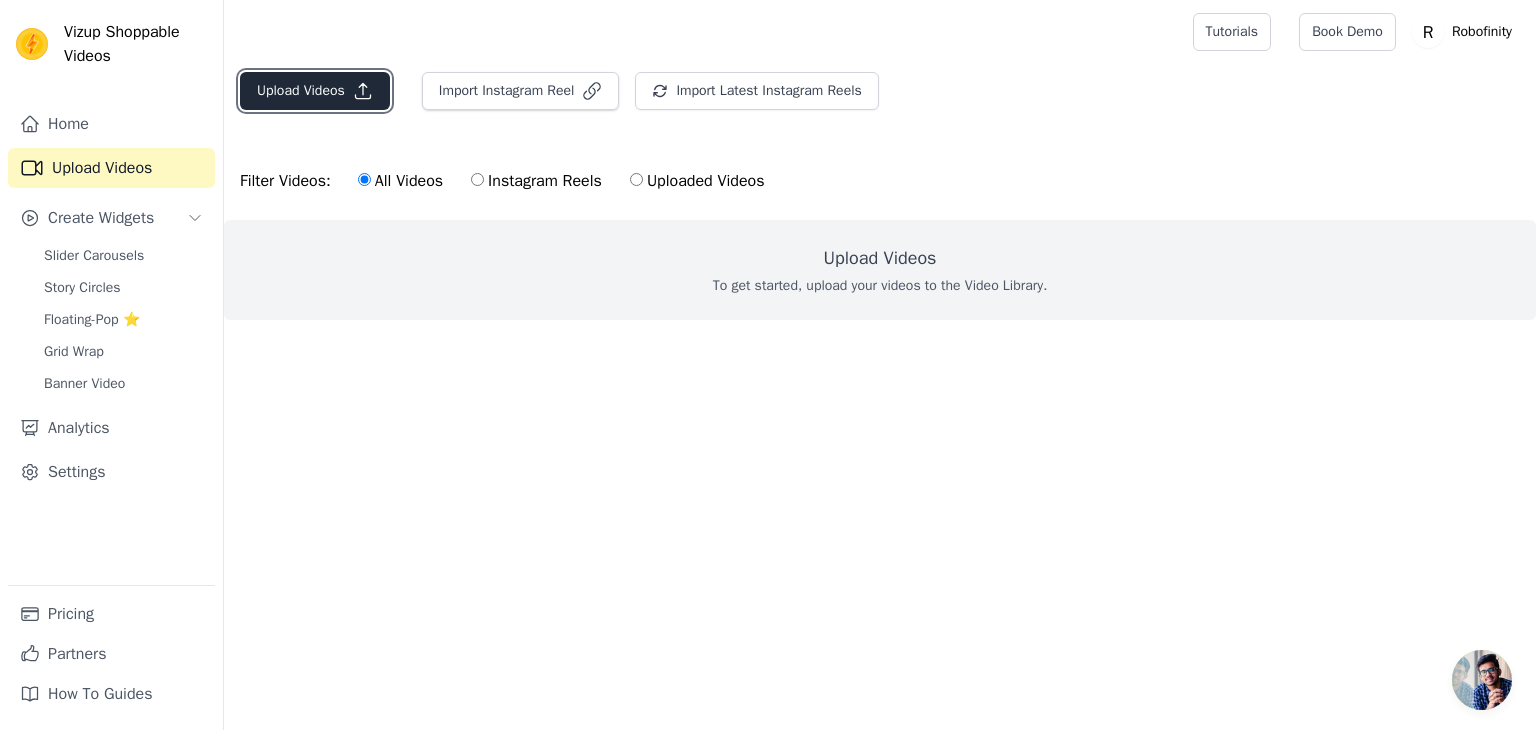click on "Upload Videos" at bounding box center [315, 91] 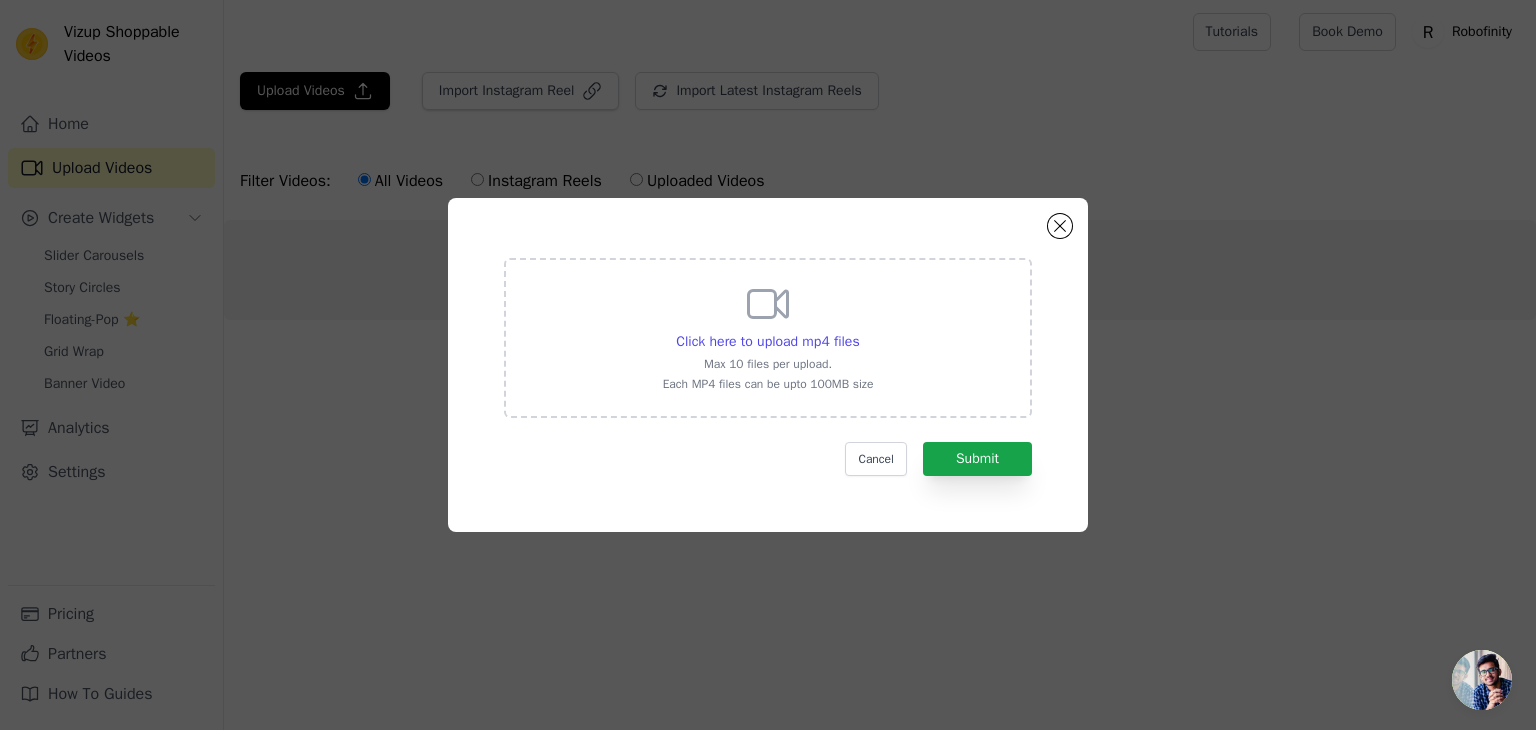 click on "Click here to upload mp4 files     Max 10 files per upload.   Each MP4 files can be upto 100MB size" at bounding box center (768, 336) 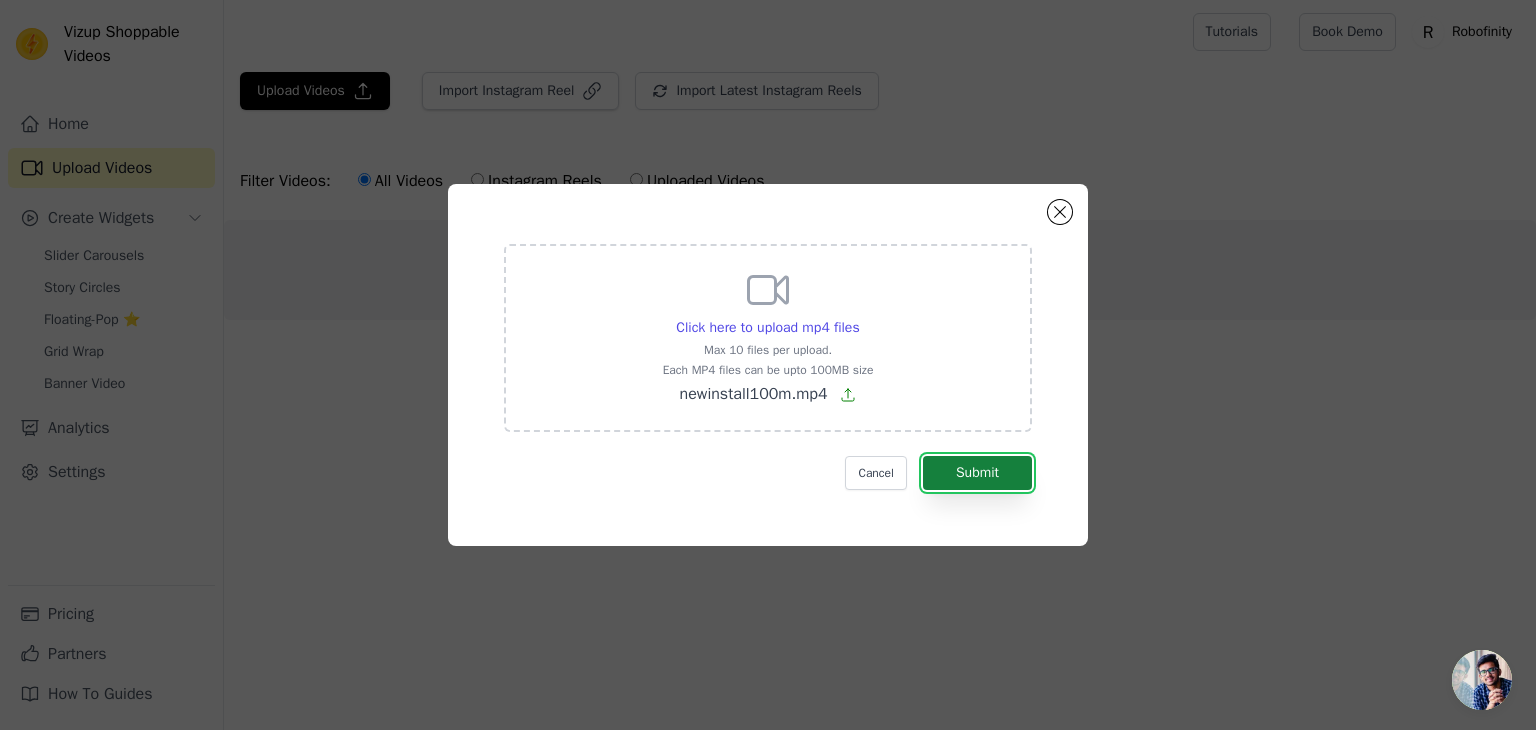 click on "Submit" at bounding box center (977, 473) 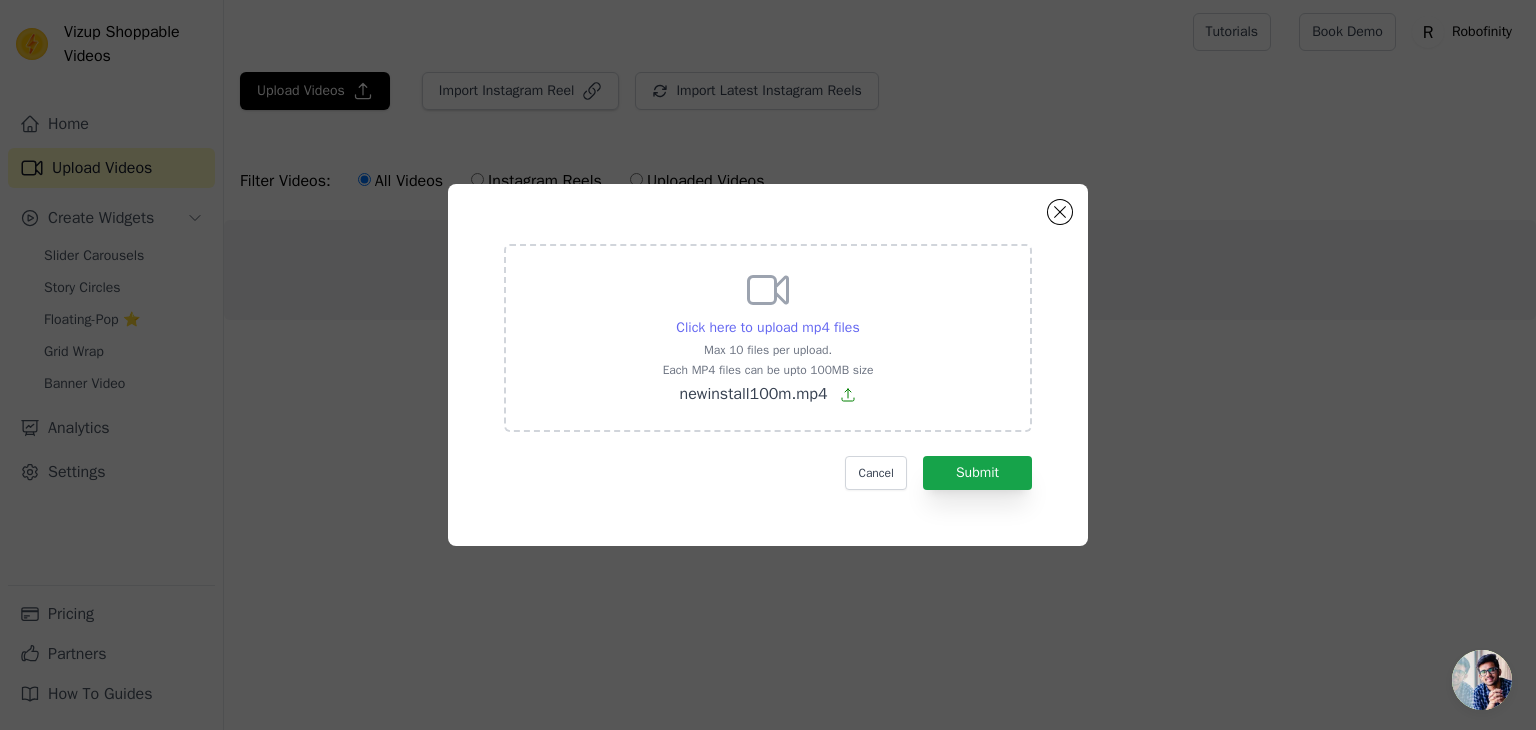 click on "Click here to upload mp4 files" at bounding box center (767, 328) 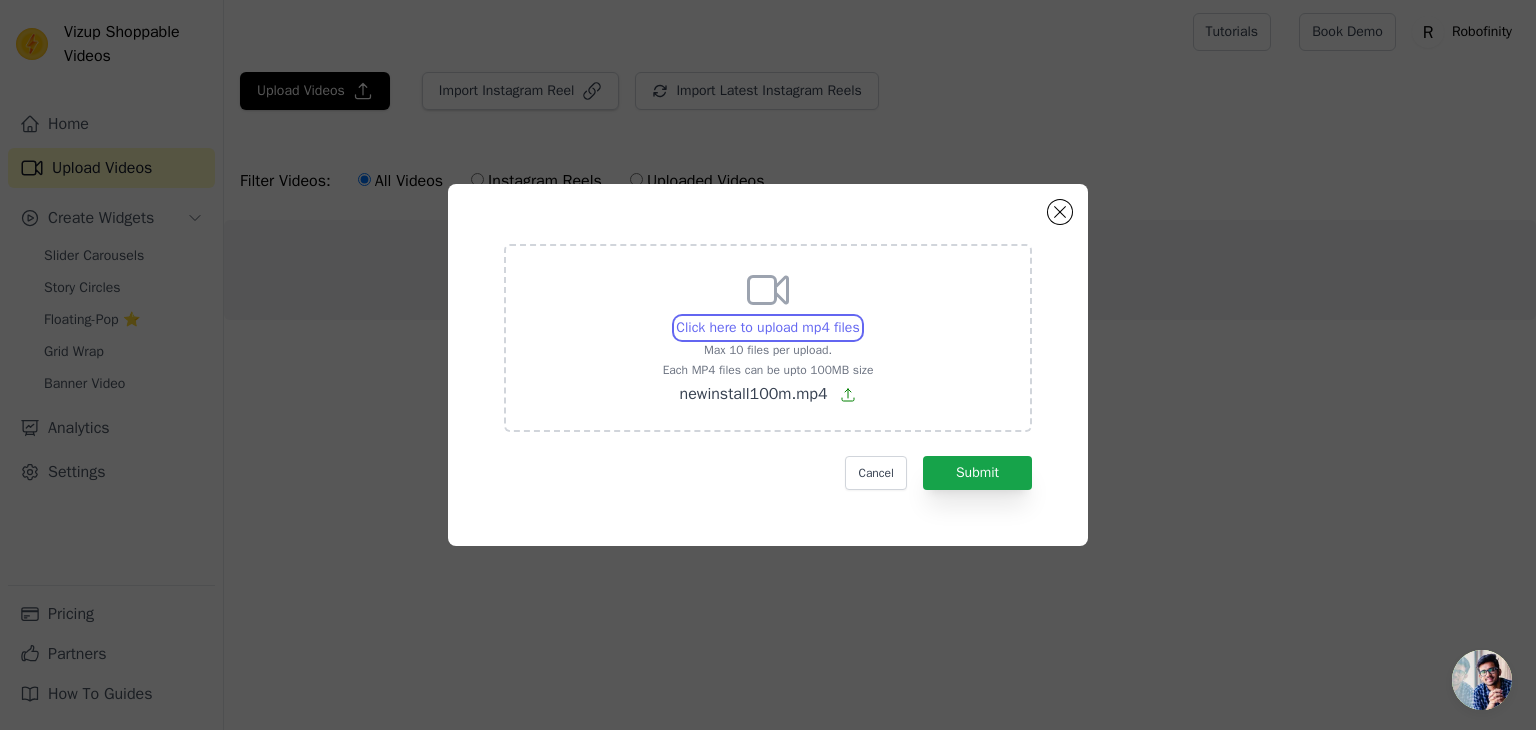 click on "Click here to upload mp4 files     Max 10 files per upload.   Each MP4 files can be upto 100MB size   newinstall100m.mp4" at bounding box center [859, 317] 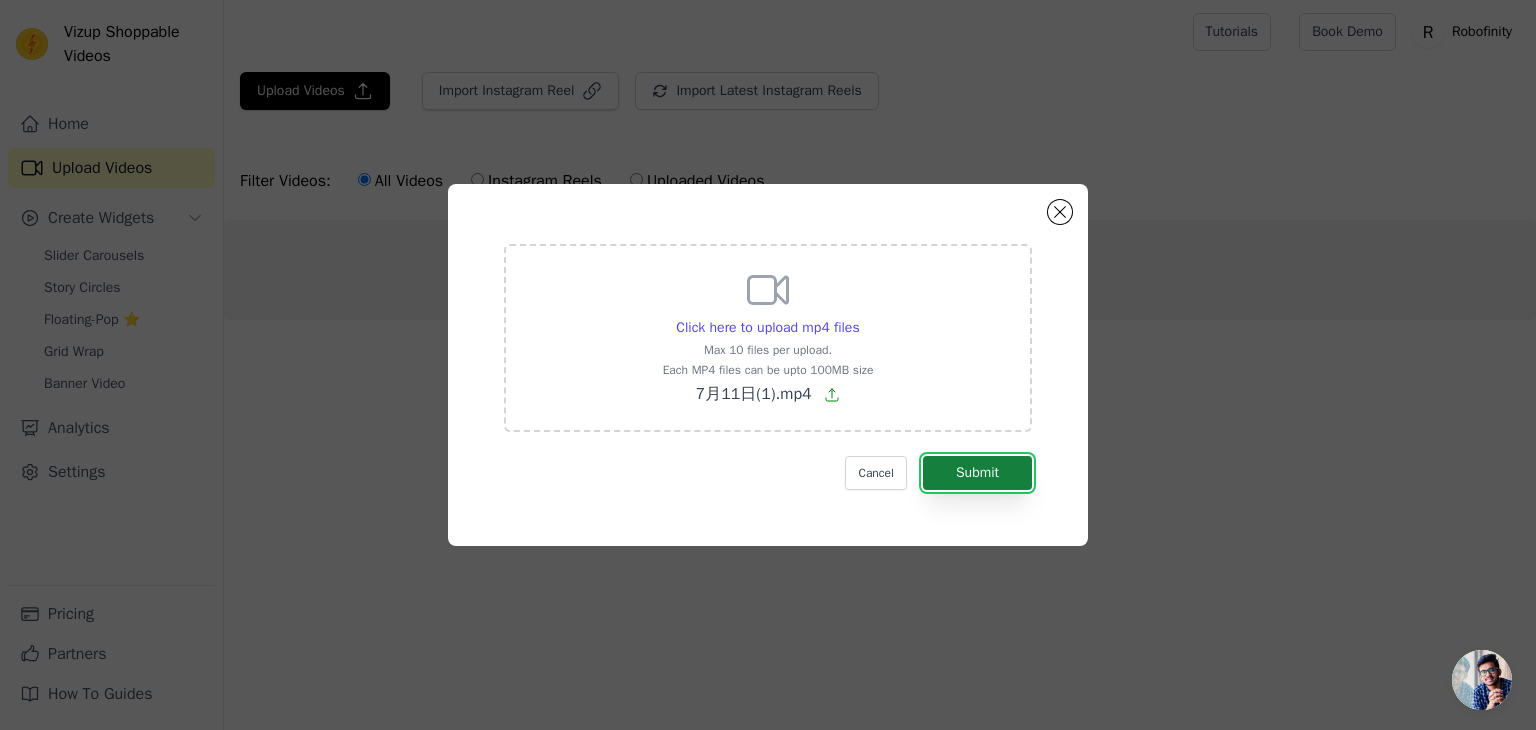 click on "Submit" at bounding box center [977, 473] 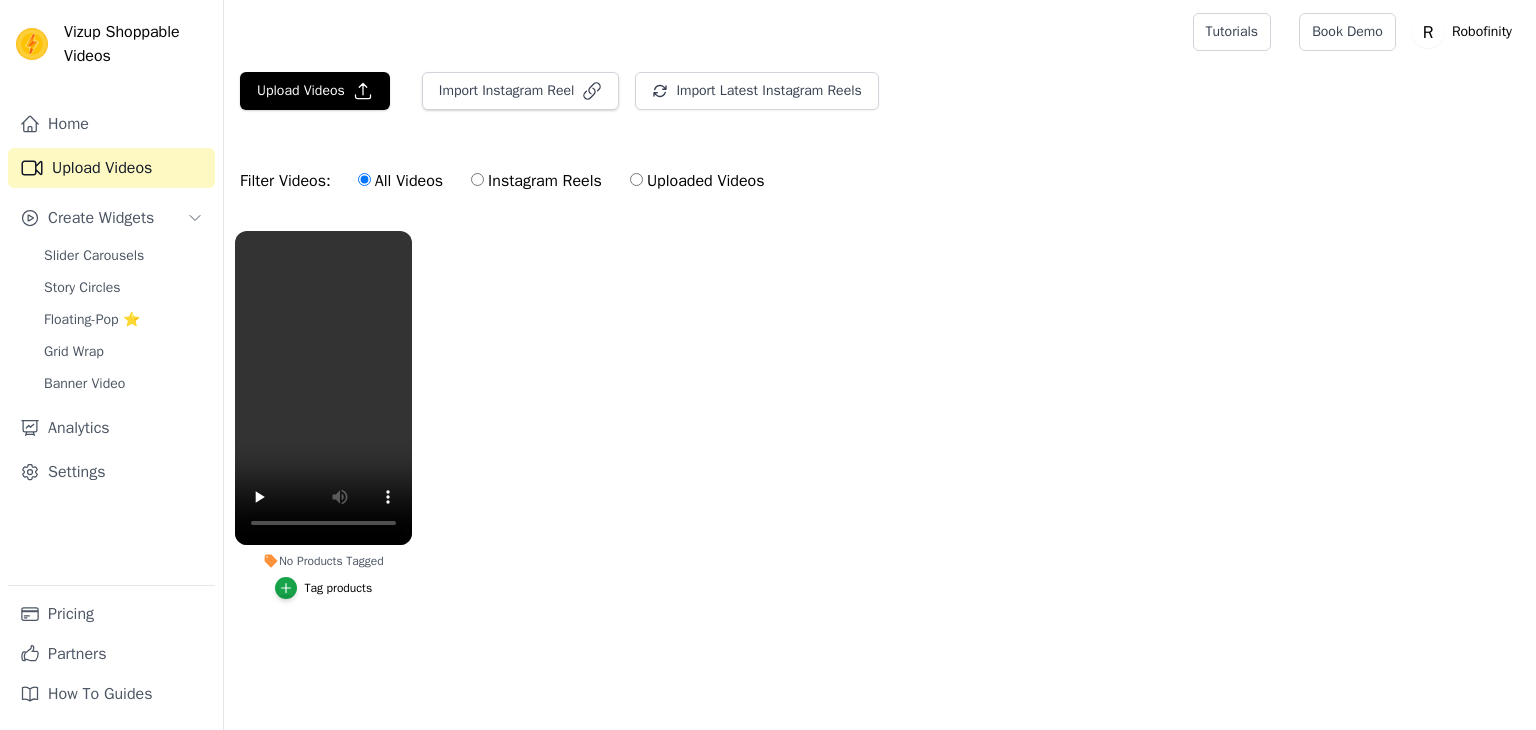 scroll, scrollTop: 0, scrollLeft: 0, axis: both 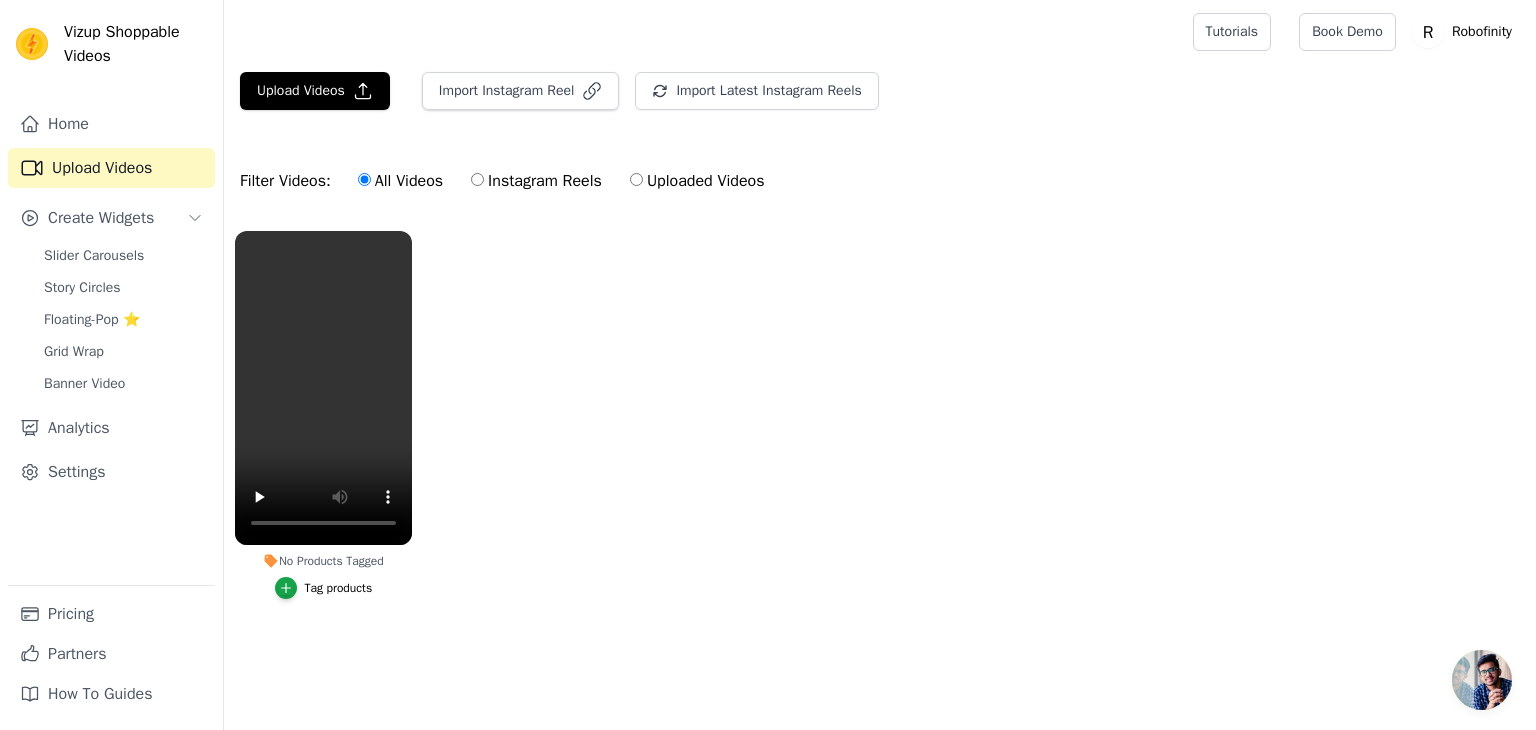 click on "Tag products" at bounding box center [339, 588] 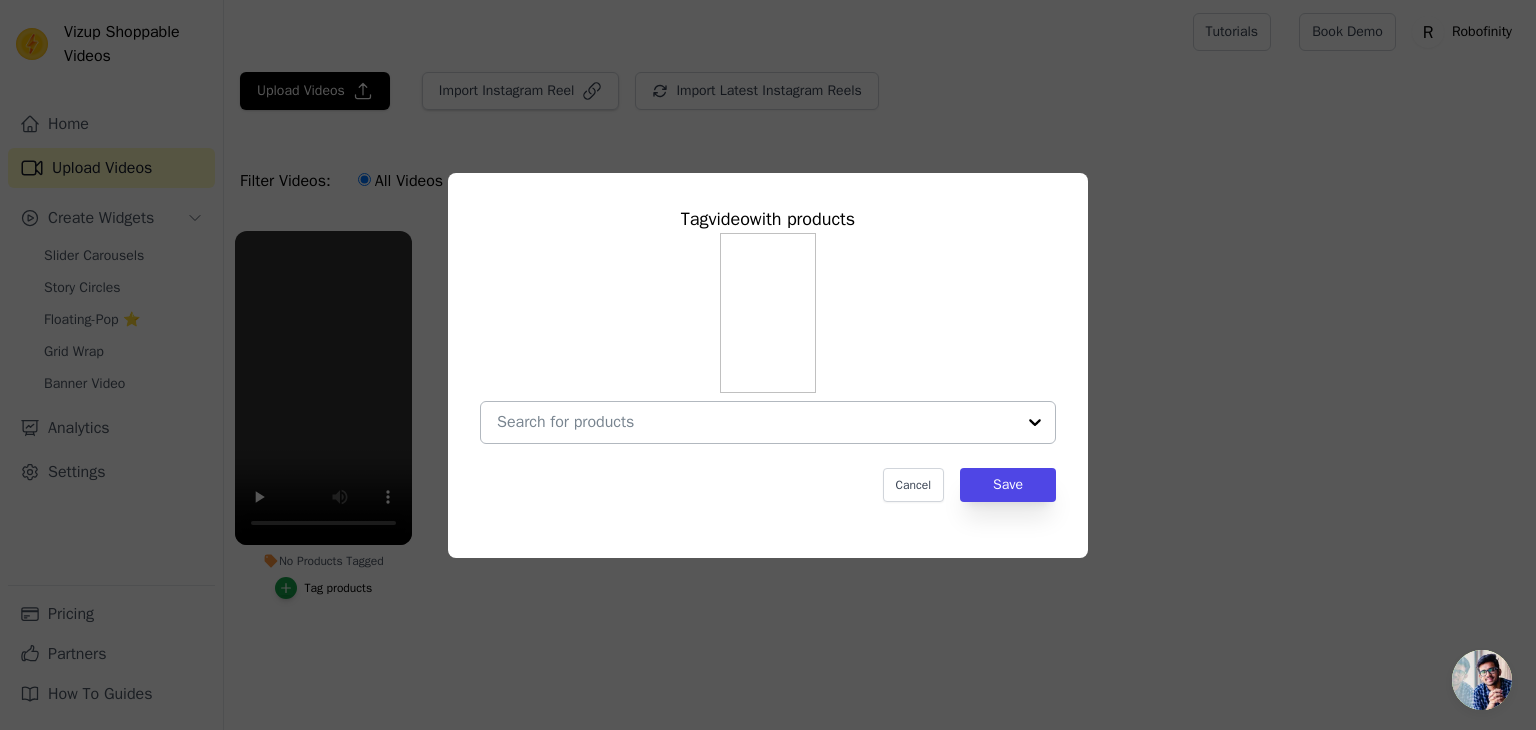 click at bounding box center [1035, 422] 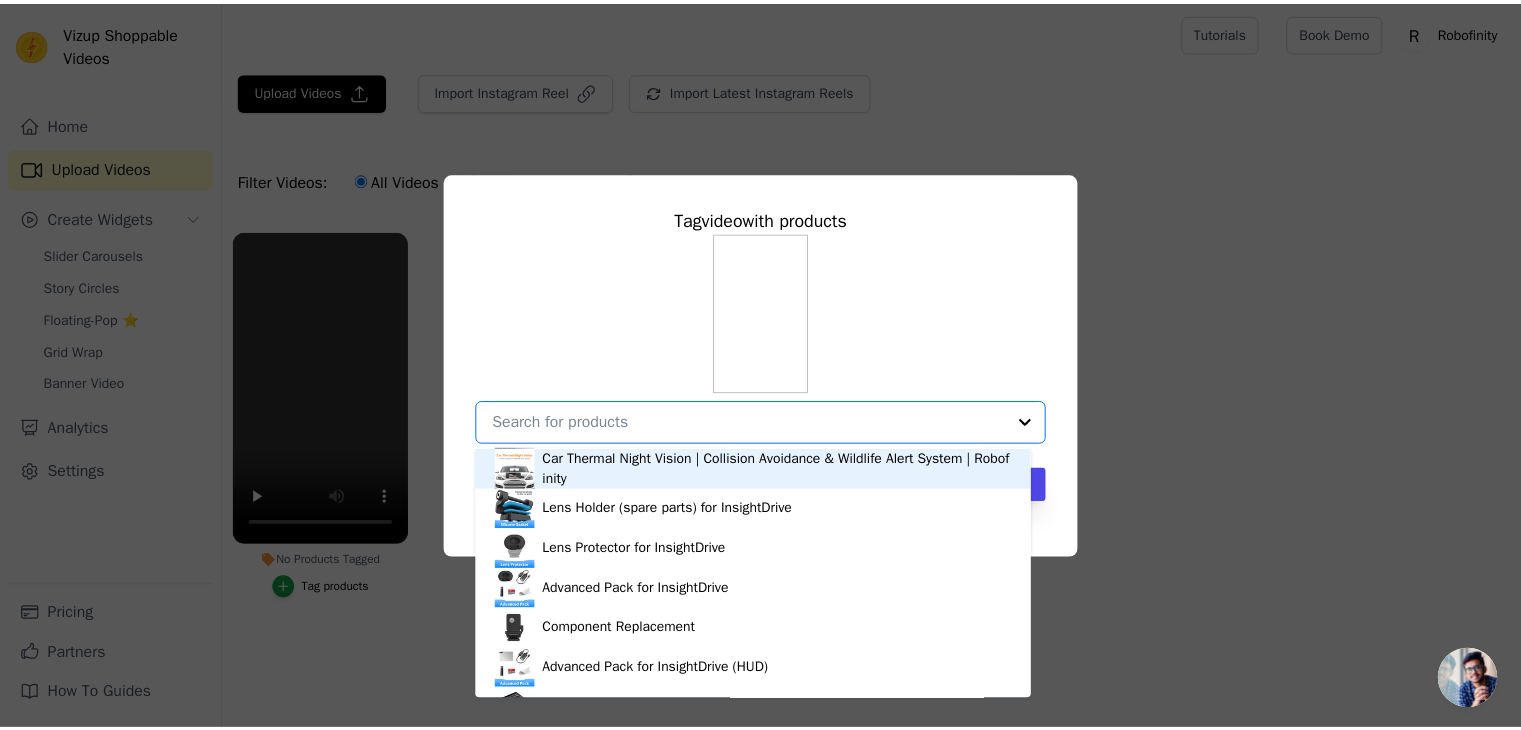 scroll, scrollTop: 200, scrollLeft: 0, axis: vertical 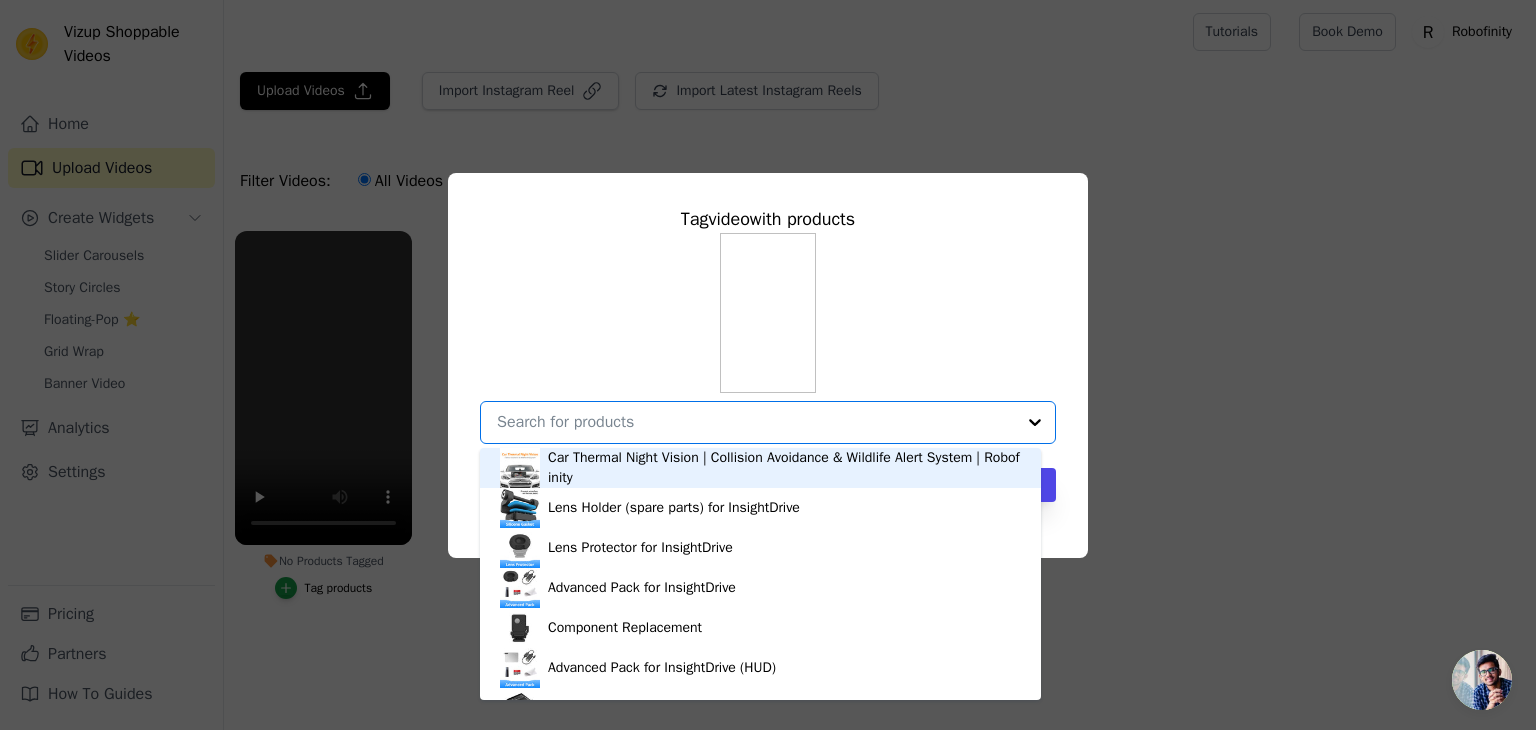 click on "Car Thermal Night Vision | Collision Avoidance & Wildlife Alert System | Robofinity" at bounding box center [784, 468] 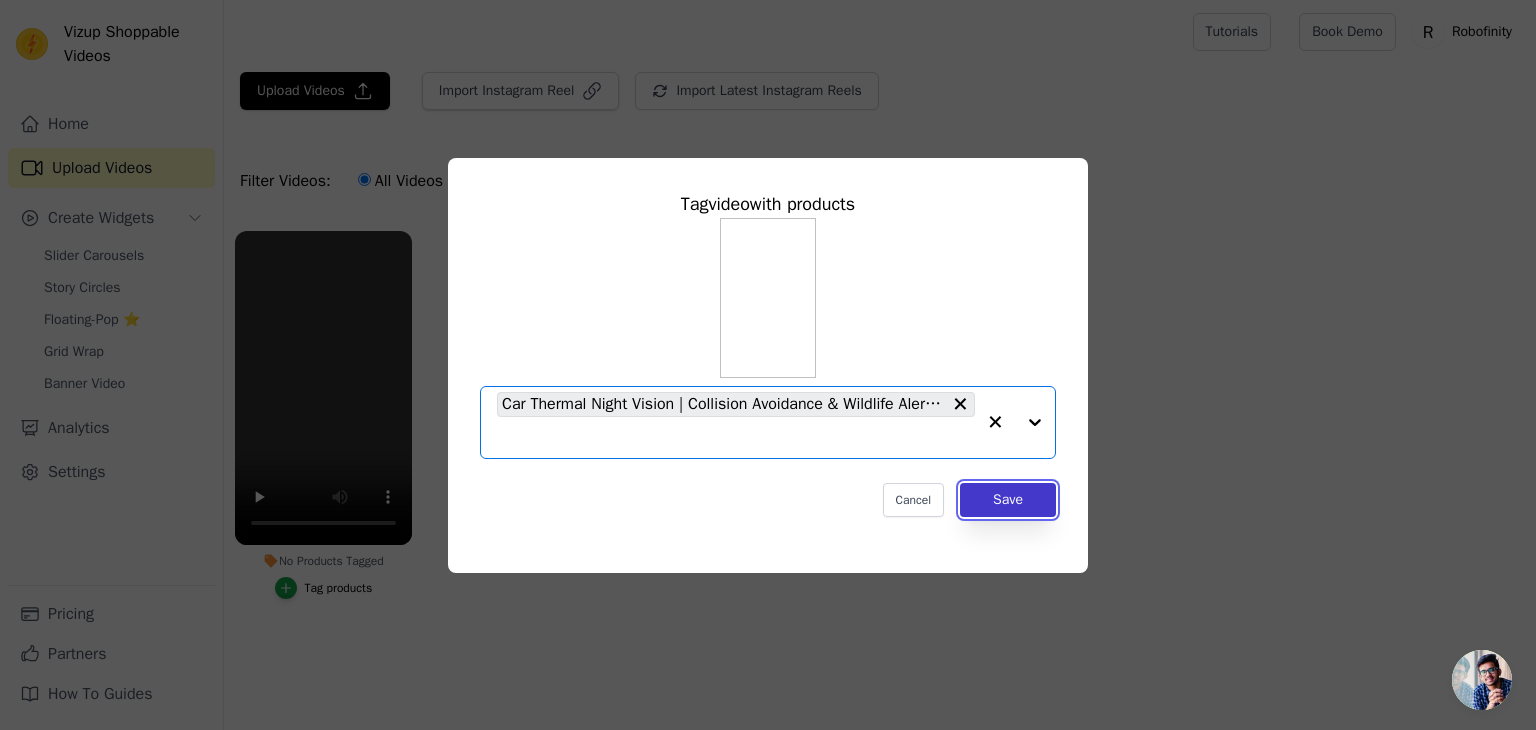 click on "Save" at bounding box center [1008, 500] 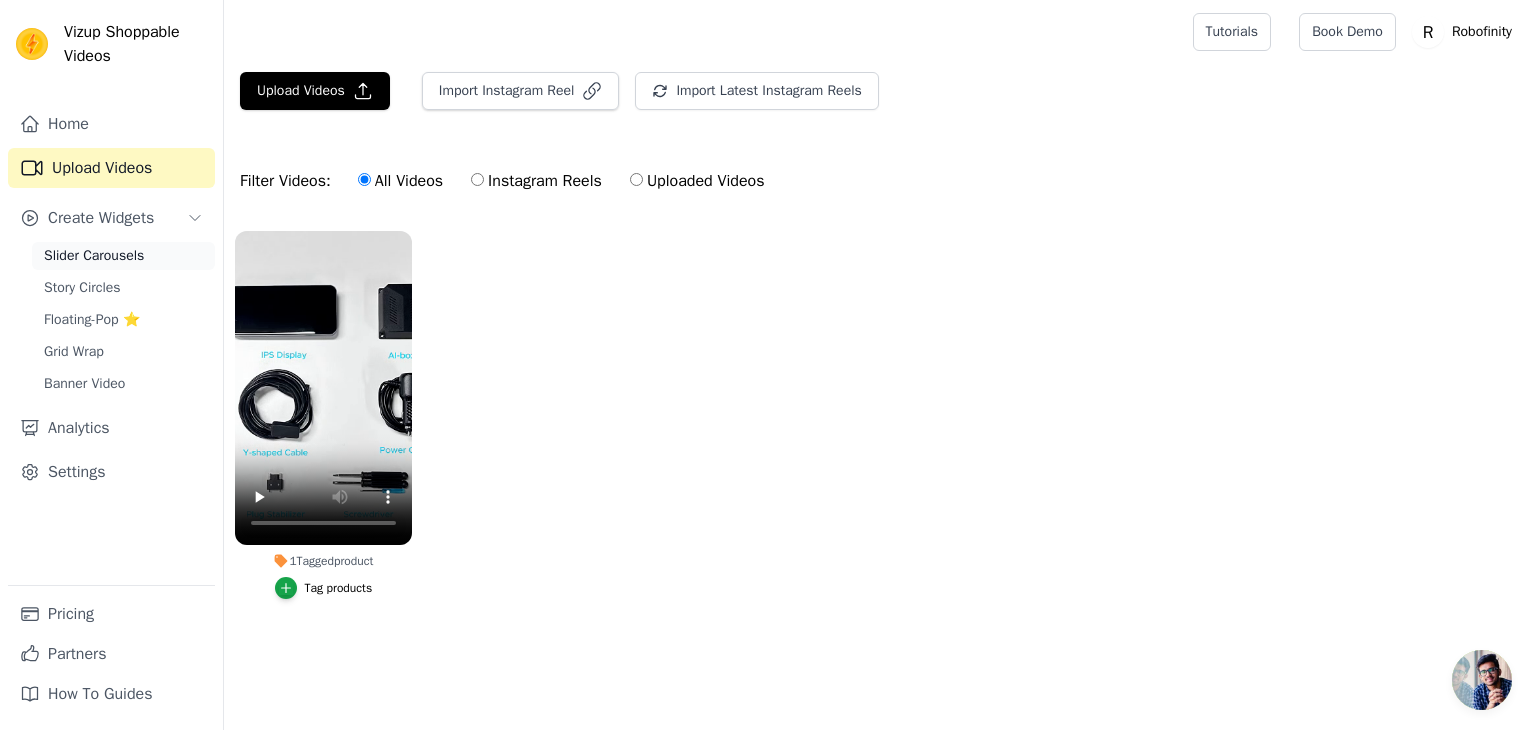 click on "Slider Carousels" at bounding box center (94, 256) 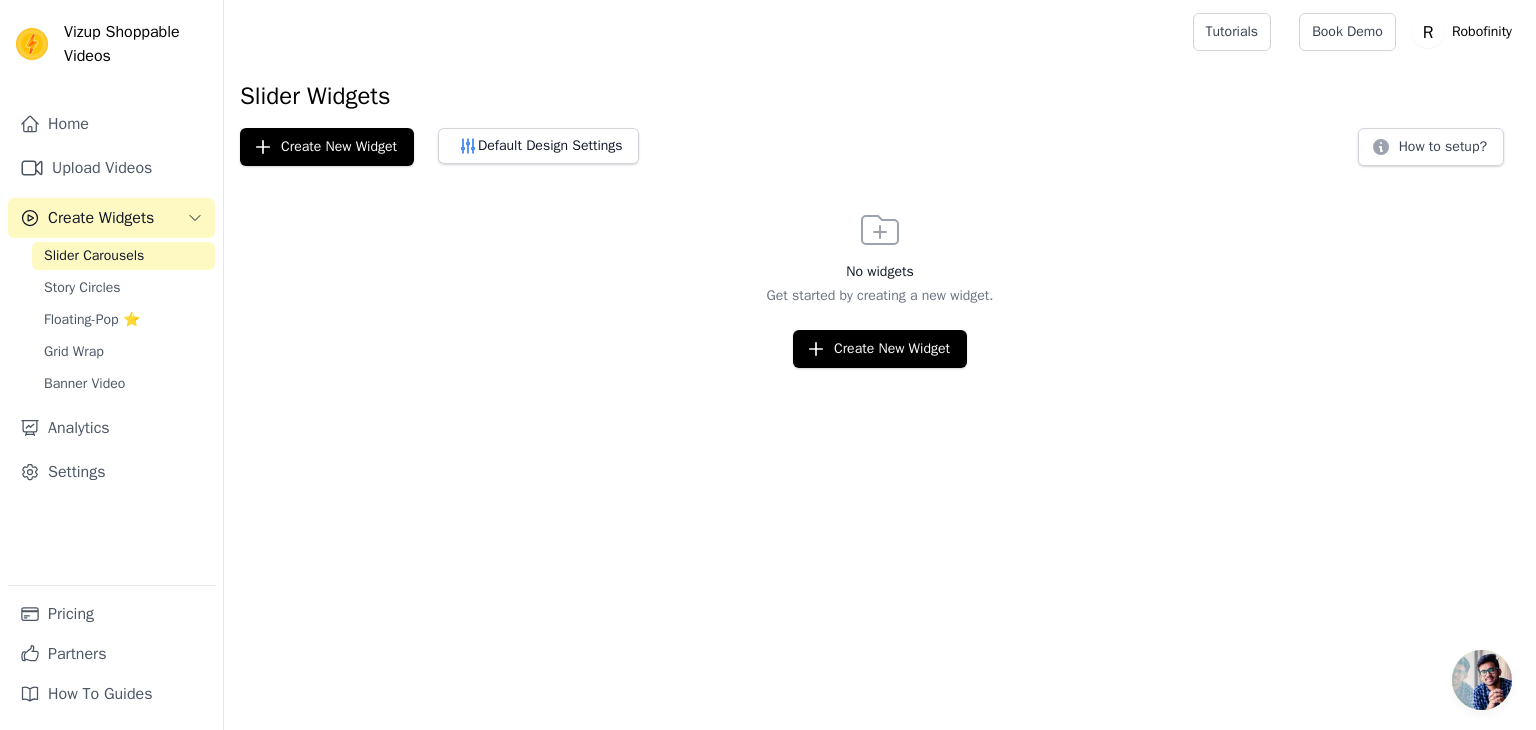 click on "Vizup Shoppable Videos
Home
Upload Videos       Create Widgets     Slider Carousels   Story Circles   Floating-Pop ⭐   Grid Wrap   Banner Video
Analytics
Settings
Pricing
Partners
How To Guides   Open sidebar       Tutorials     Book Demo   Open user menu" at bounding box center (768, 184) 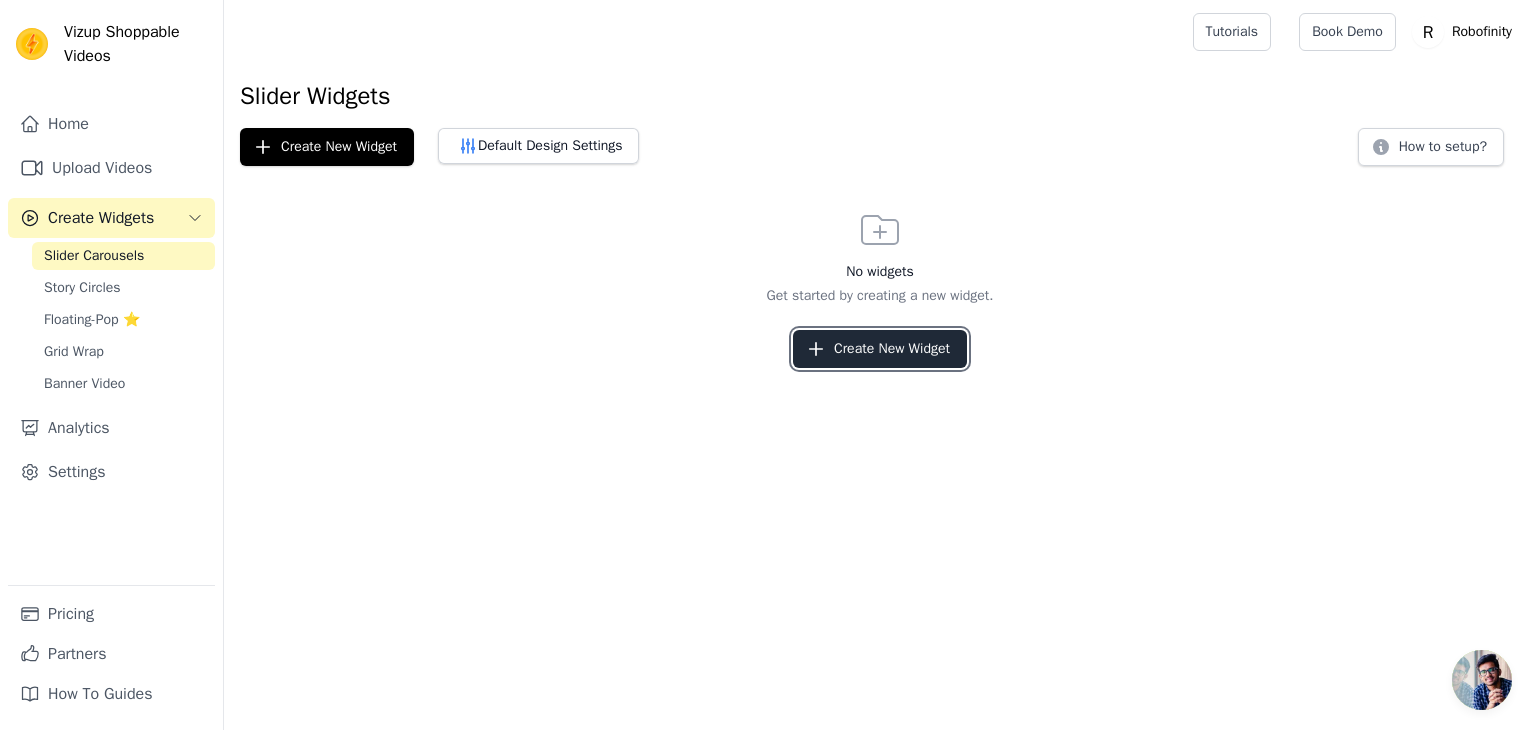 click on "Create New Widget" at bounding box center [880, 349] 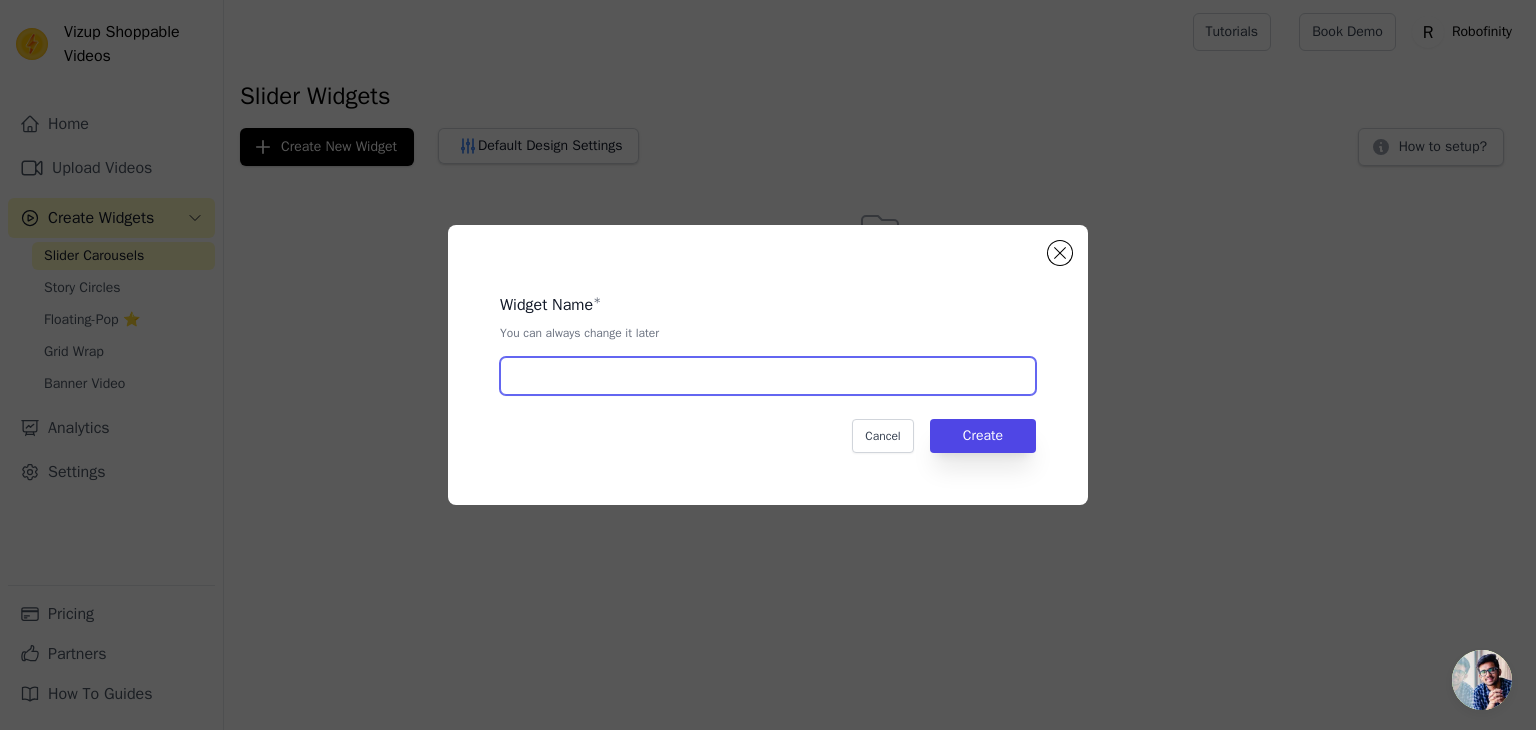 click at bounding box center (768, 376) 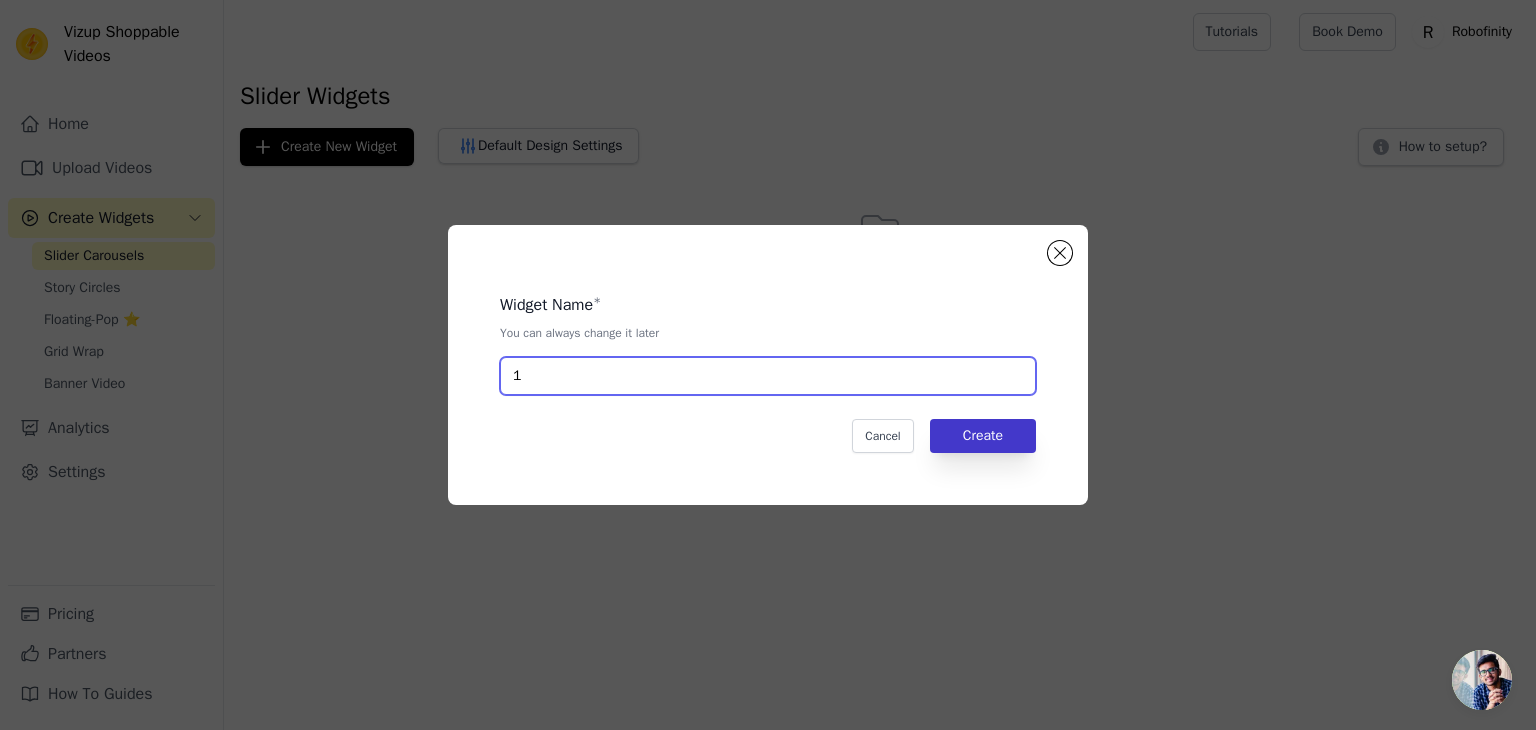type on "1" 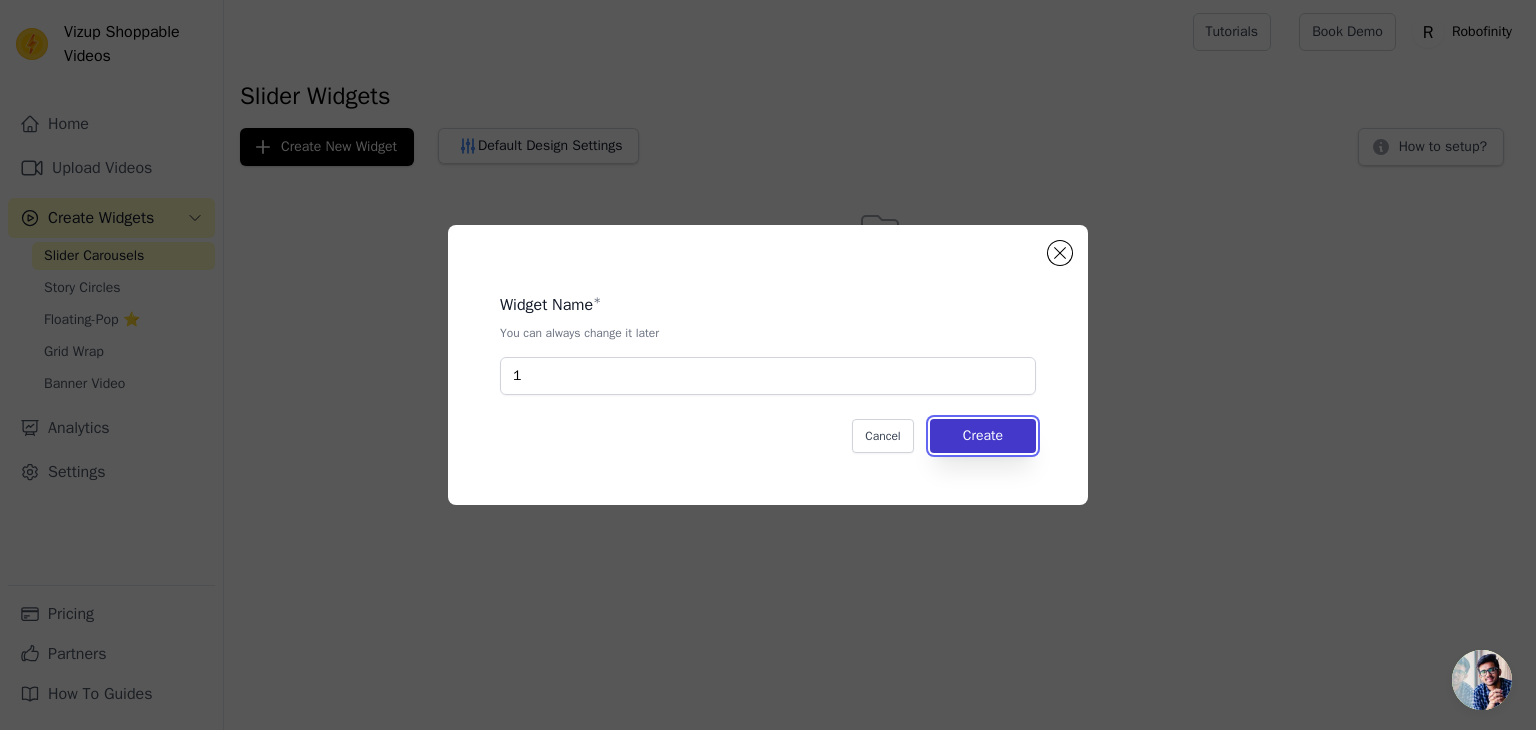 click on "Create" at bounding box center [983, 436] 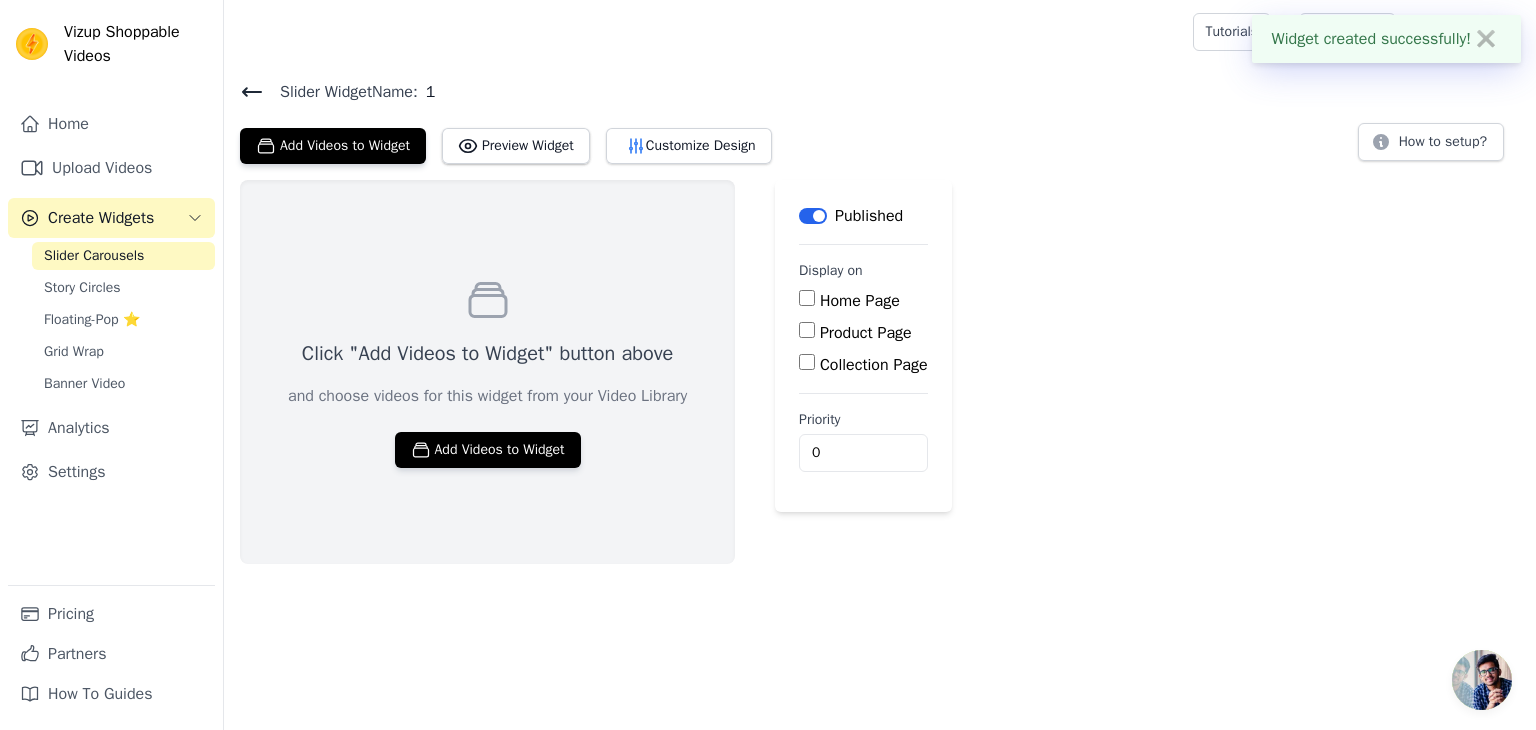 click on "Product Page" at bounding box center [866, 333] 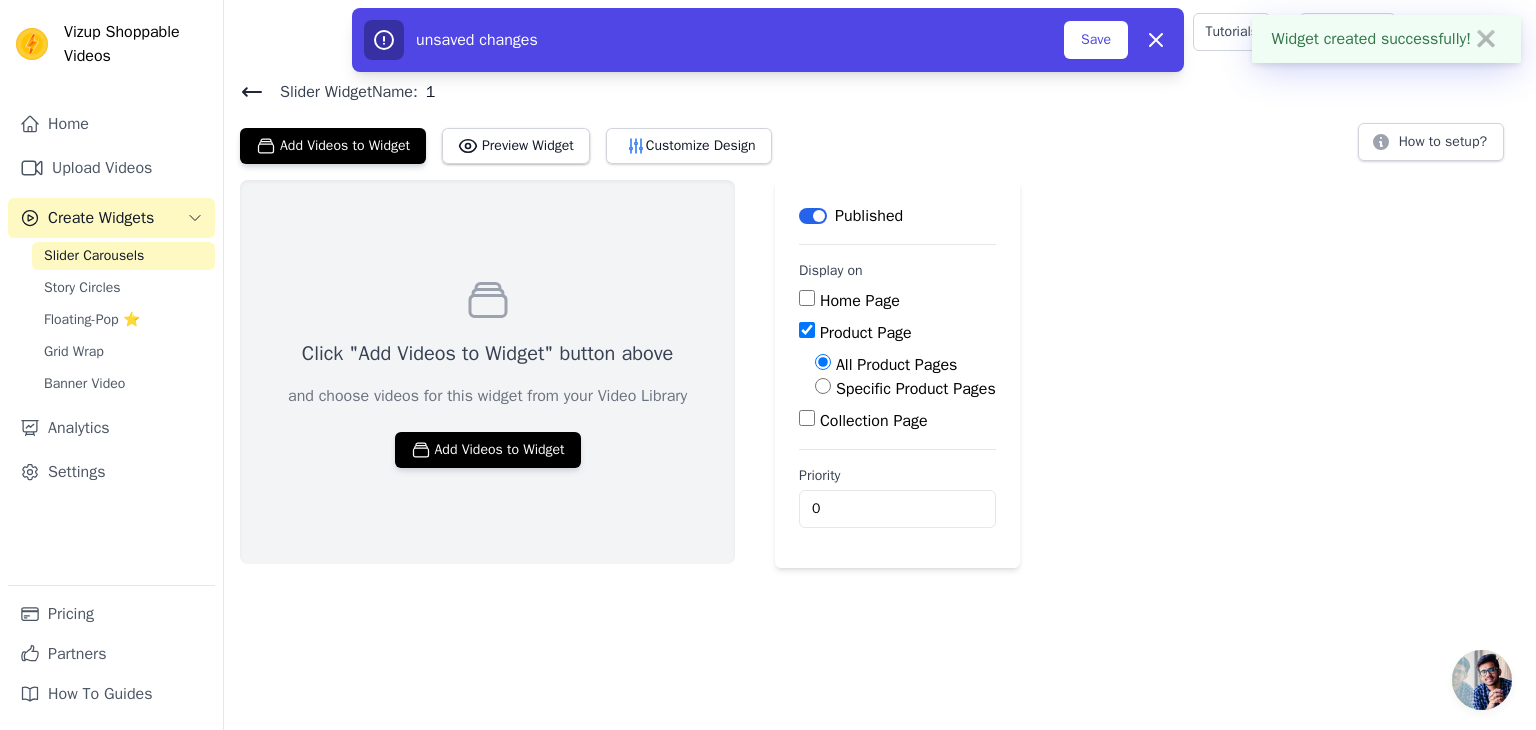 click on "Specific Product Pages" at bounding box center (916, 389) 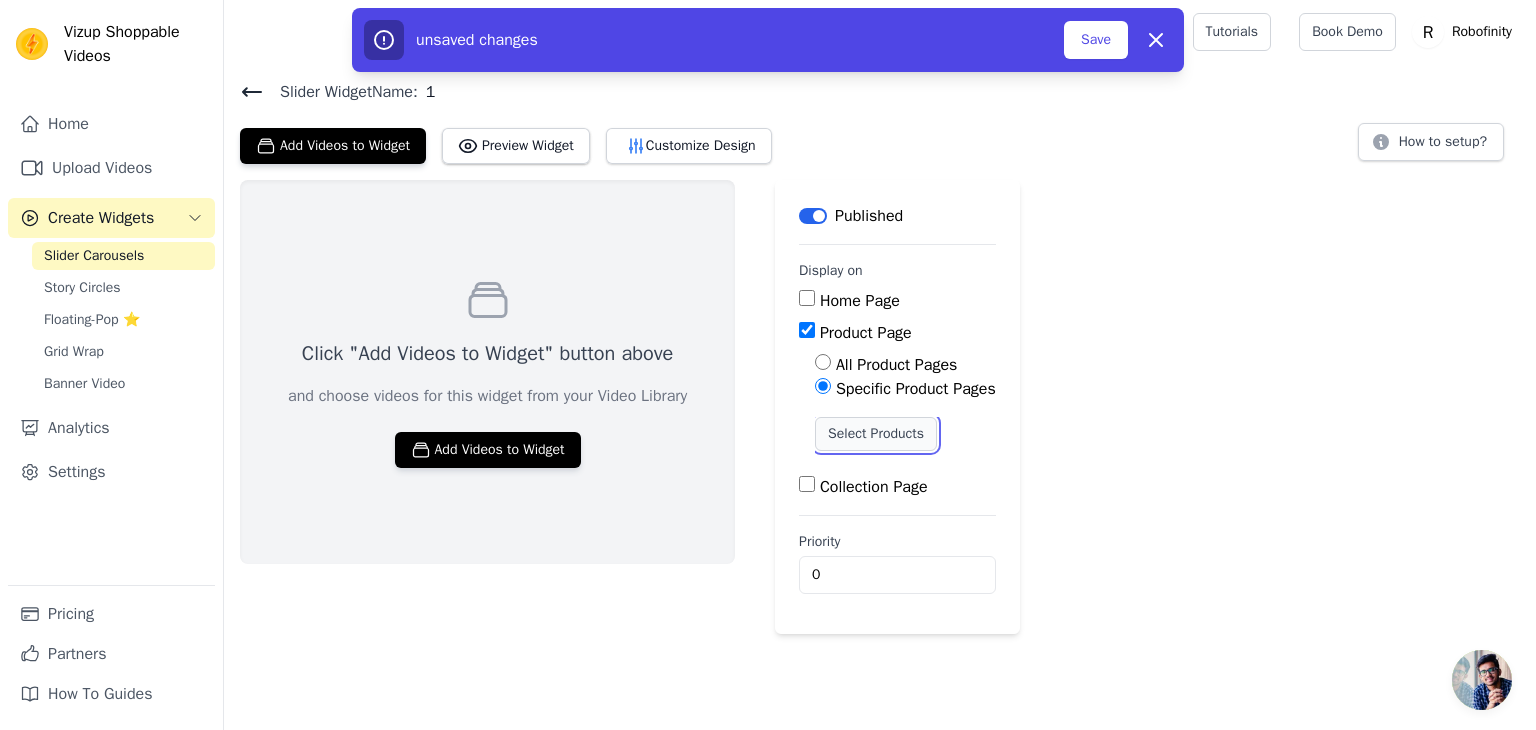 click on "Select Products" at bounding box center (876, 434) 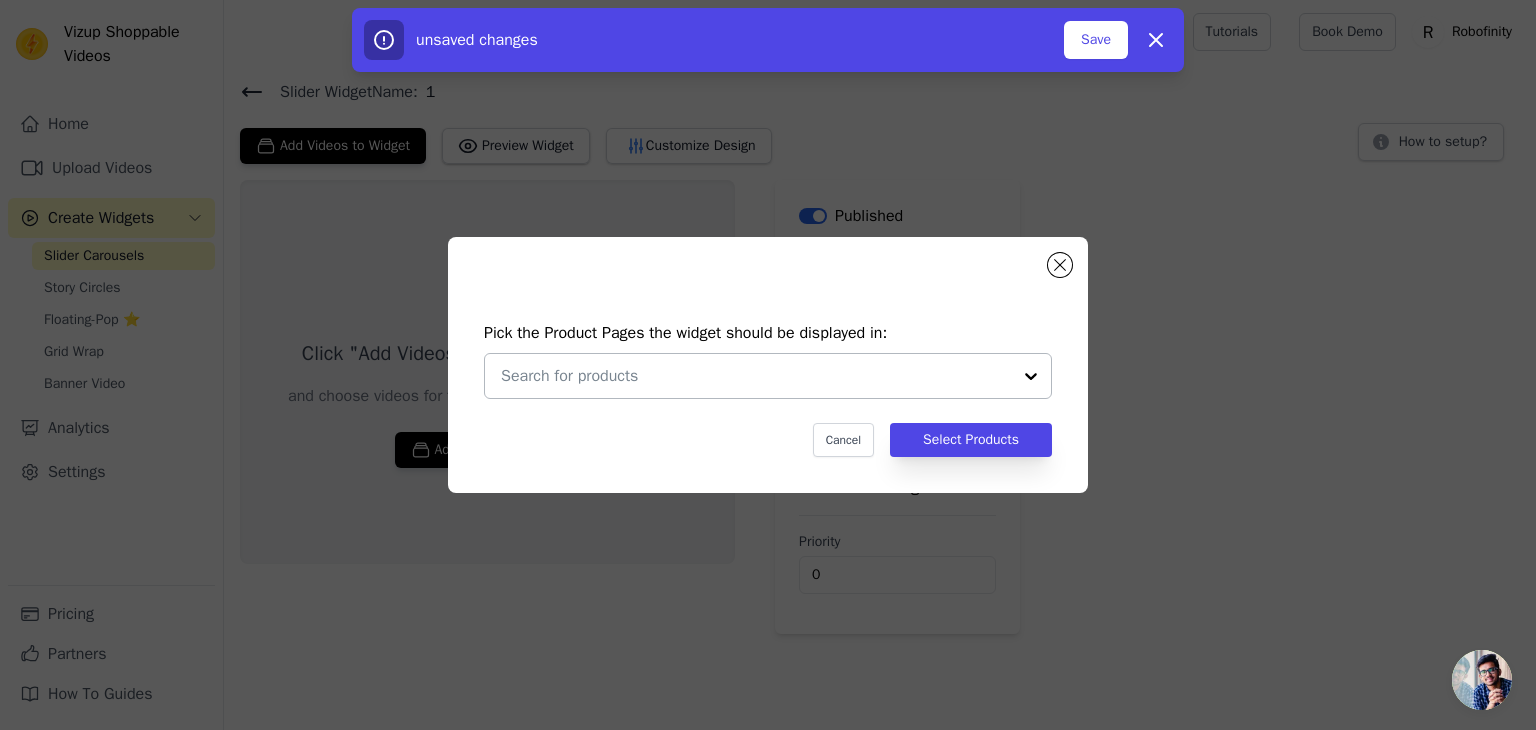 click at bounding box center (1031, 376) 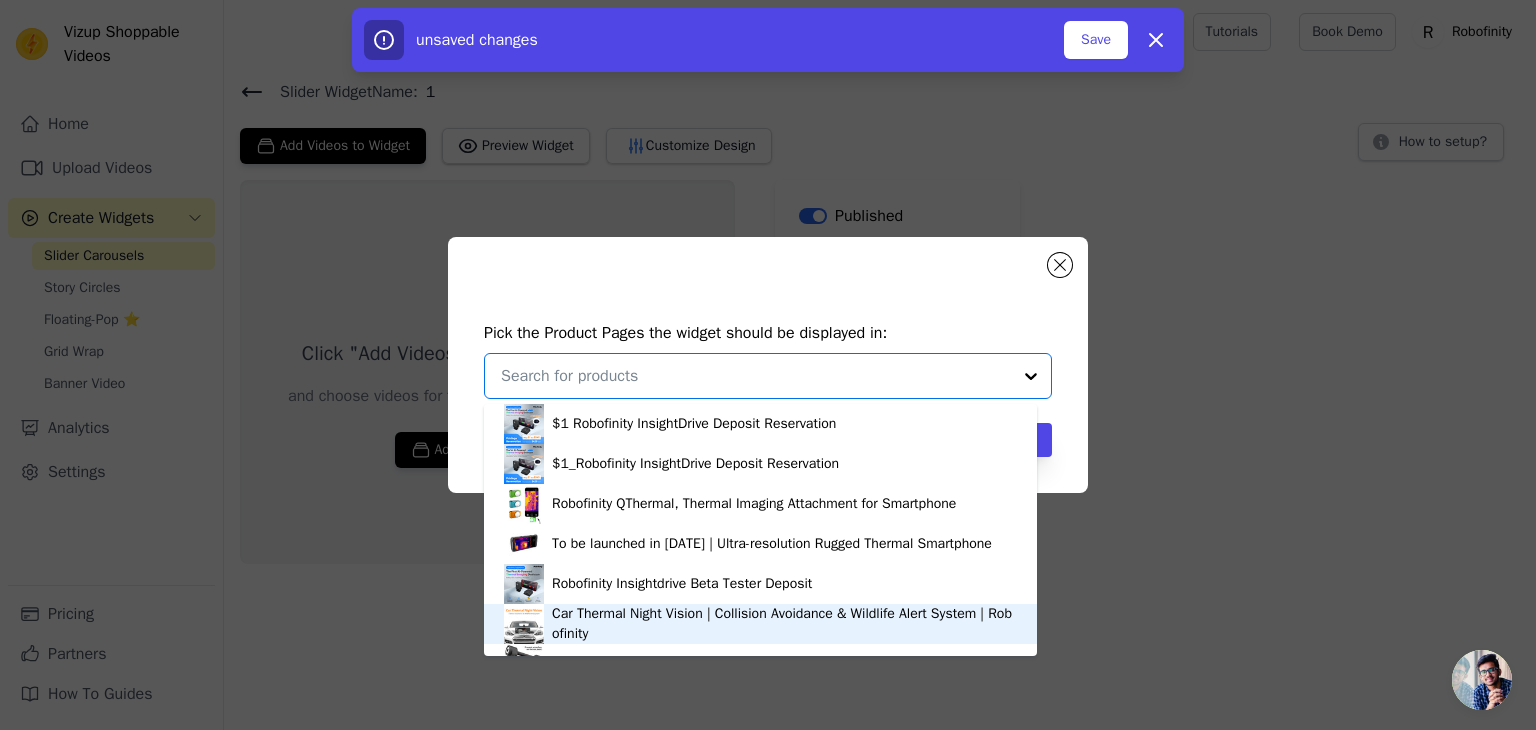 click on "Car Thermal Night Vision | Collision Avoidance & Wildlife Alert System | Robofinity" at bounding box center [784, 624] 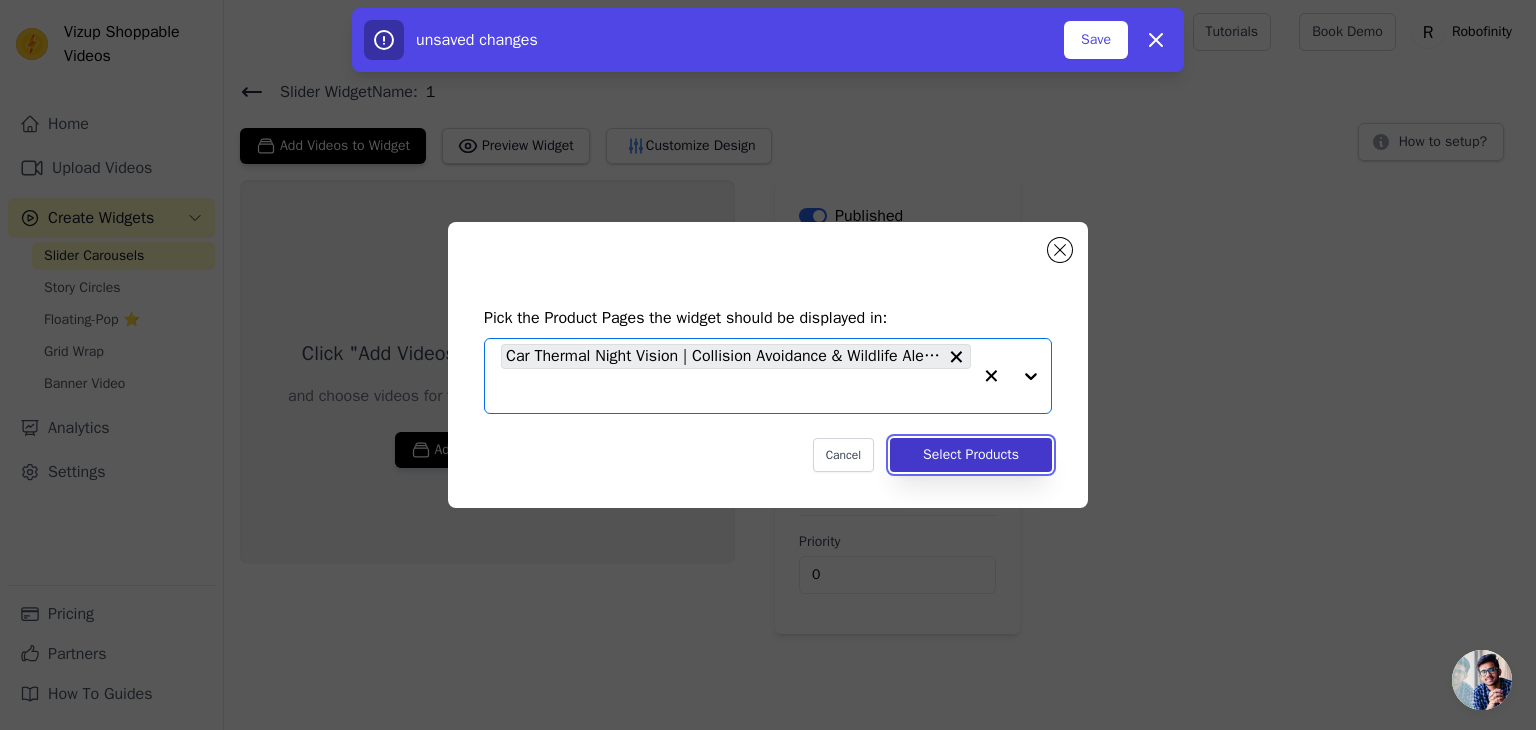 click on "Select Products" at bounding box center (971, 455) 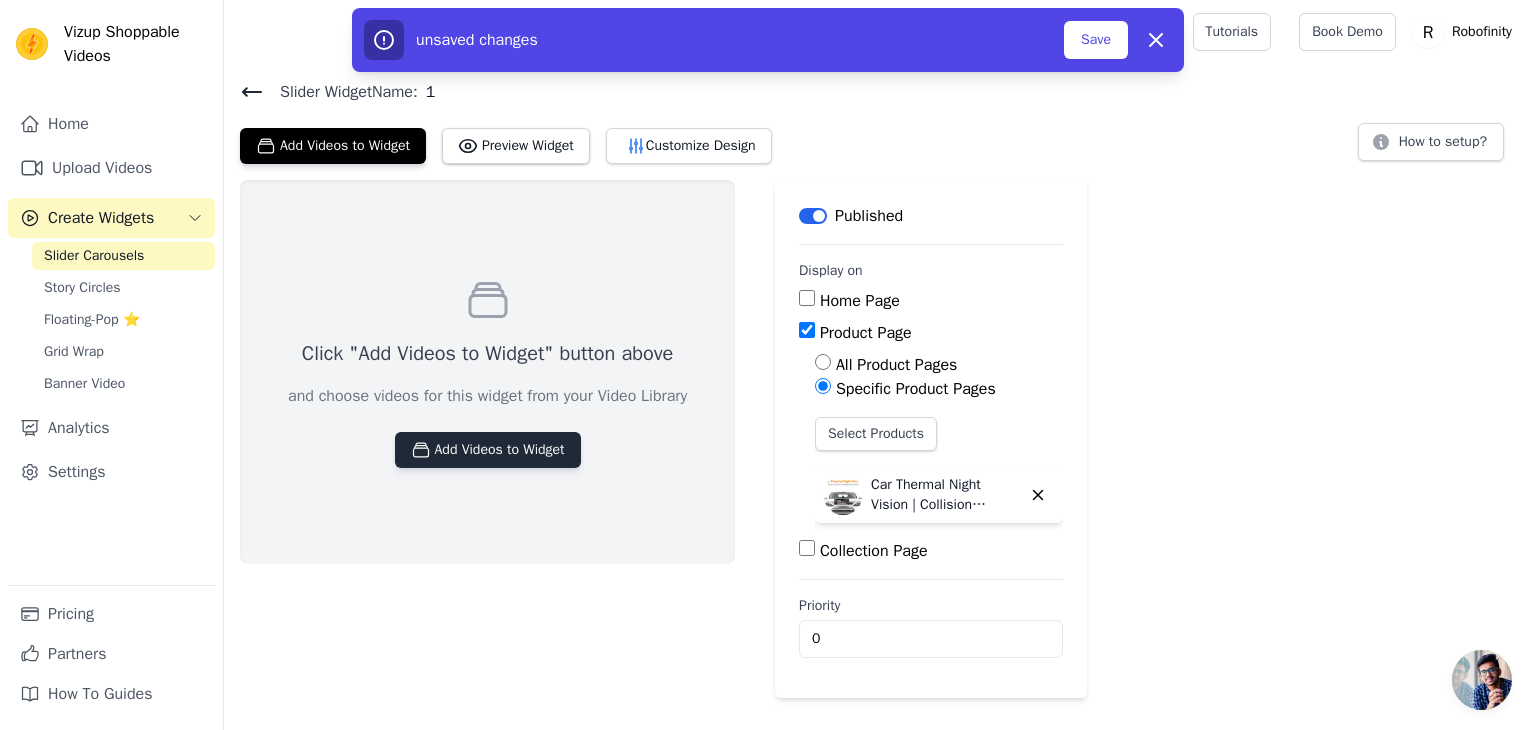 click on "Add Videos to Widget" at bounding box center [488, 450] 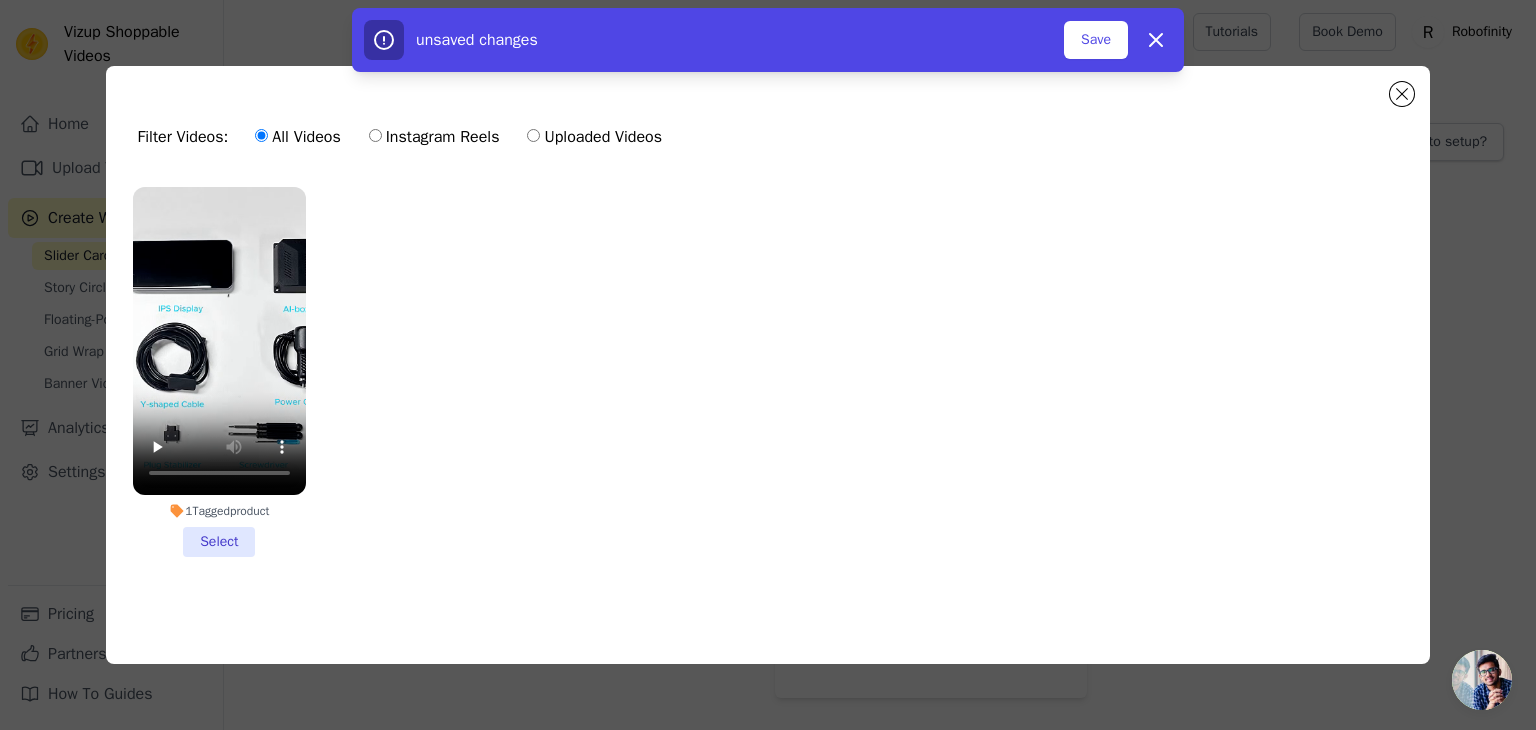 click on "1  Tagged  product     Select" at bounding box center (219, 372) 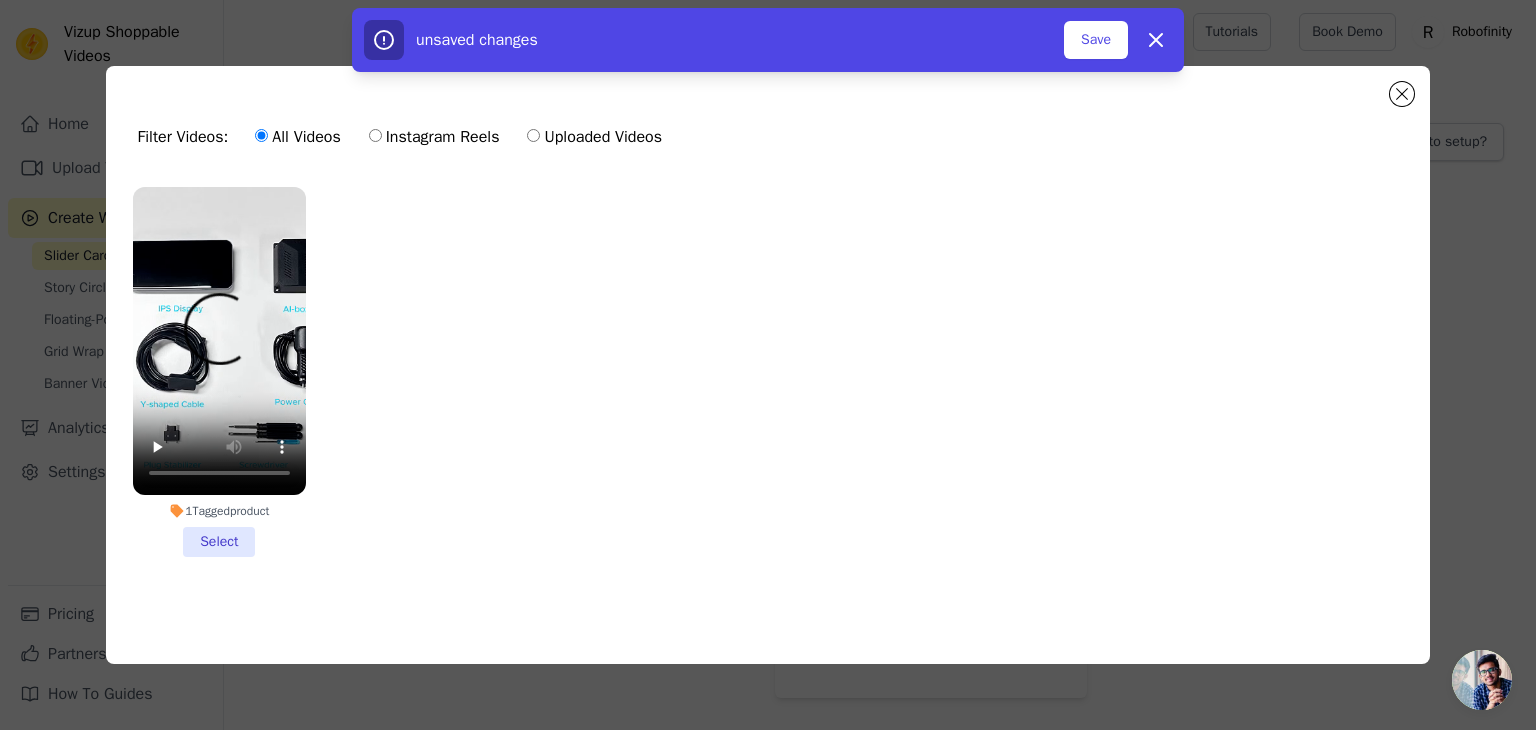 click on "1  Tagged  product     Select" at bounding box center [0, 0] 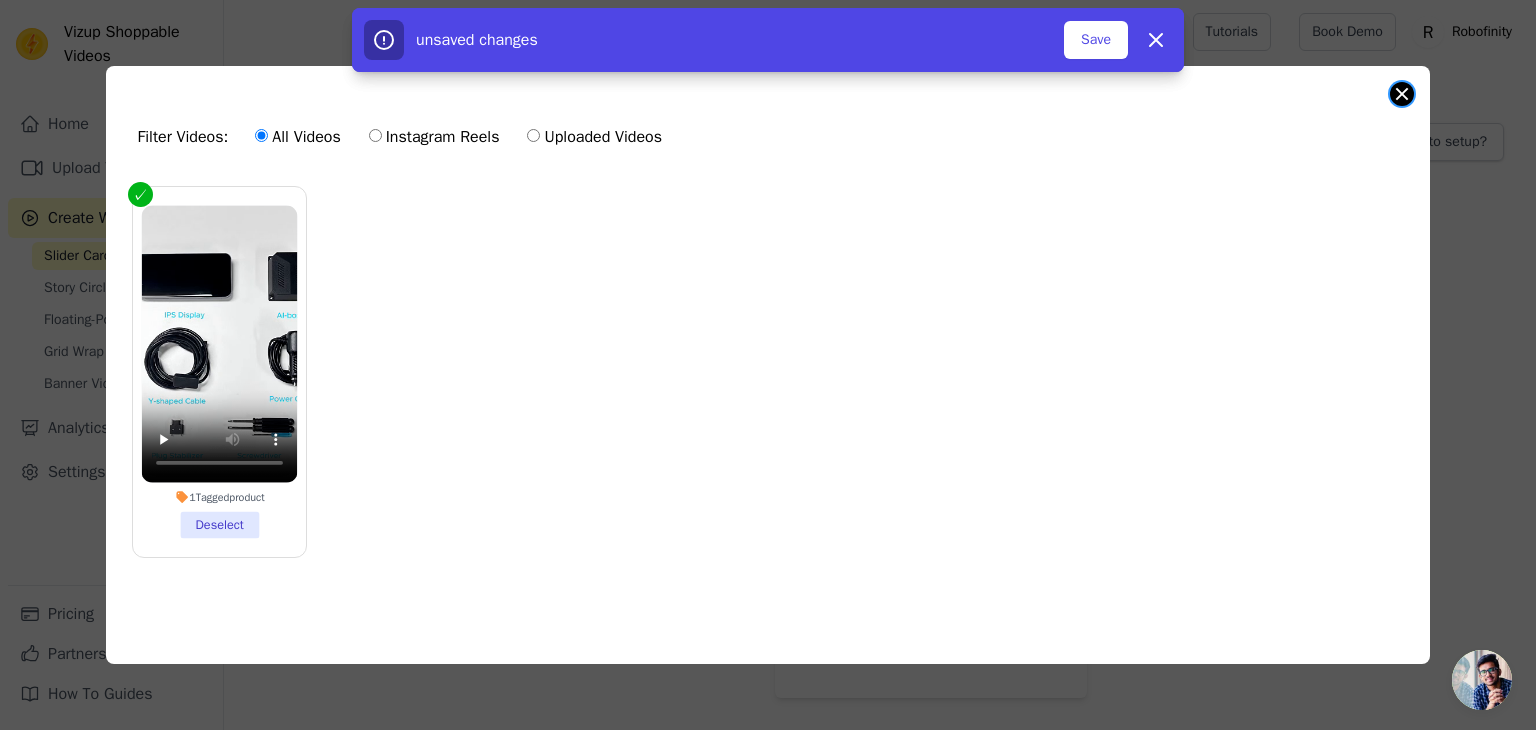 click at bounding box center (1402, 94) 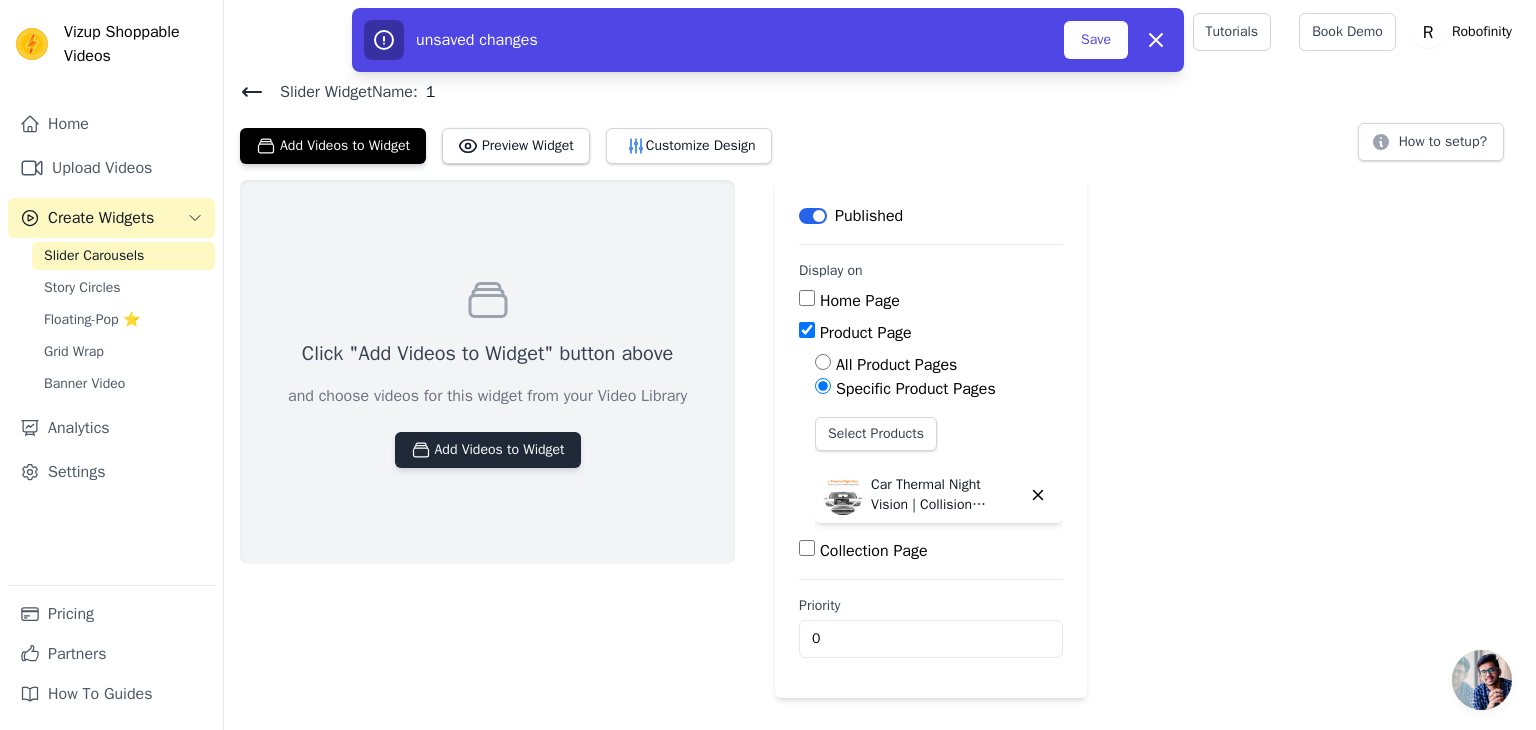 click on "Add Videos to Widget" at bounding box center [488, 450] 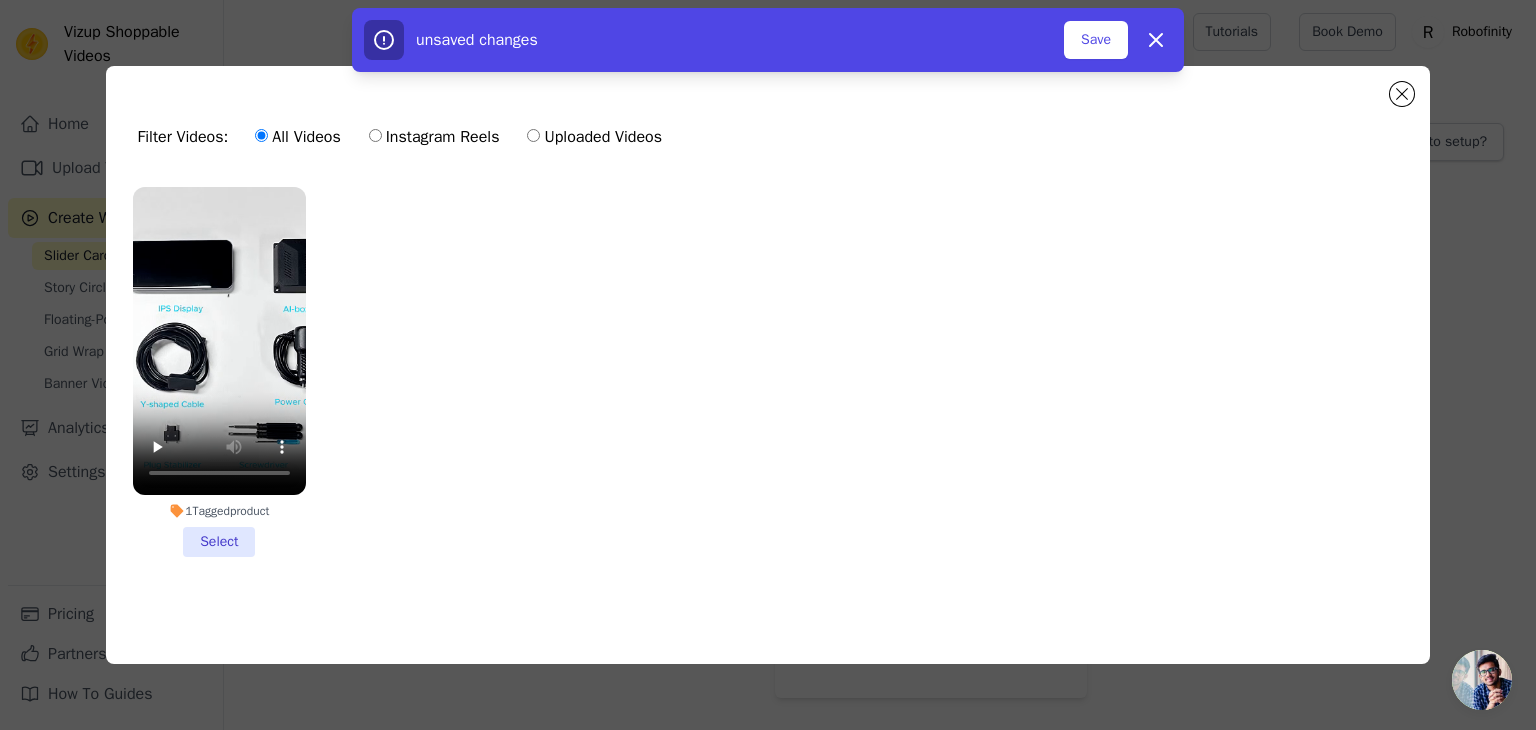 click on "1  Tagged  product     Select" at bounding box center [219, 372] 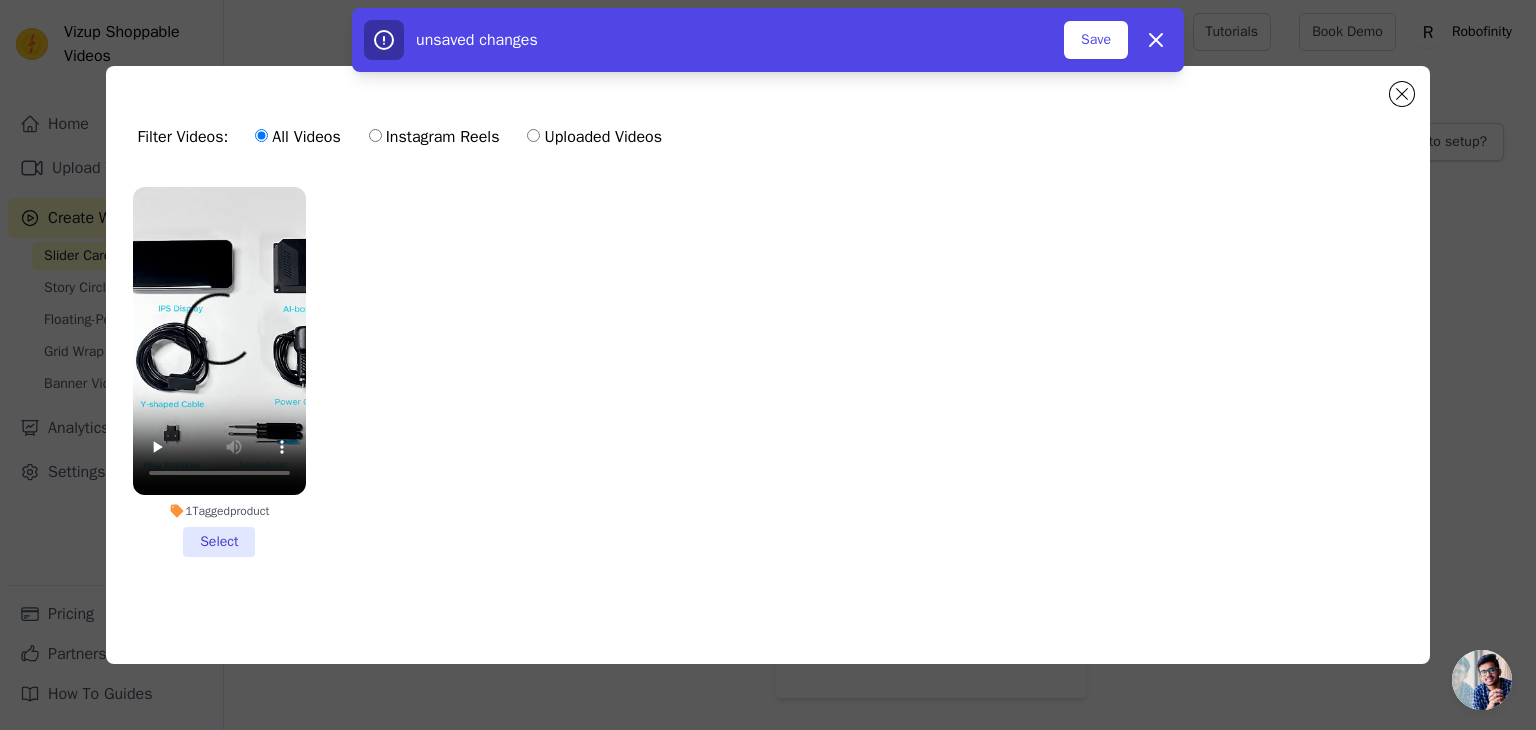 click on "1  Tagged  product     Select" at bounding box center (0, 0) 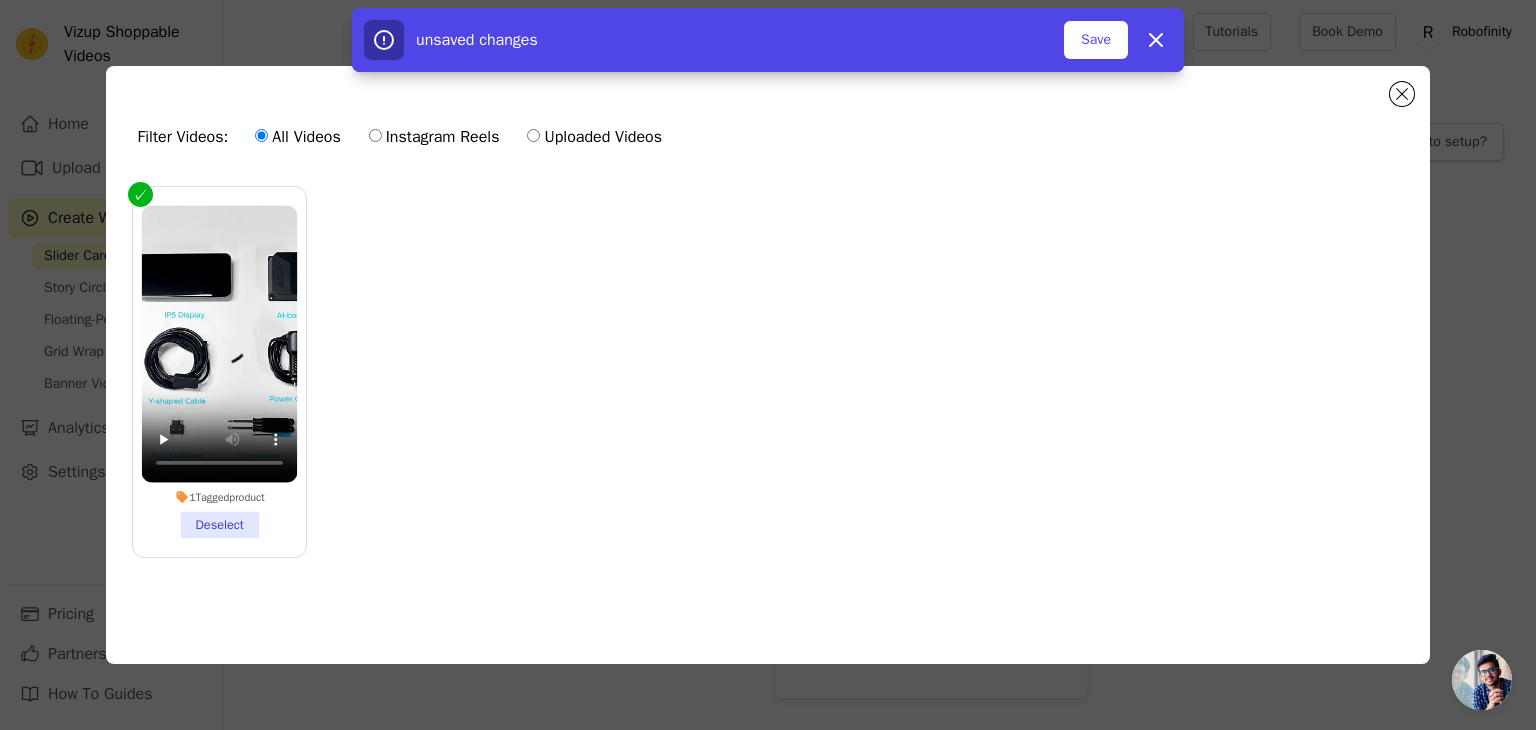 click on "1  Tagged  product     Deselect" at bounding box center (219, 371) 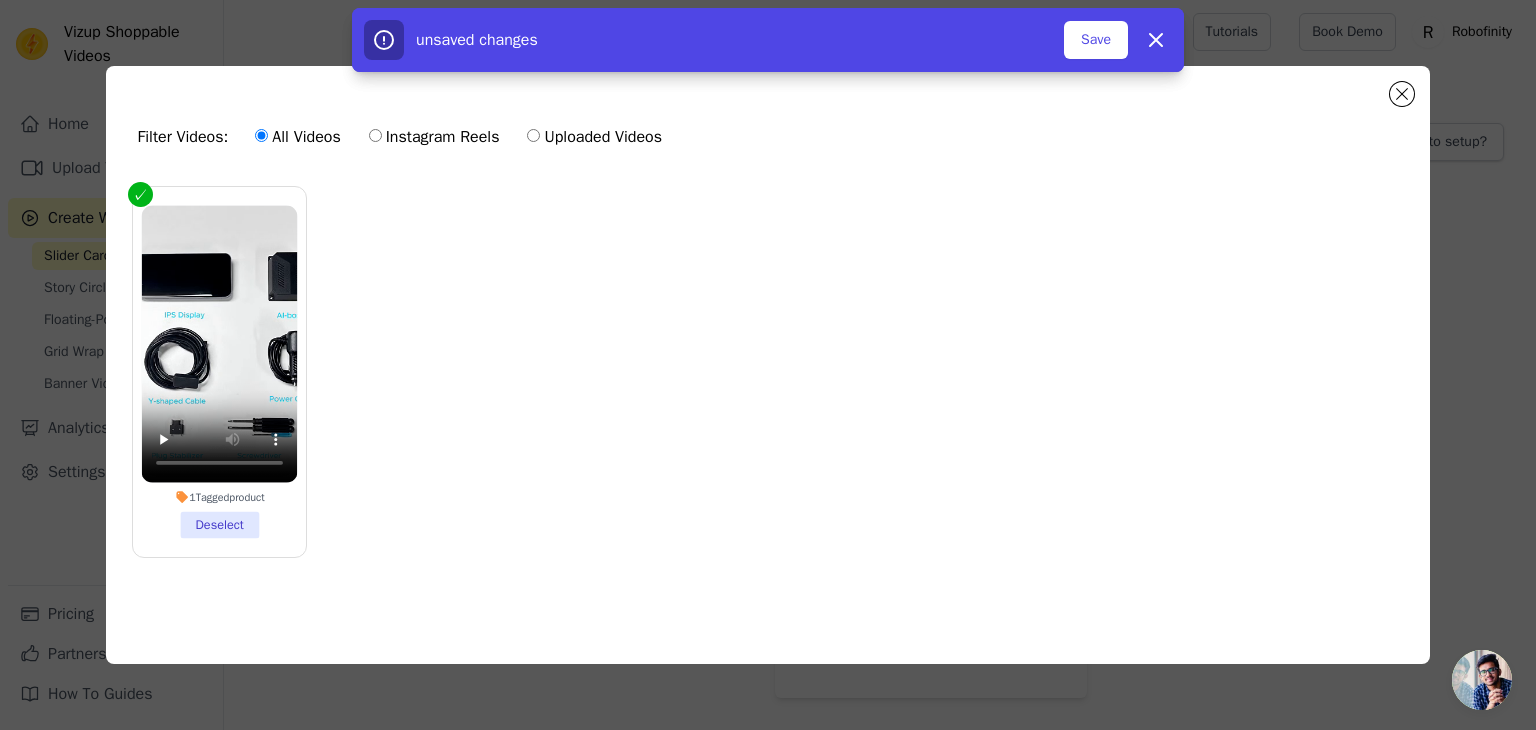 click on "1  Tagged  product     Deselect" at bounding box center [0, 0] 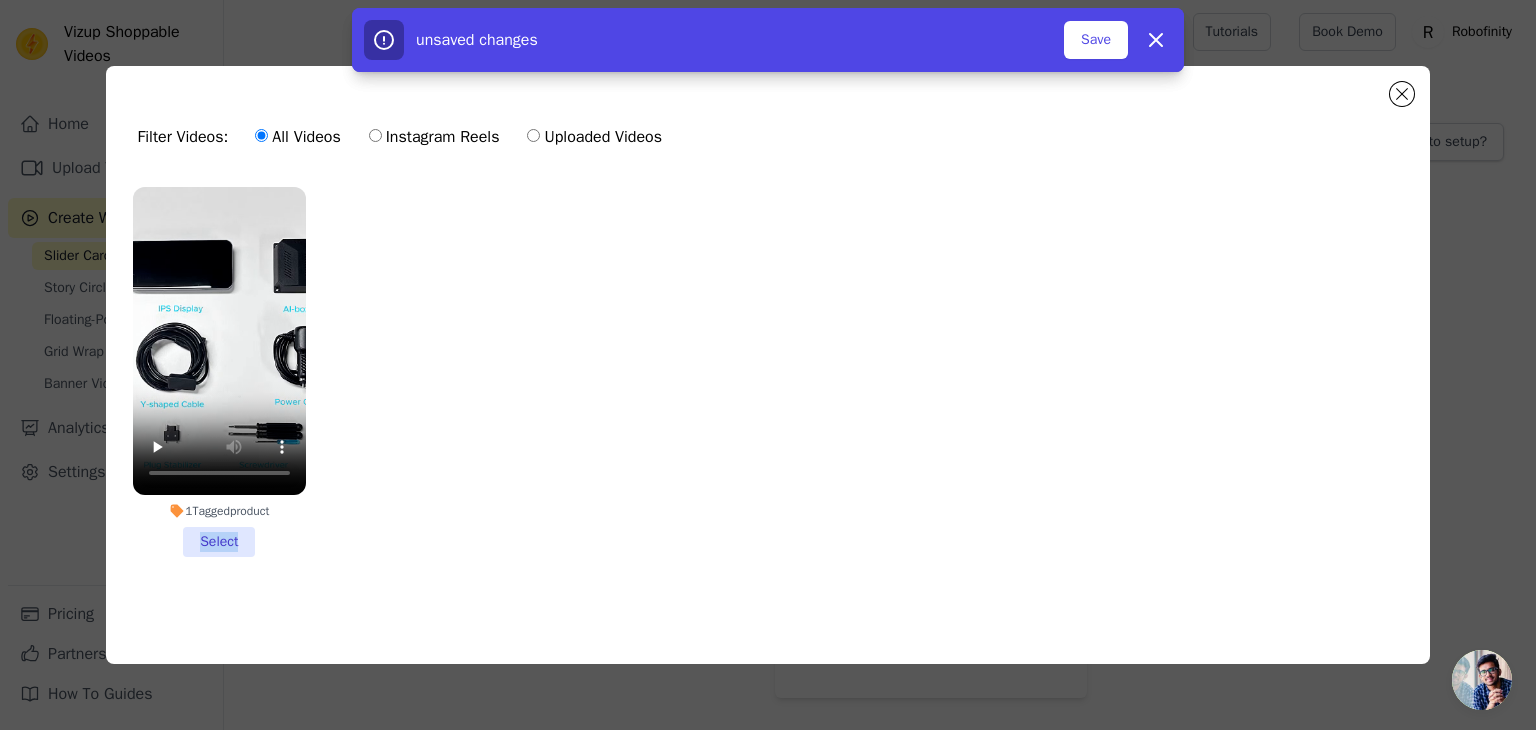 click on "1  Tagged  product     Select" at bounding box center [219, 372] 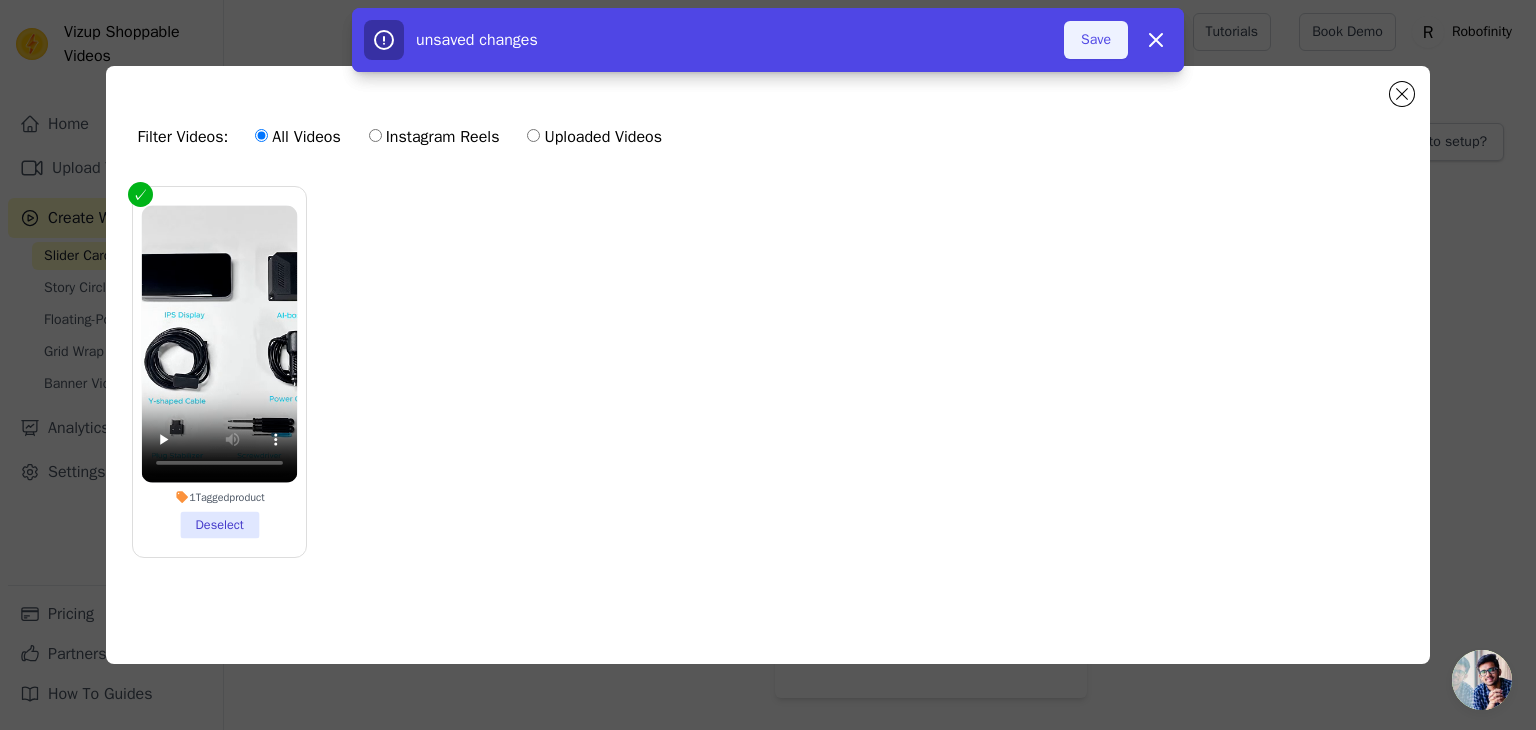 click on "Save" at bounding box center (1096, 40) 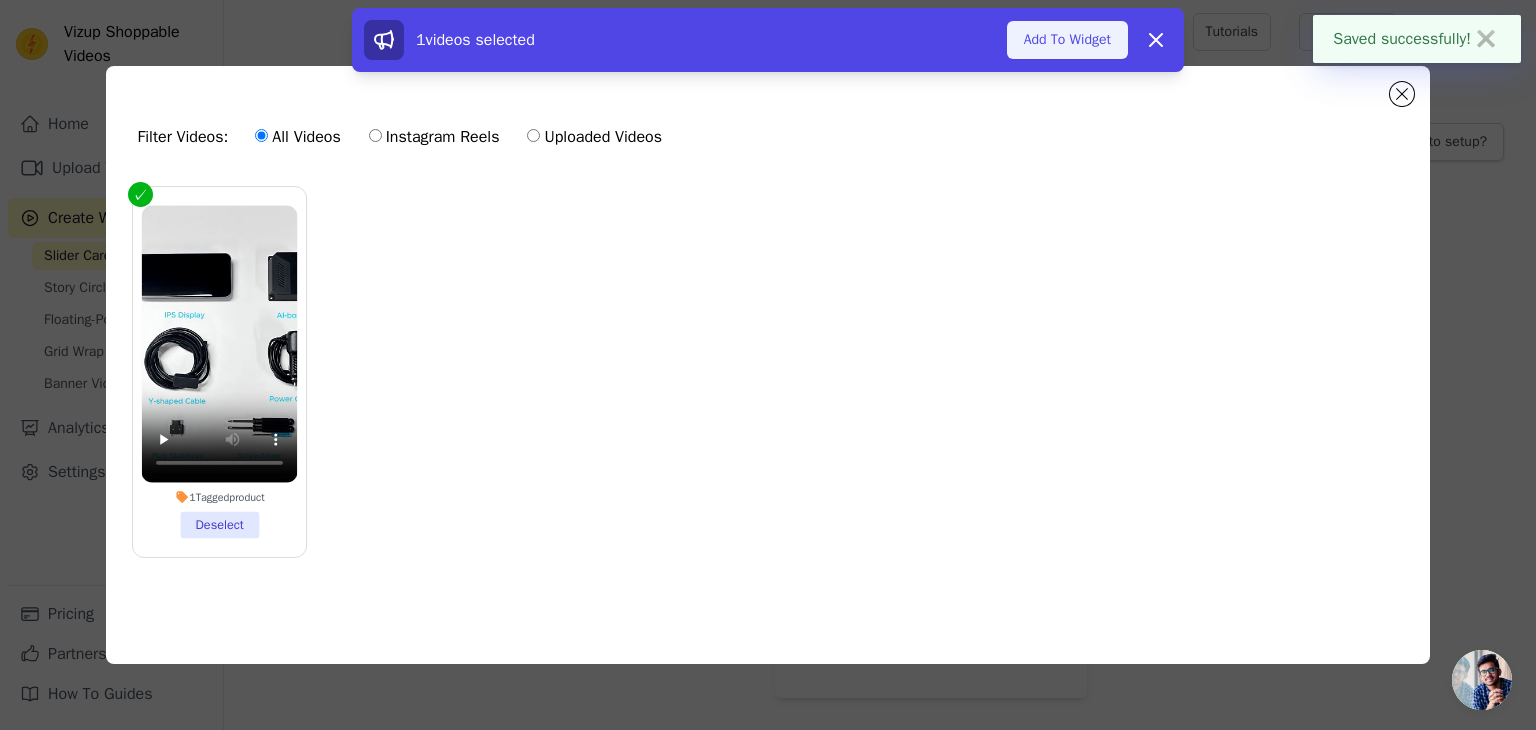 click on "Add To Widget" at bounding box center (1067, 40) 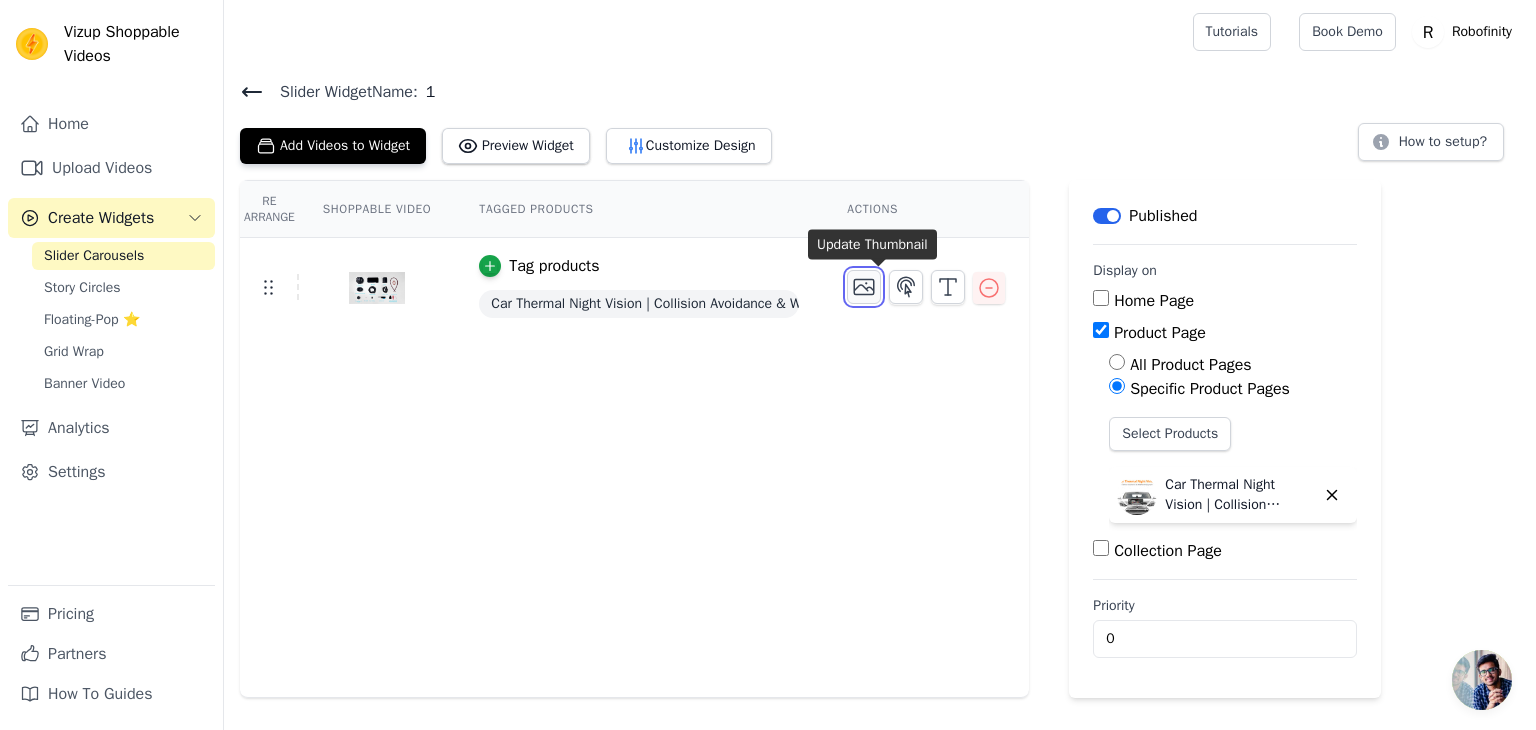 click 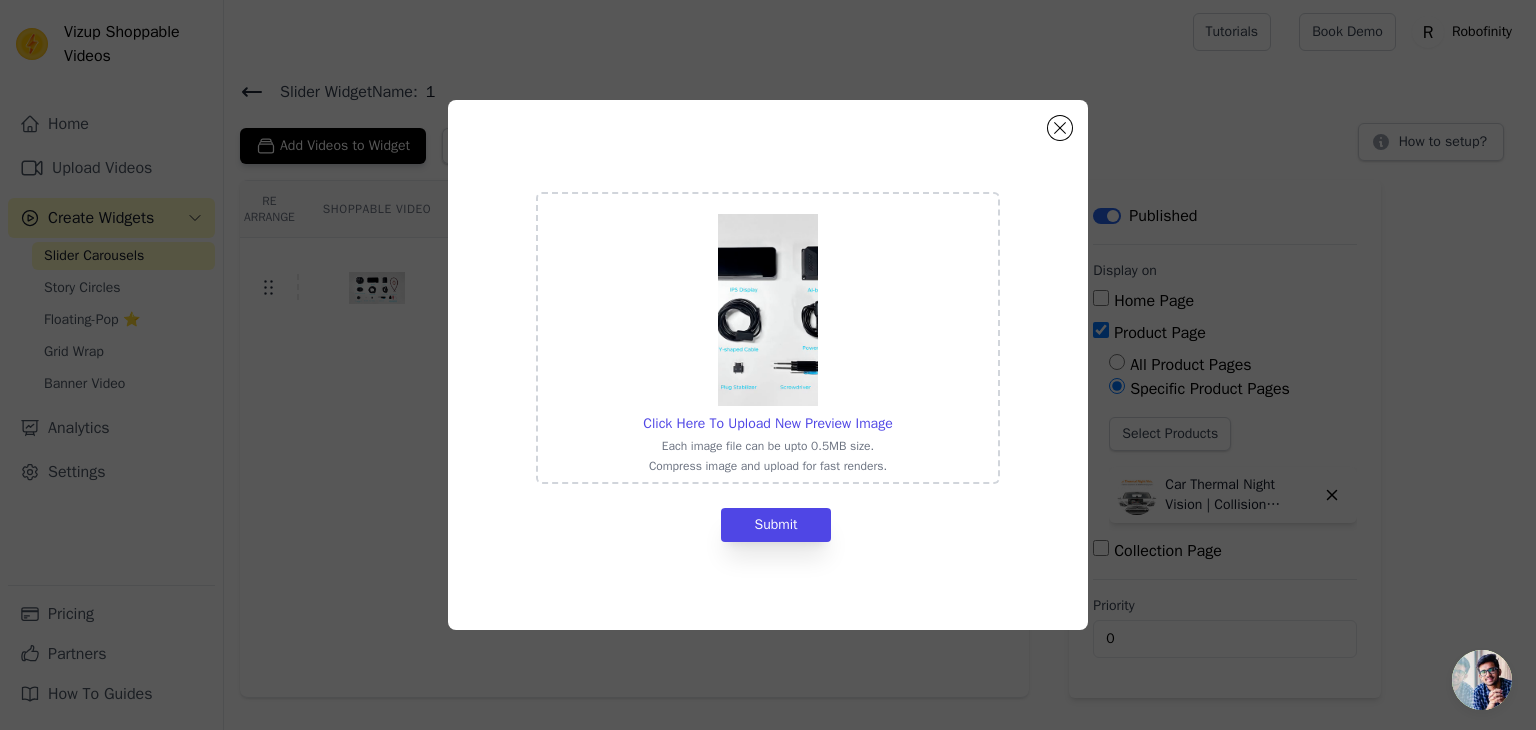 click at bounding box center [768, 310] 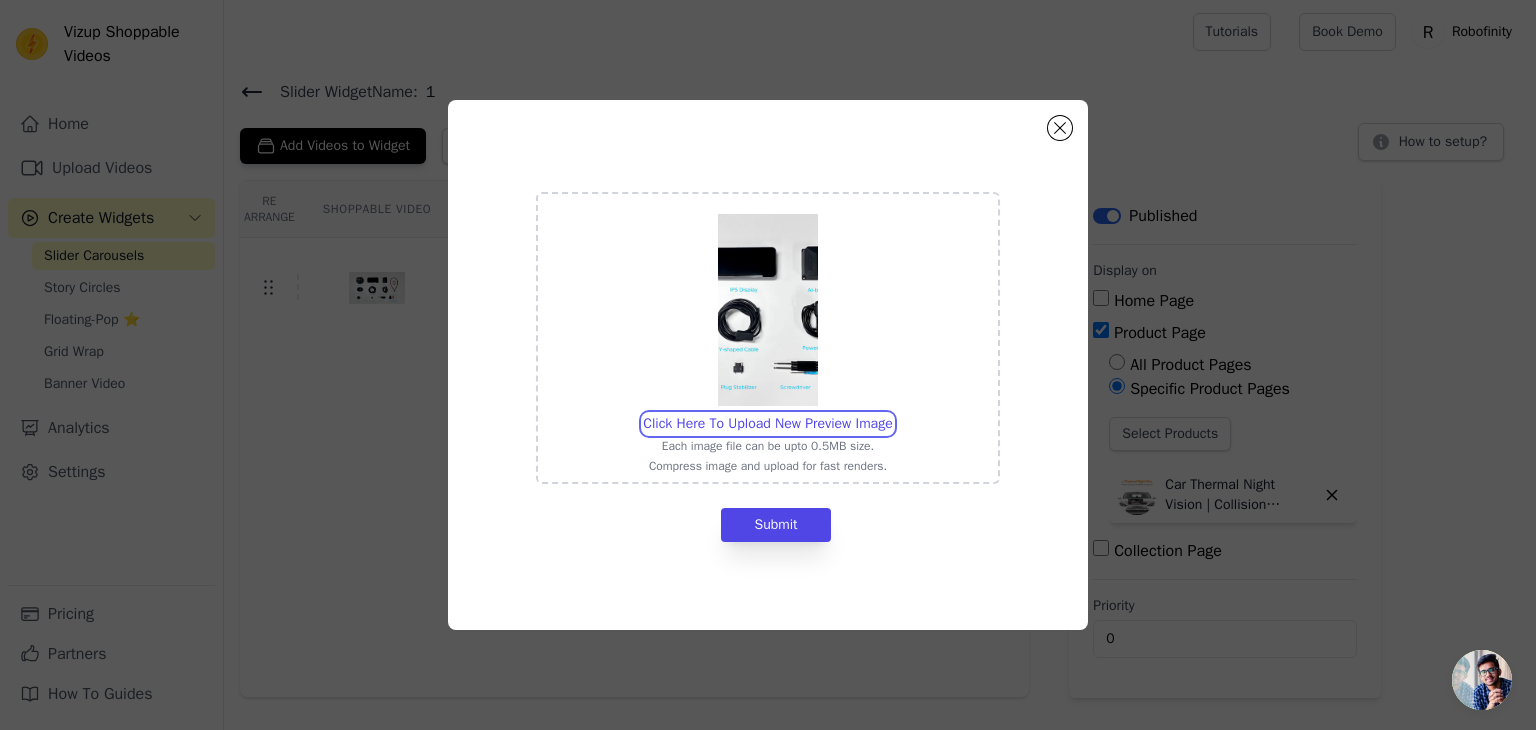 click on "Click Here To Upload New Preview Image     Each image file can be upto 0.5MB size.   Compress image and upload for fast renders." at bounding box center [892, 413] 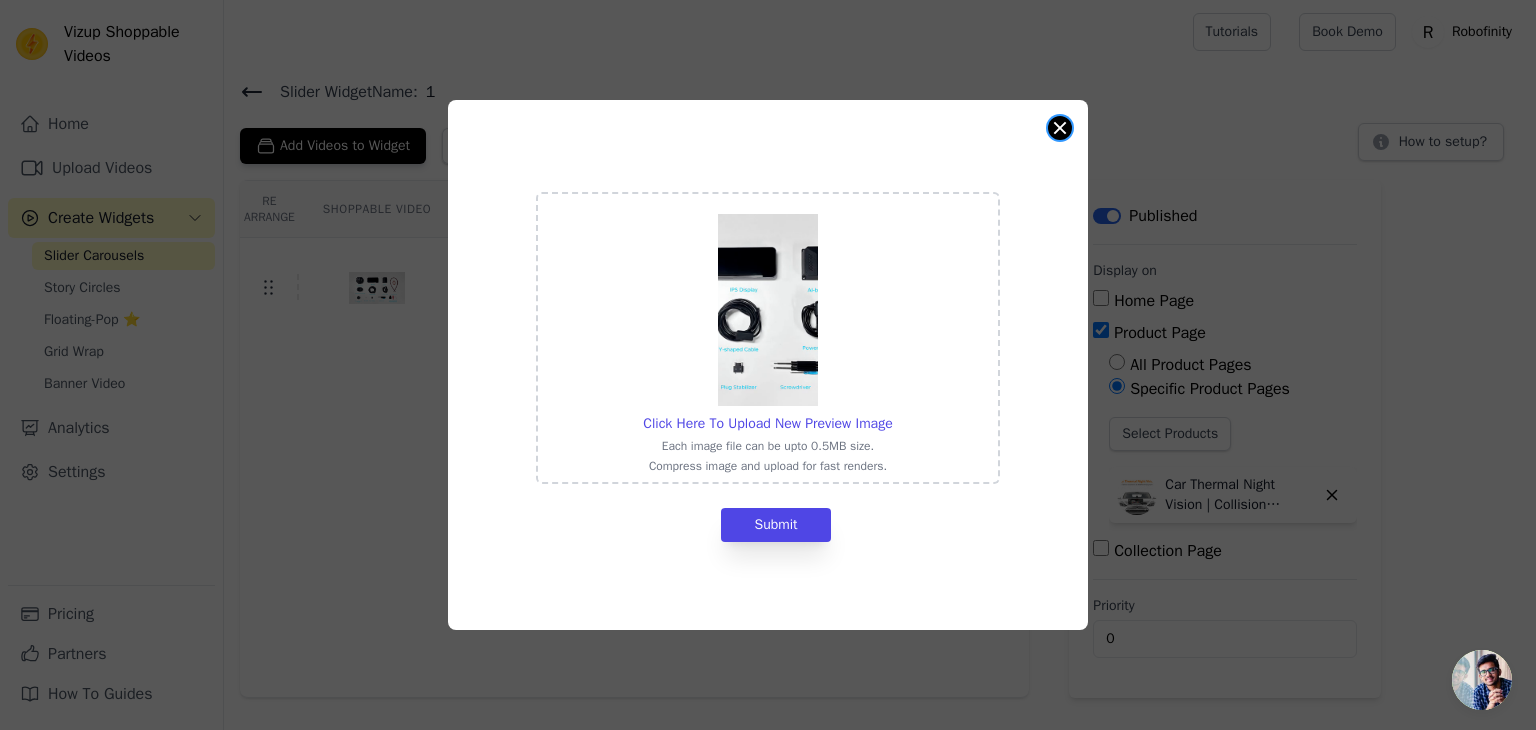 click at bounding box center [1060, 128] 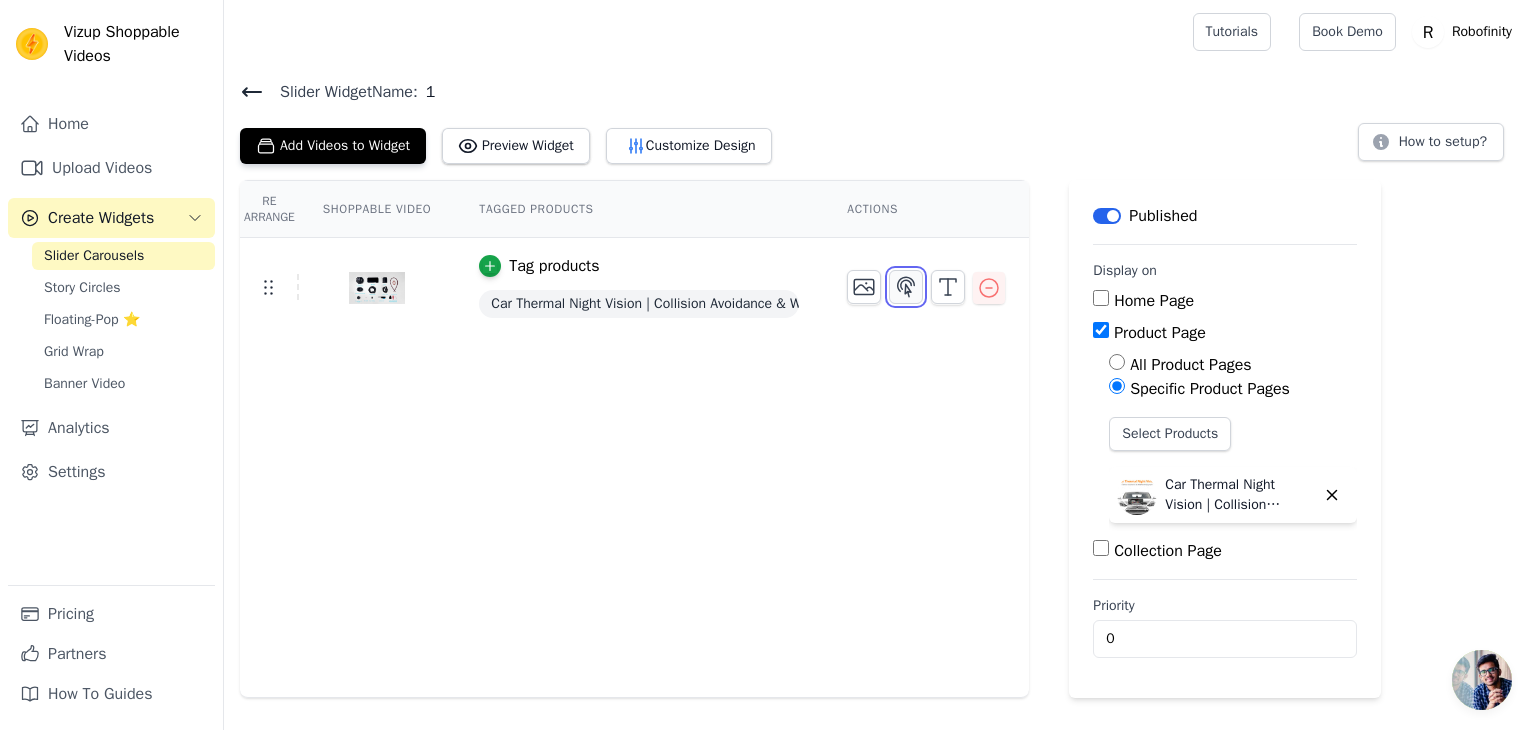 click 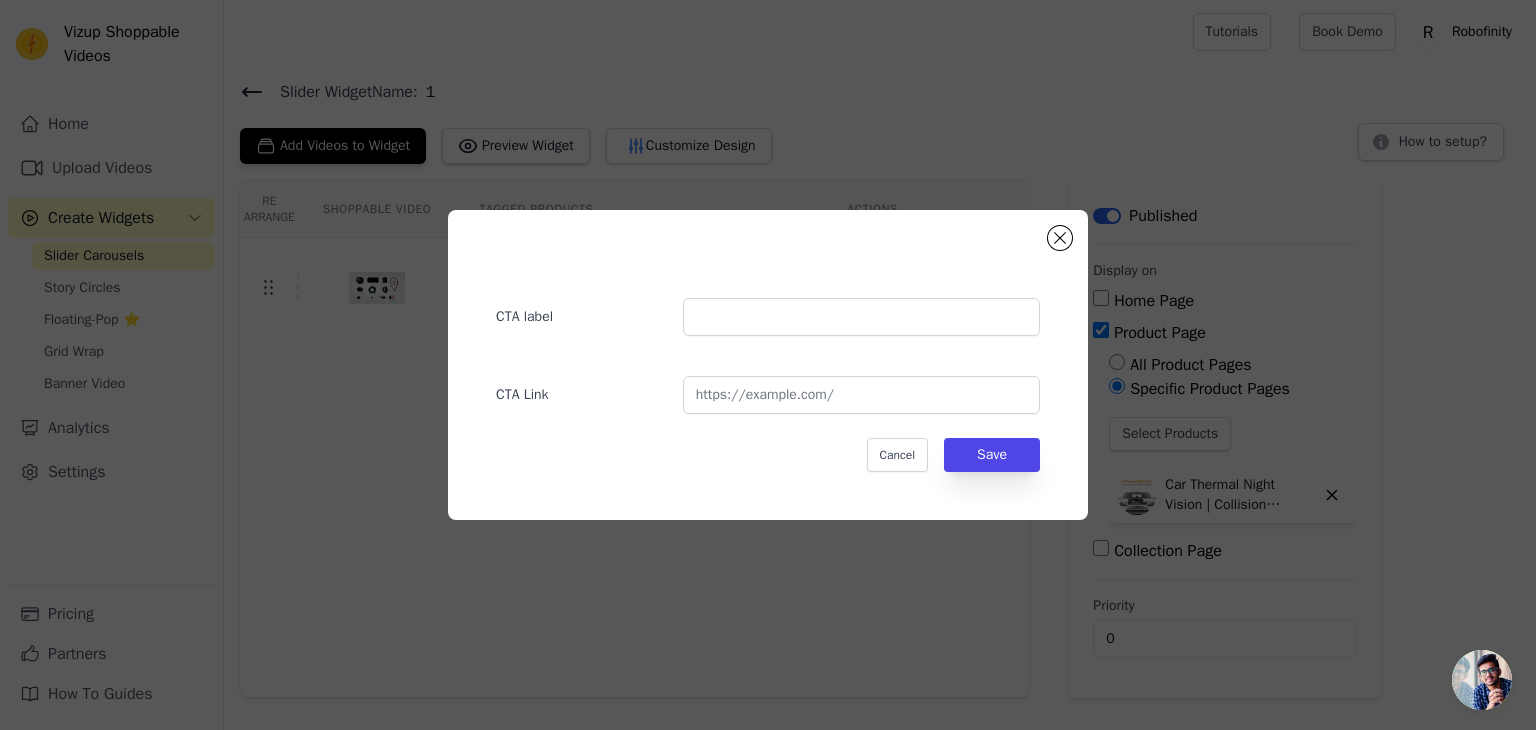 click on "CTA label     CTA Link     Cancel   Save" 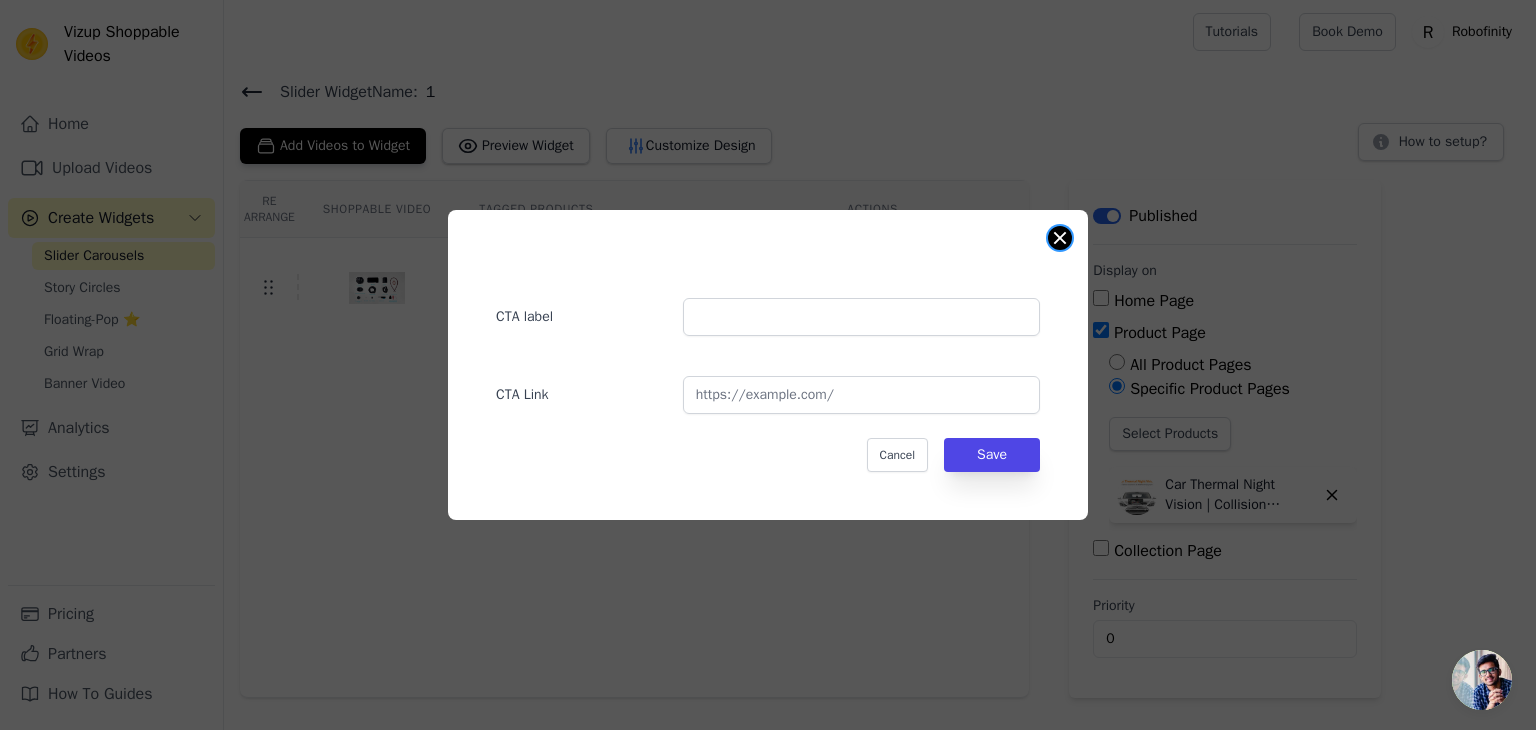 click at bounding box center (1060, 238) 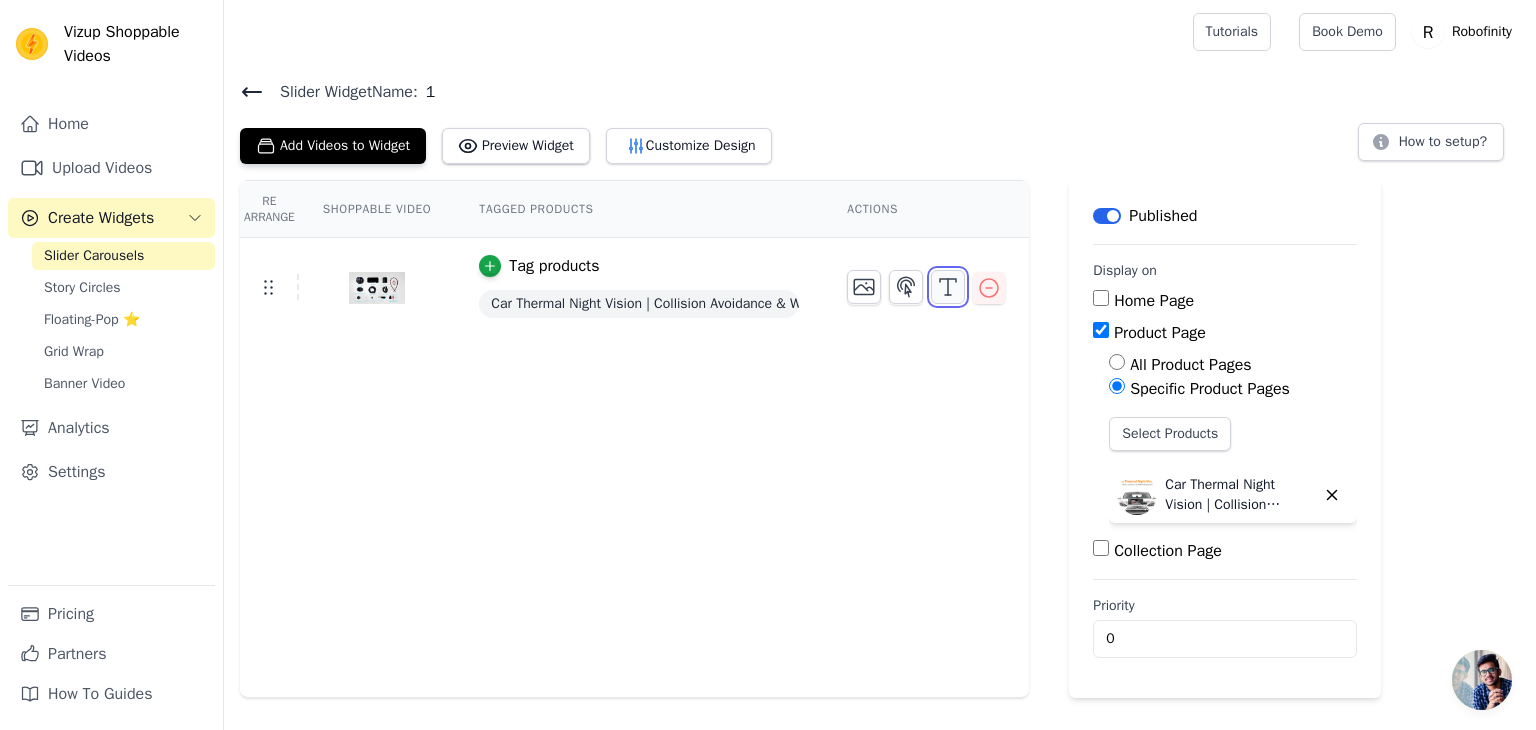 click 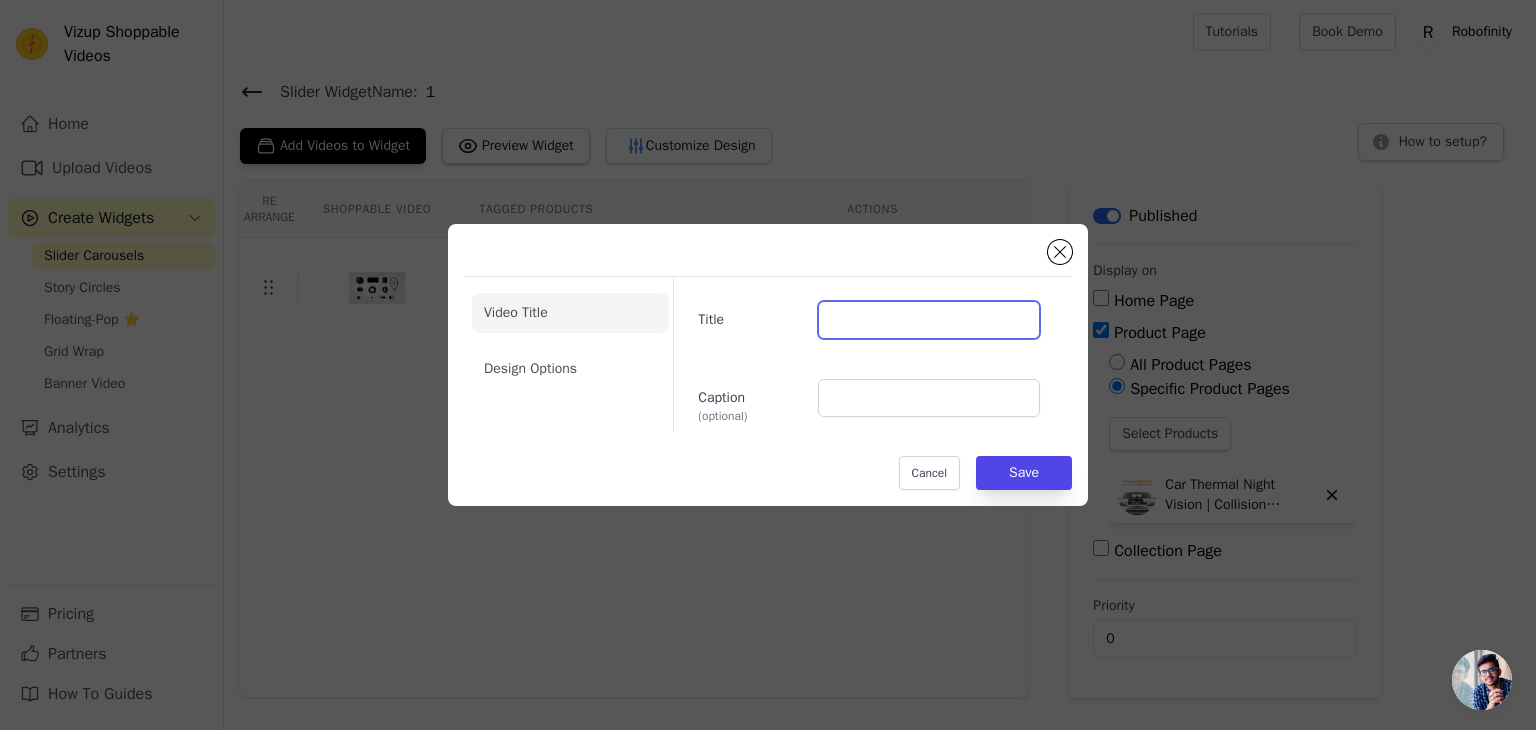 click on "Title" at bounding box center [929, 320] 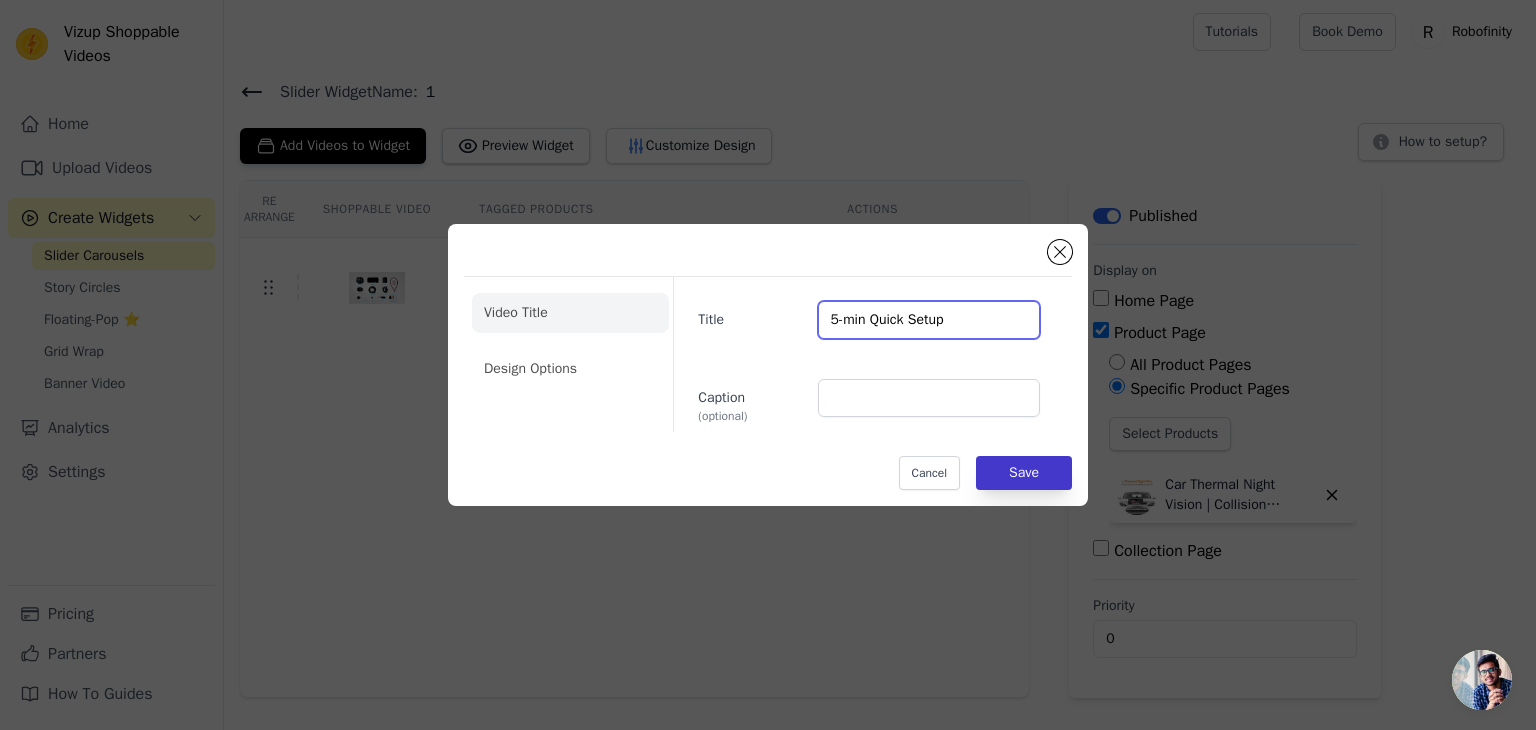 type on "5-min Quick Setup" 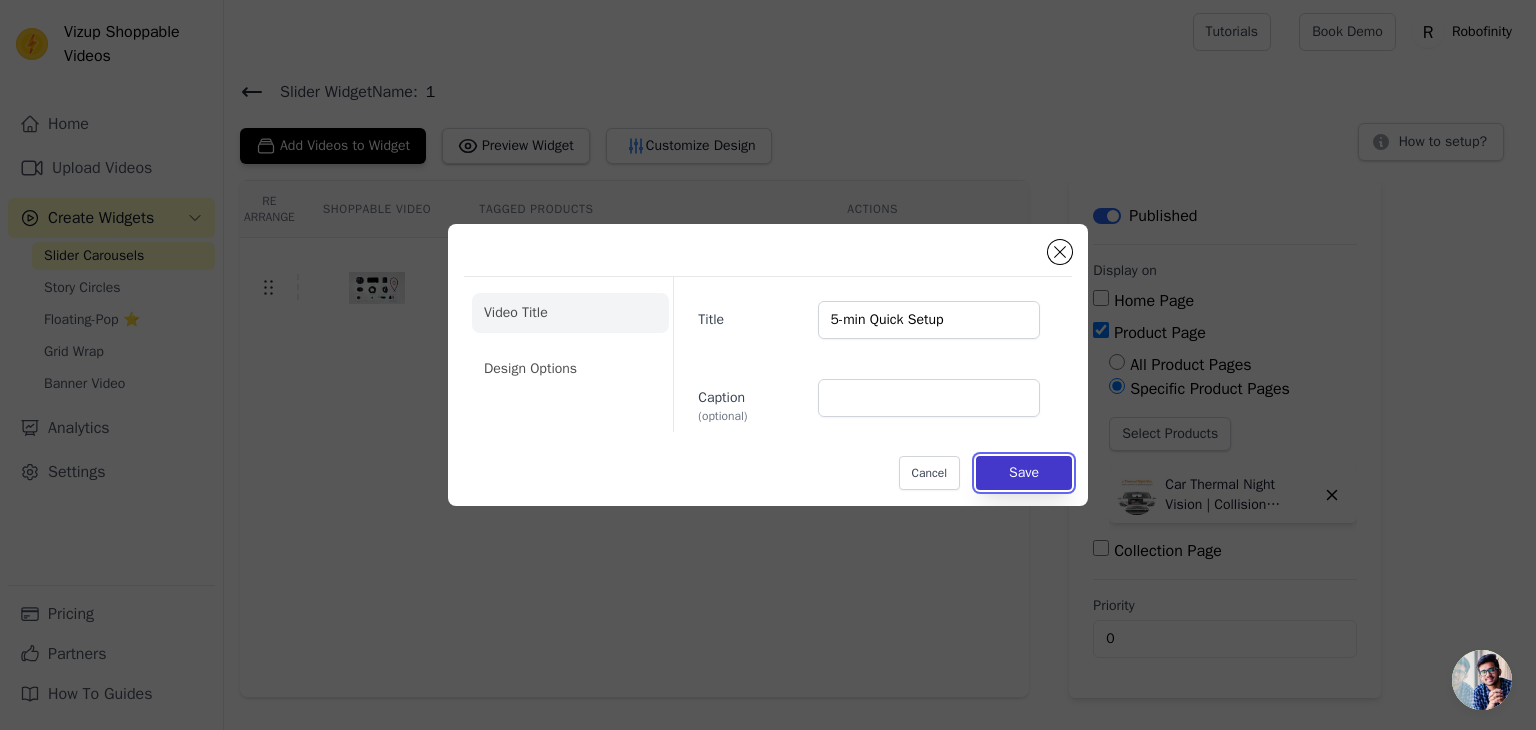 click on "Save" at bounding box center [1024, 473] 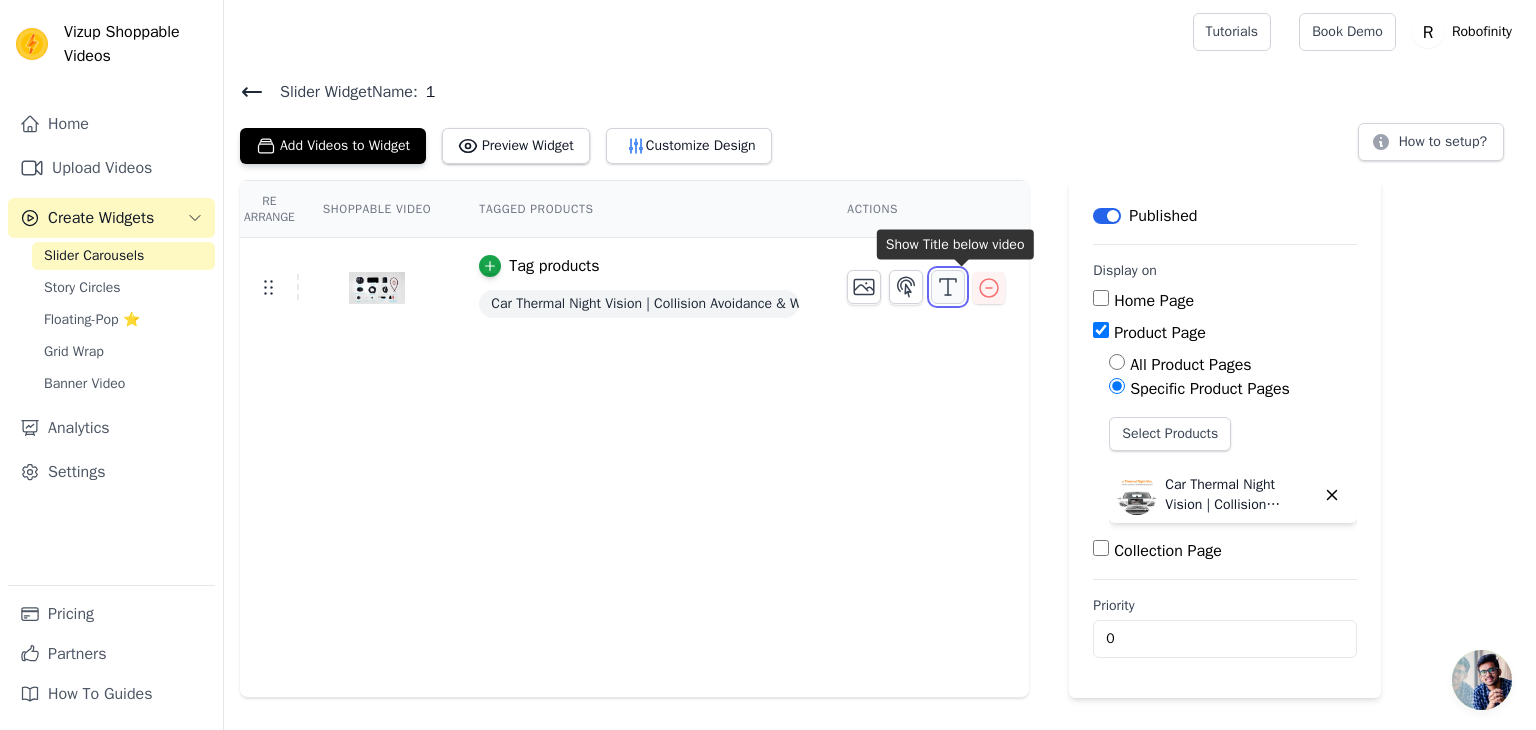 click 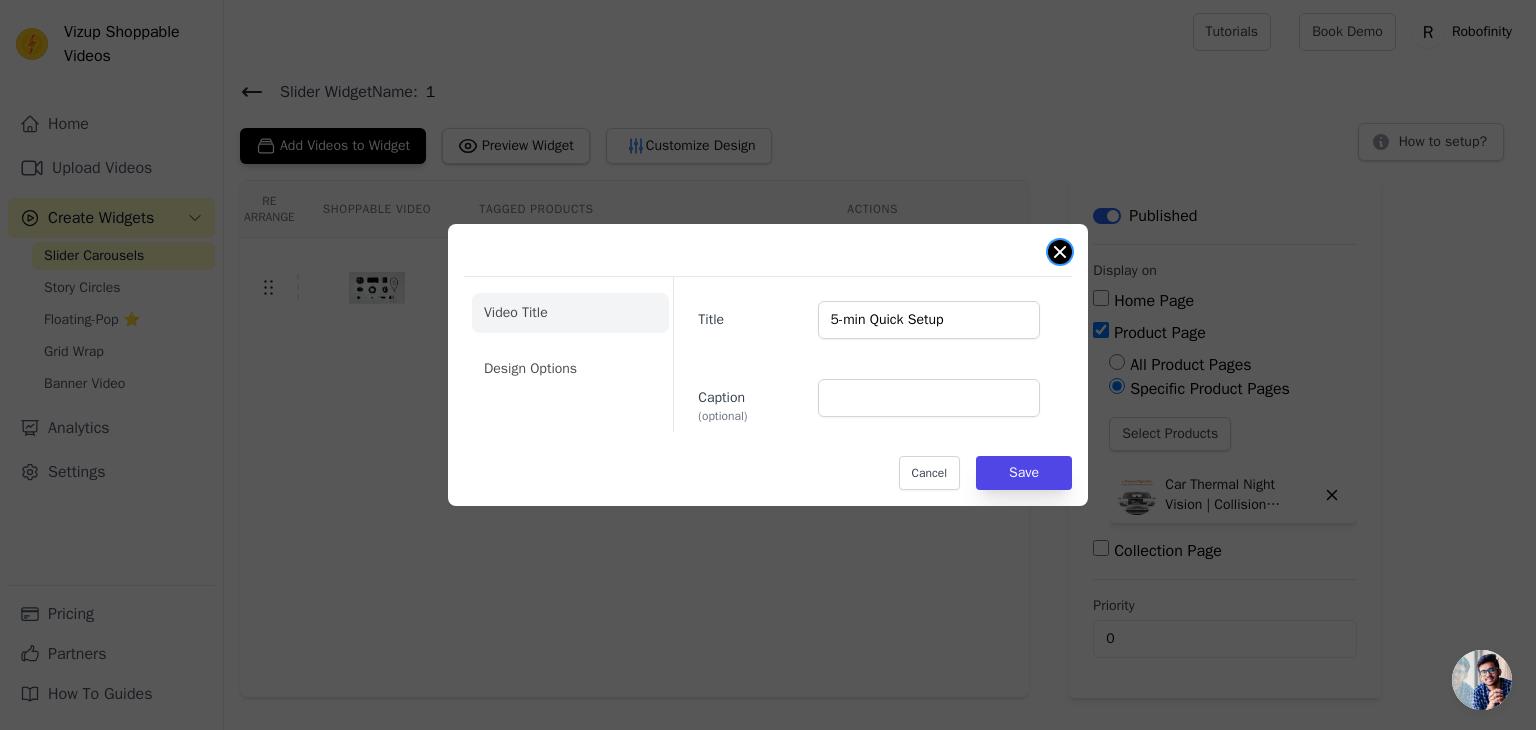 click at bounding box center [1060, 252] 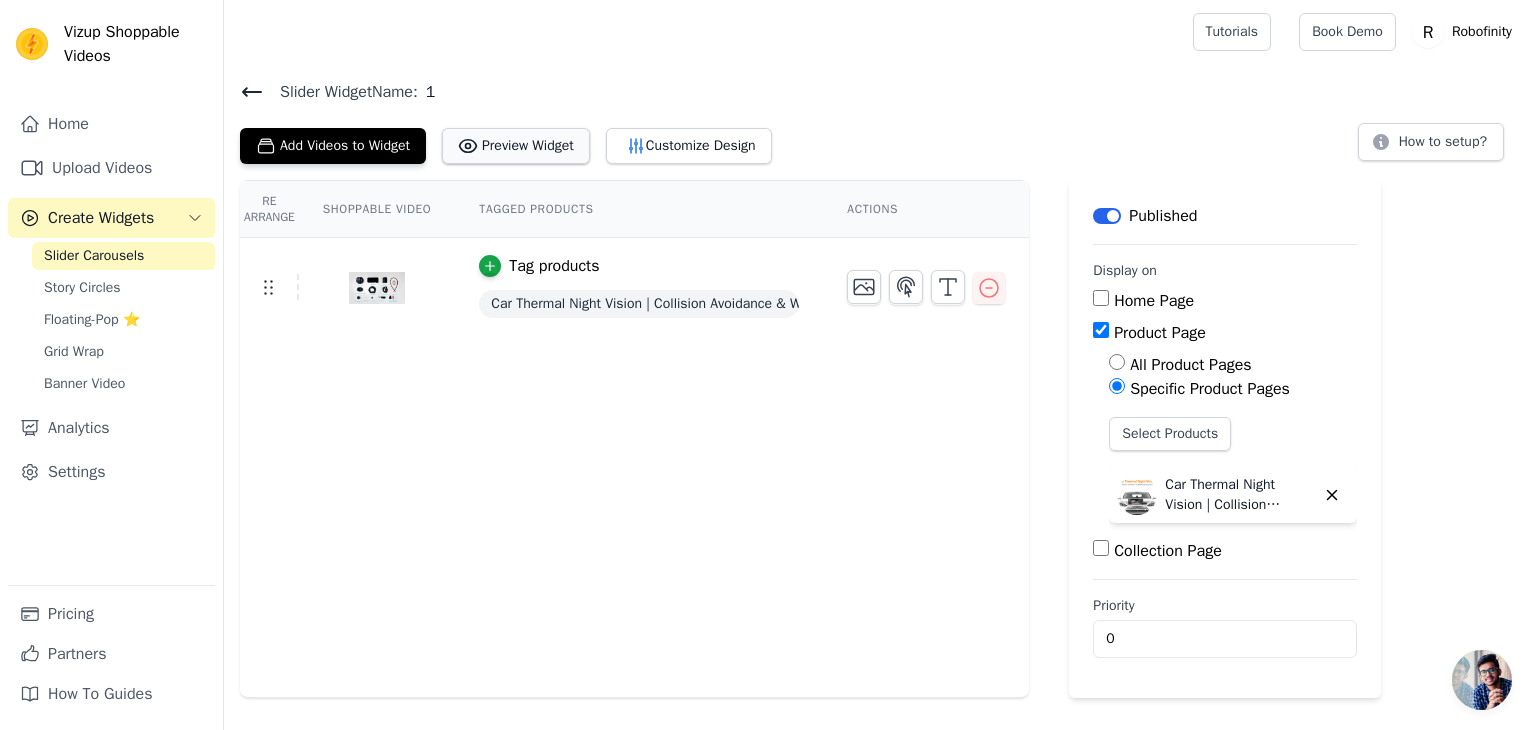 click on "Preview Widget" at bounding box center [516, 146] 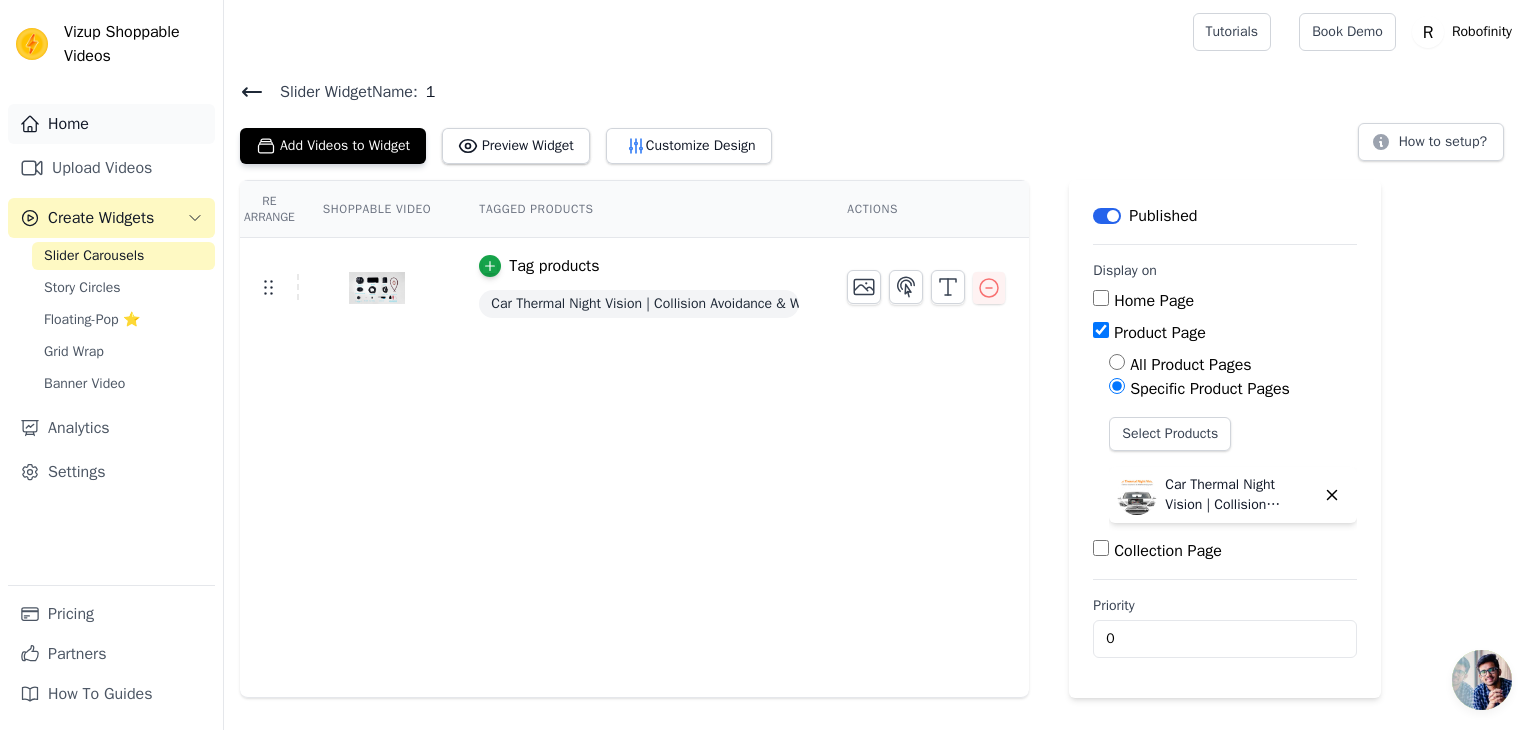 click on "Home" at bounding box center (111, 124) 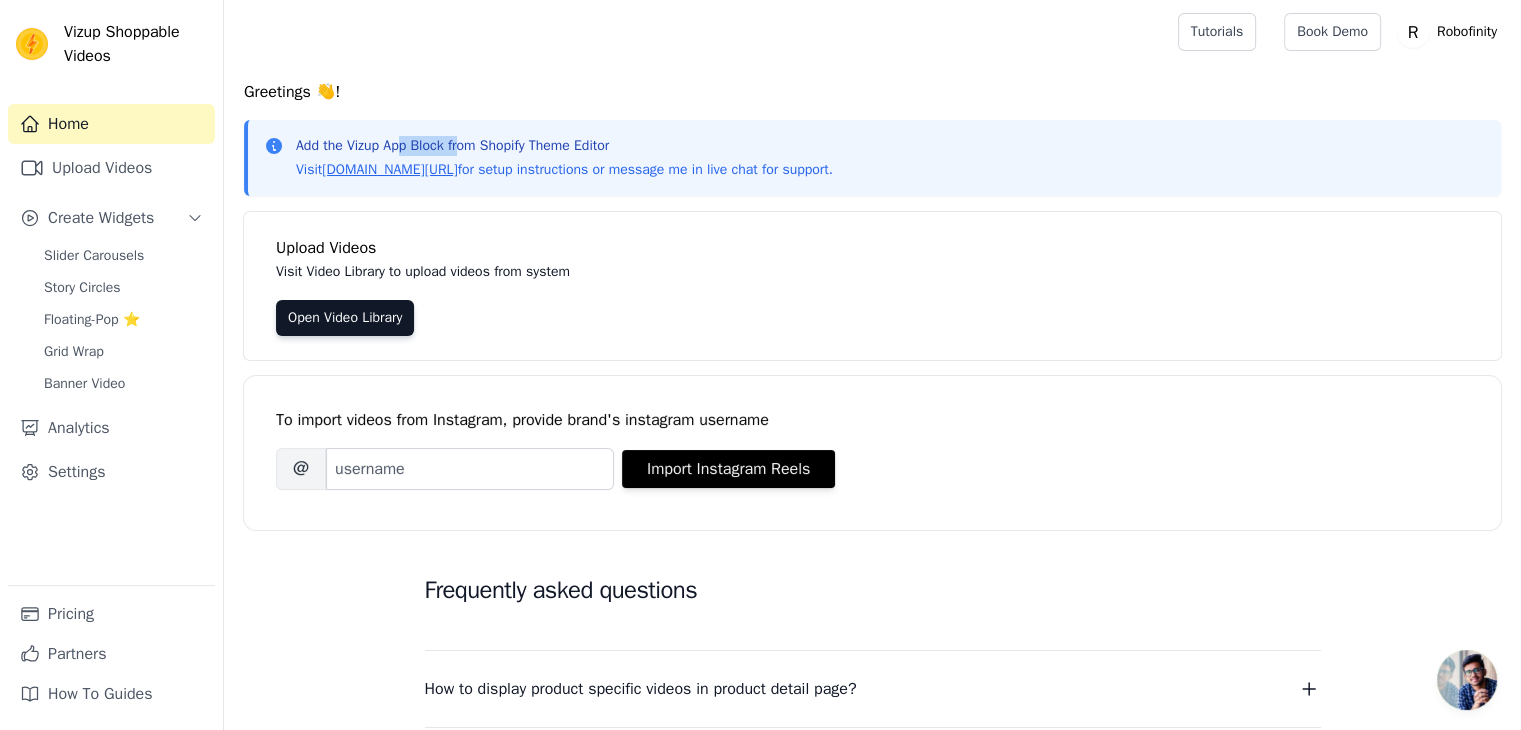 drag, startPoint x: 408, startPoint y: 140, endPoint x: 472, endPoint y: 145, distance: 64.195015 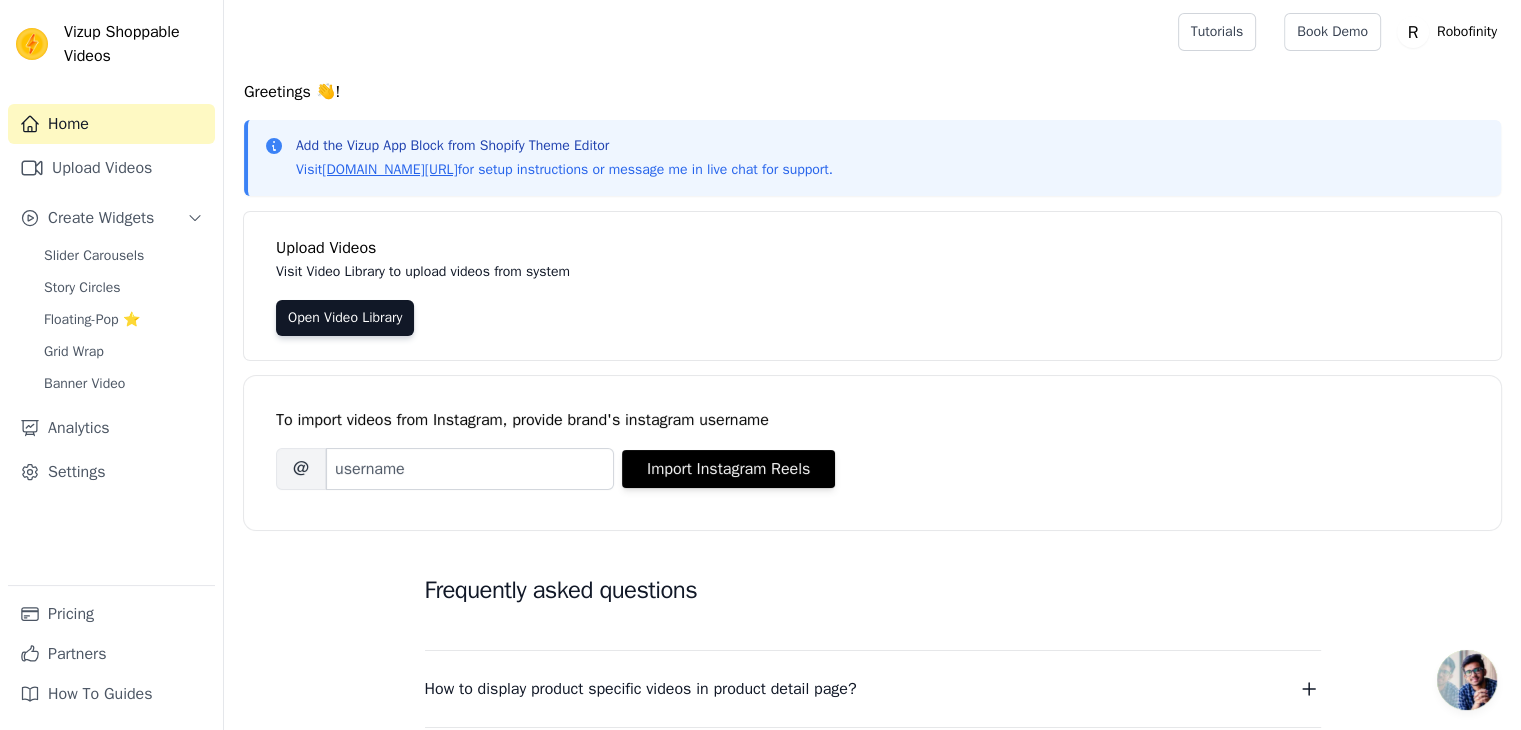 click on "Add the Vizup App Block from Shopify Theme Editor" at bounding box center [564, 146] 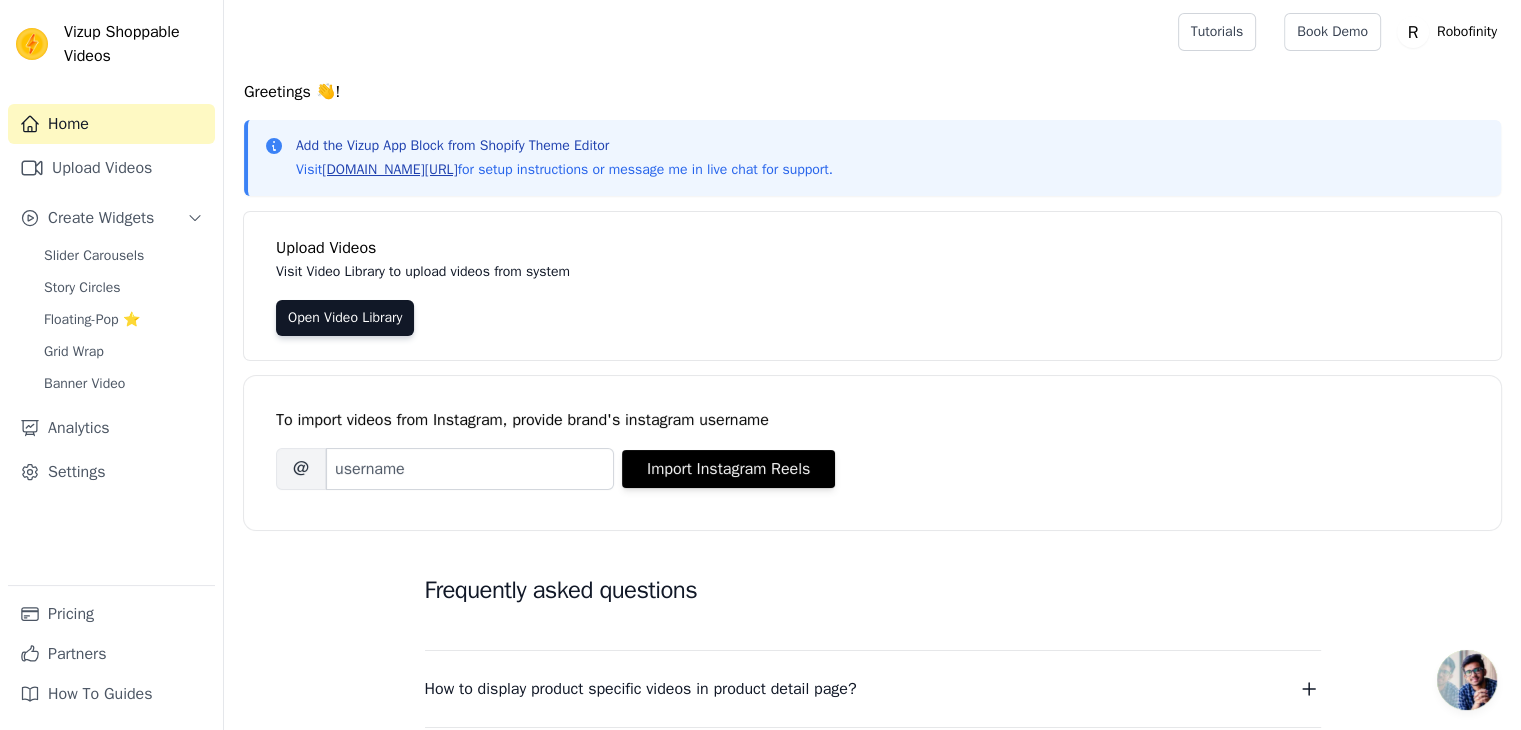click on "vizupcommerce.com/docs" at bounding box center (389, 169) 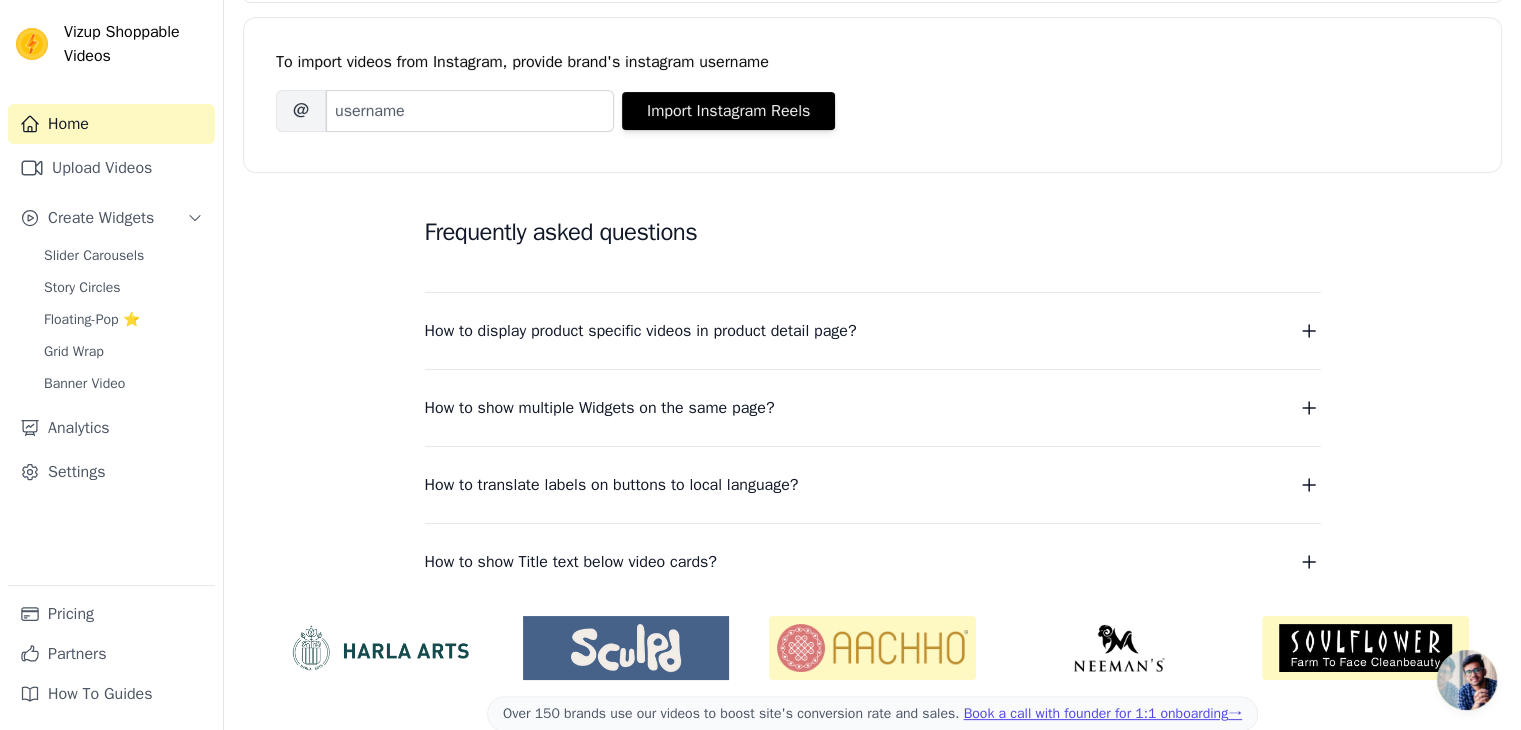 scroll, scrollTop: 391, scrollLeft: 0, axis: vertical 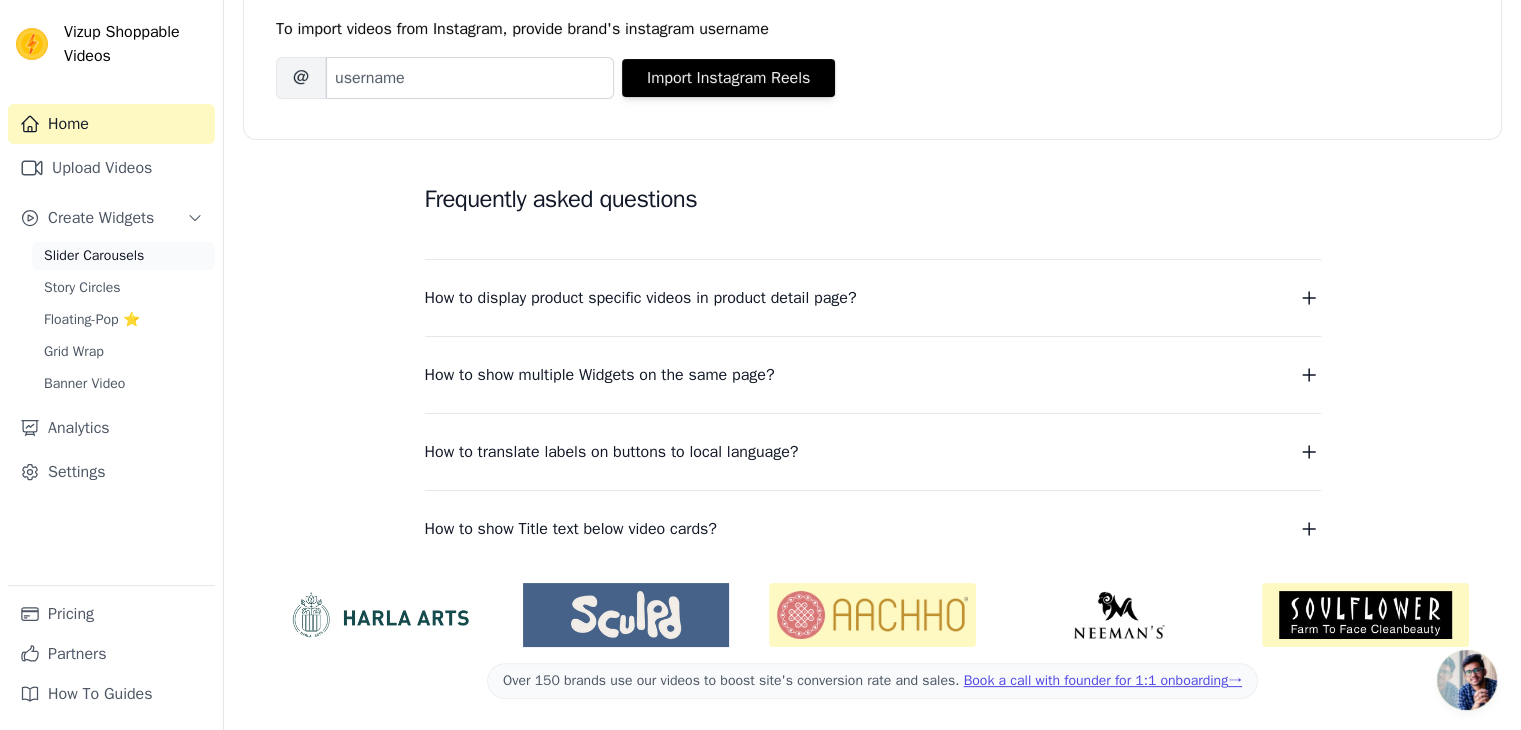 click on "Slider Carousels" at bounding box center (94, 256) 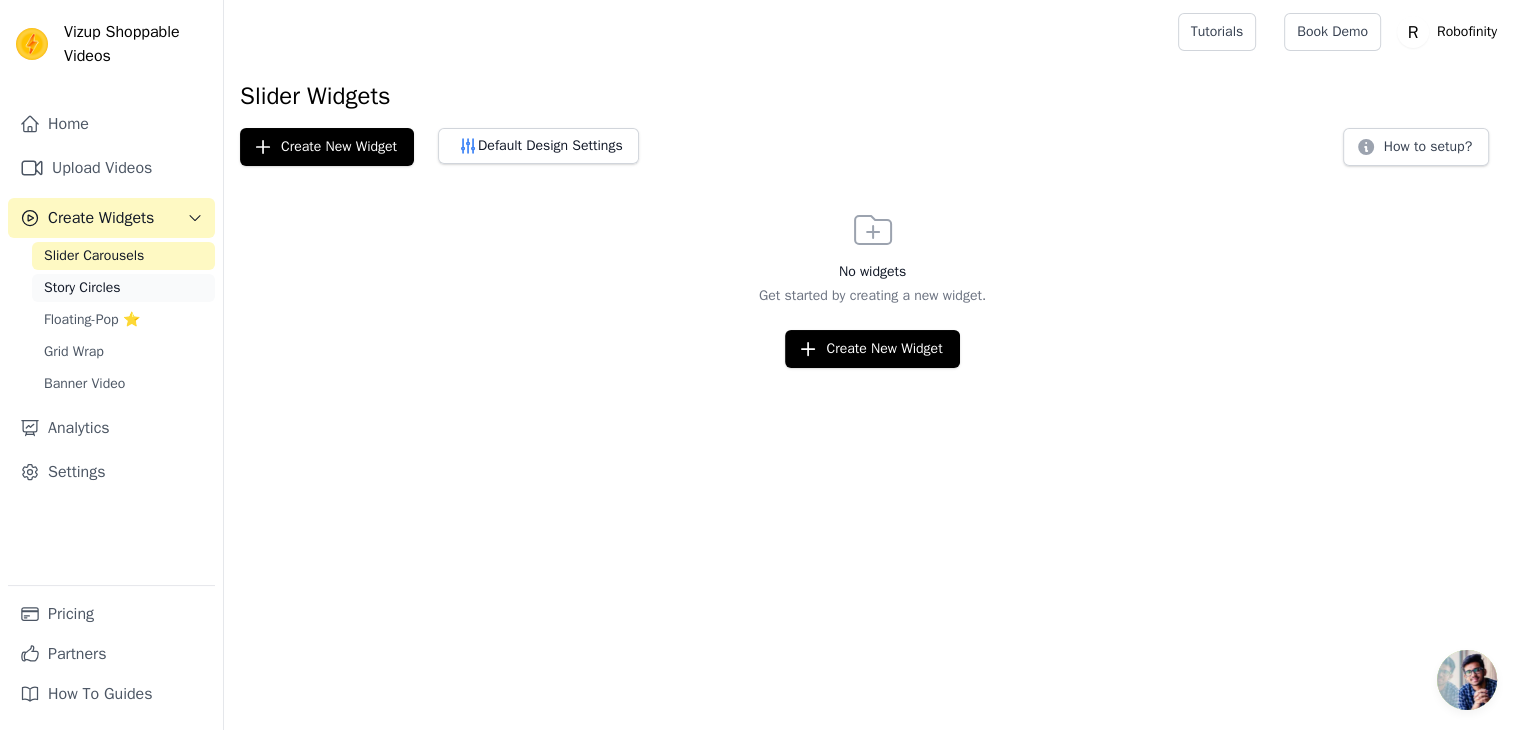 scroll, scrollTop: 0, scrollLeft: 0, axis: both 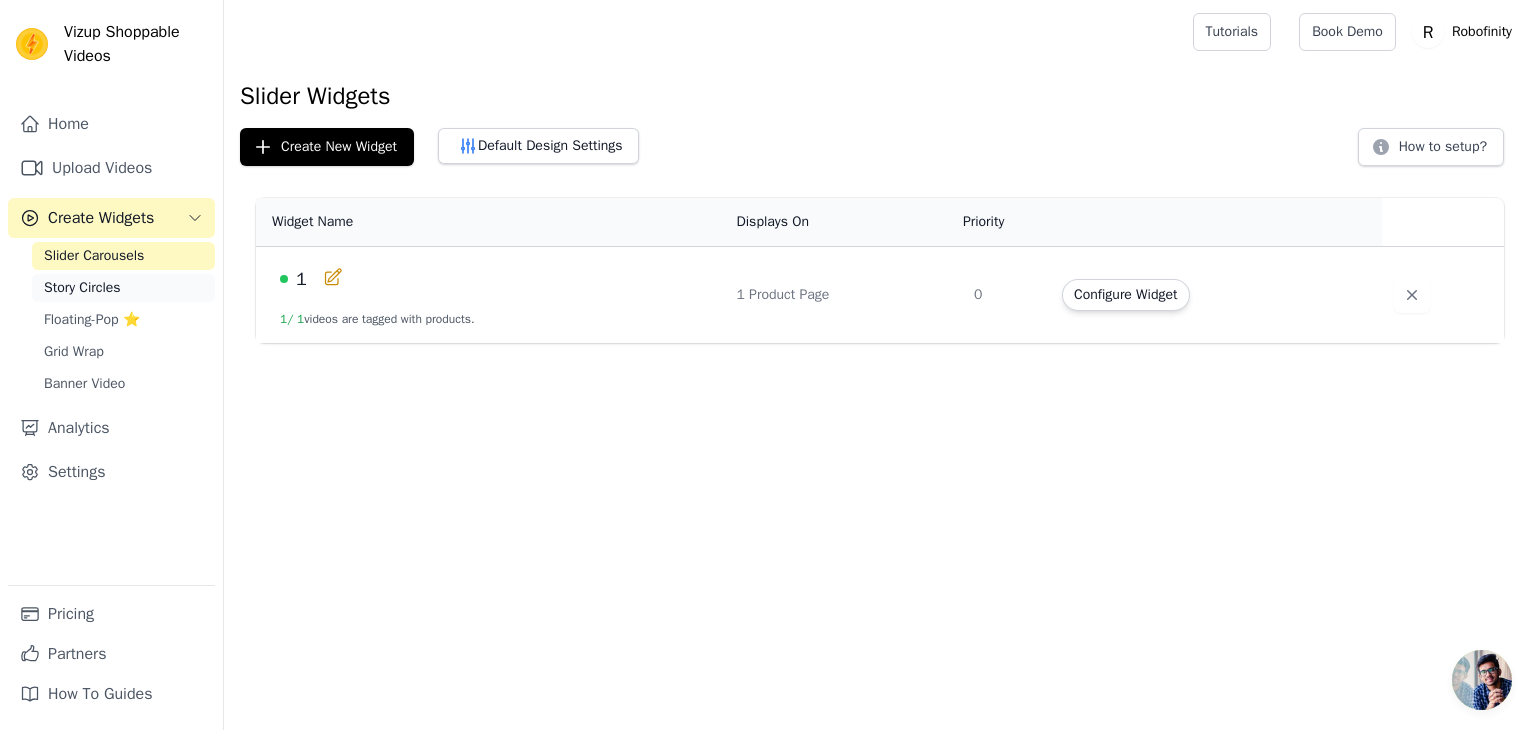 click on "Story Circles" at bounding box center [82, 288] 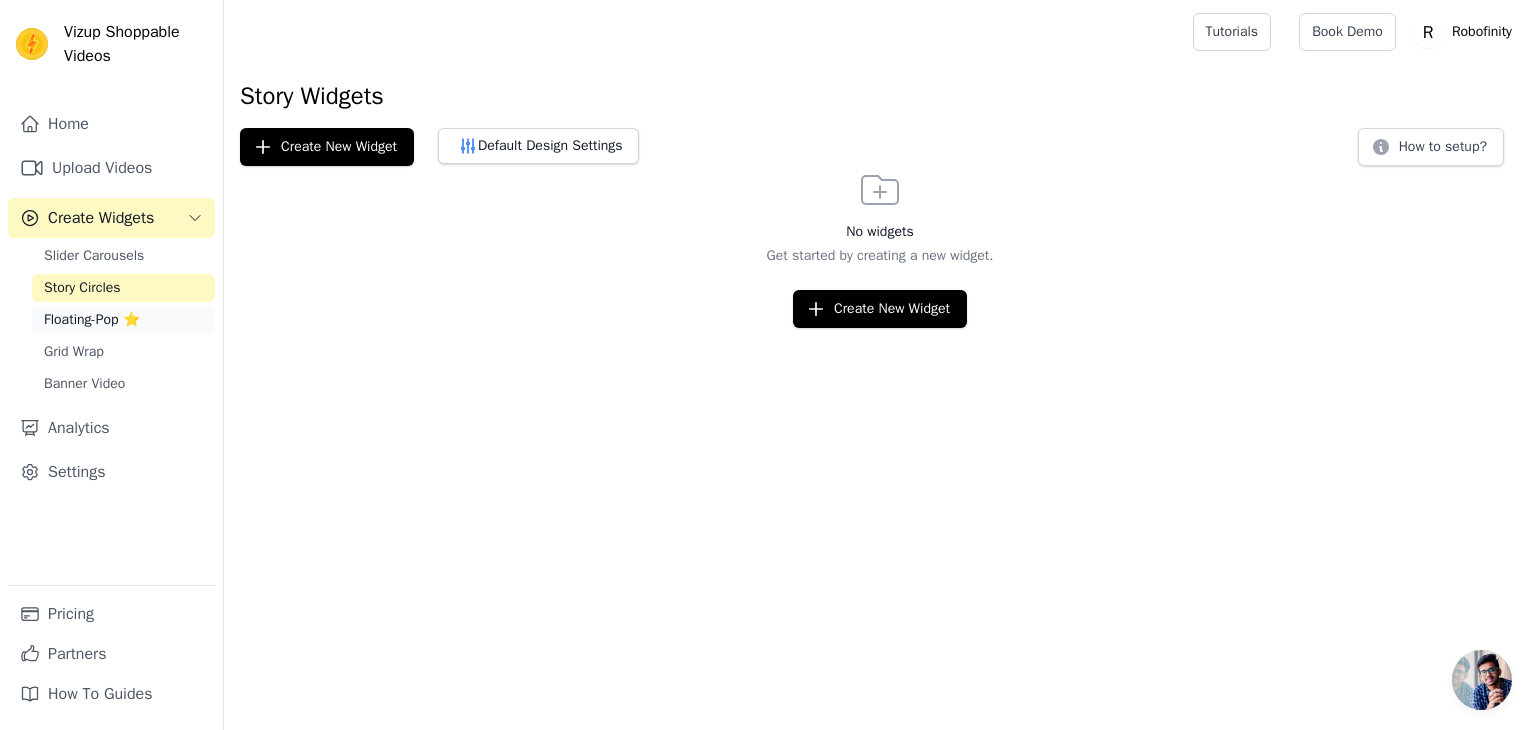 click on "Floating-Pop ⭐" at bounding box center (123, 320) 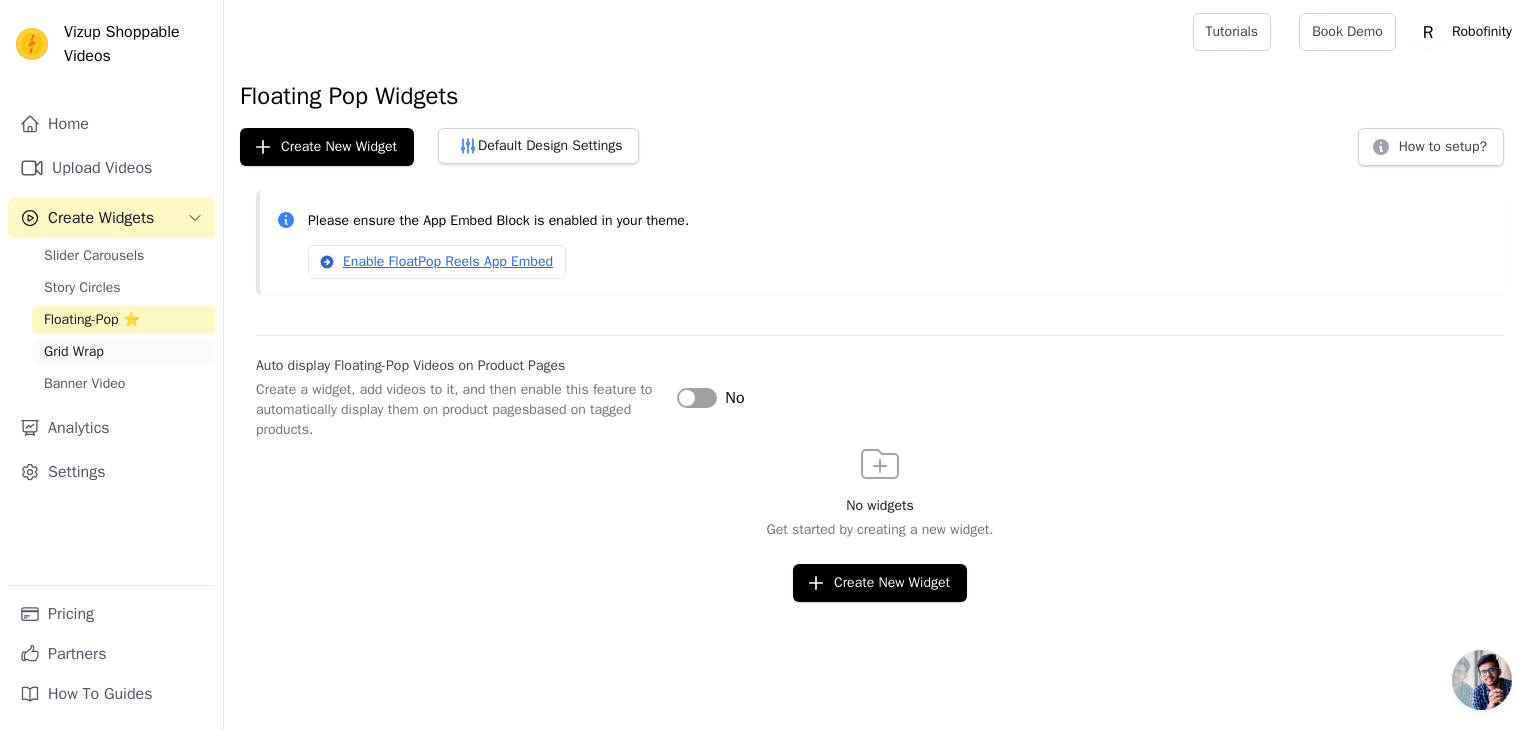 click on "Grid Wrap" at bounding box center [74, 352] 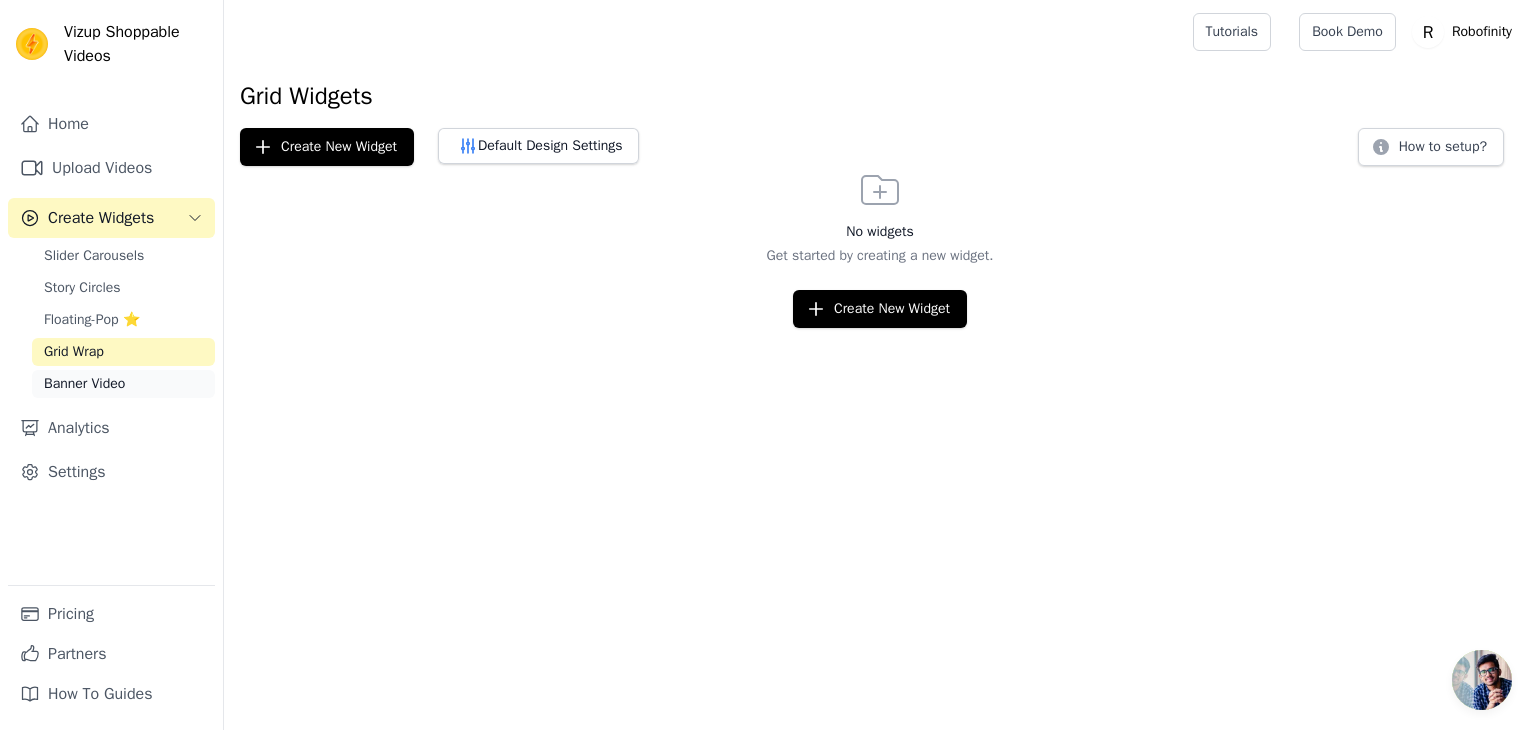 click on "Banner Video" at bounding box center [84, 384] 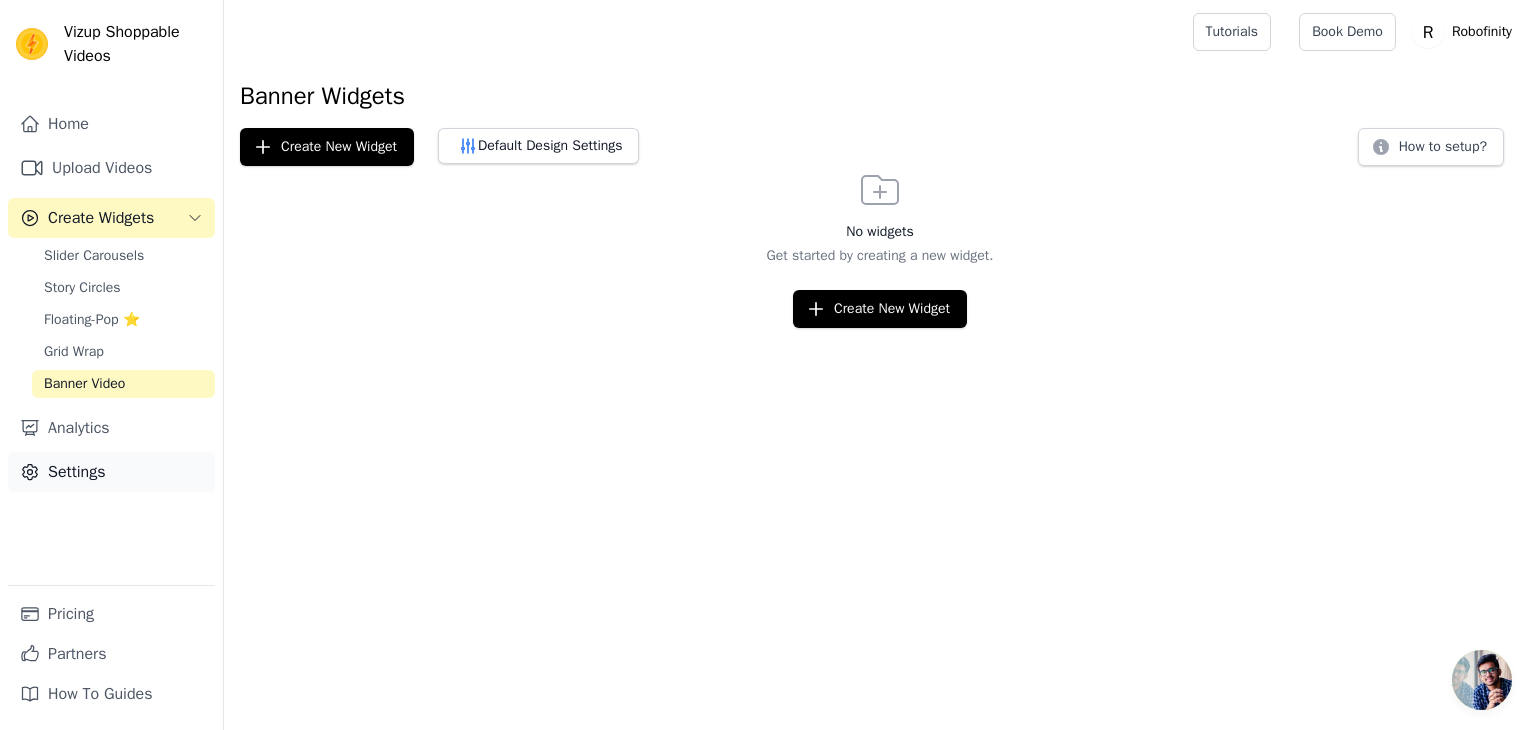 click on "Settings" at bounding box center (111, 472) 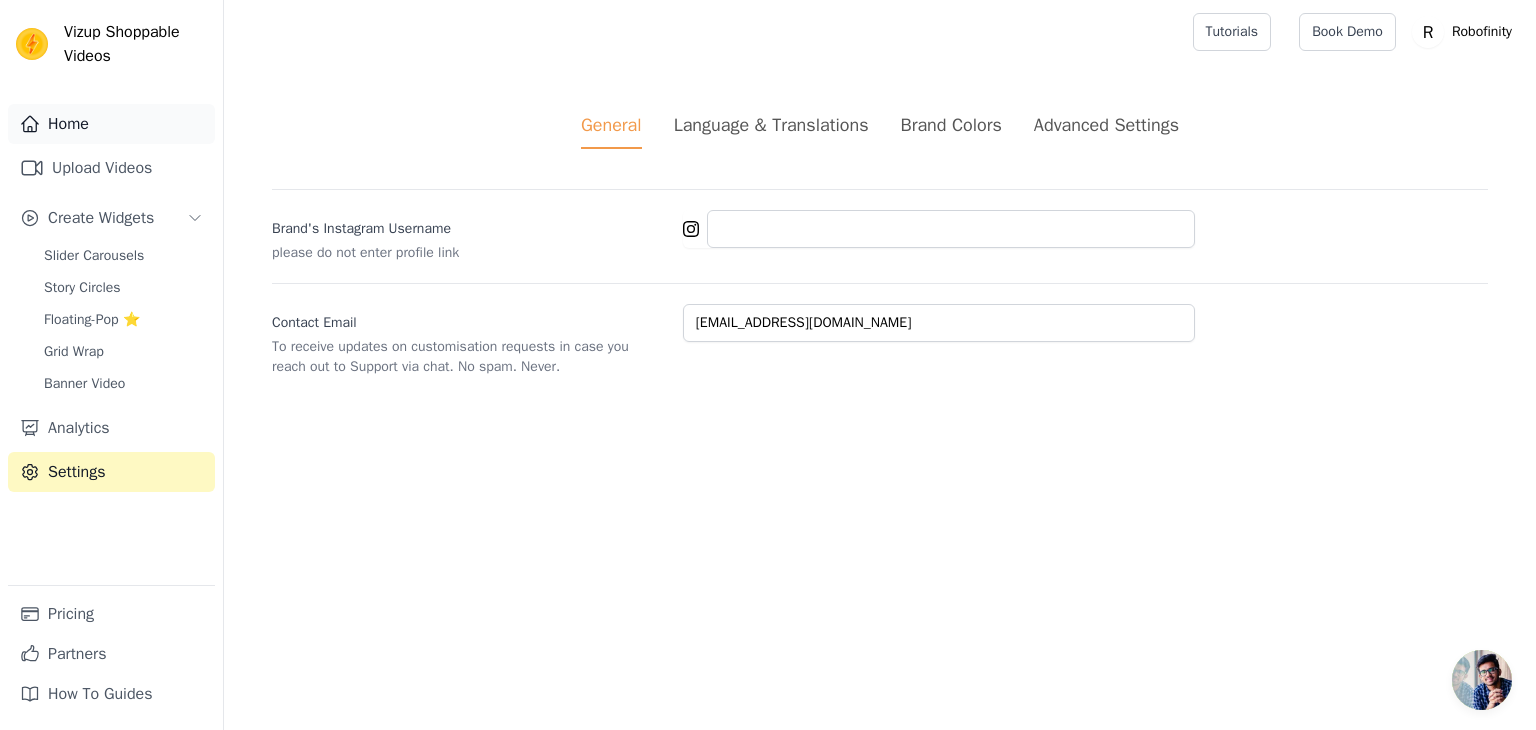 click on "Home" at bounding box center [111, 124] 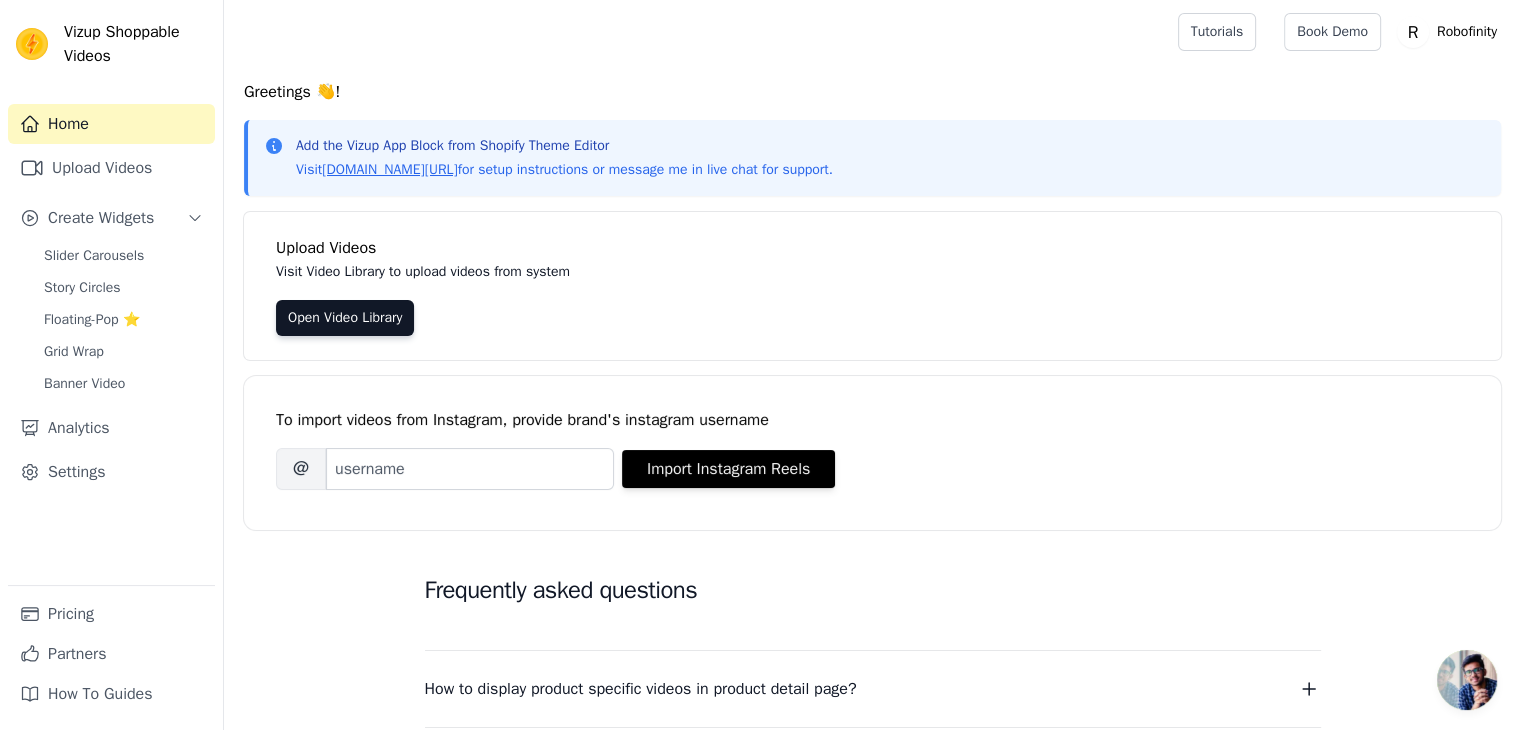 click on "Add the Vizup App Block from Shopify Theme Editor   Visit  vizupcommerce.com/docs  for setup instructions or message me in live chat for support." at bounding box center [564, 158] 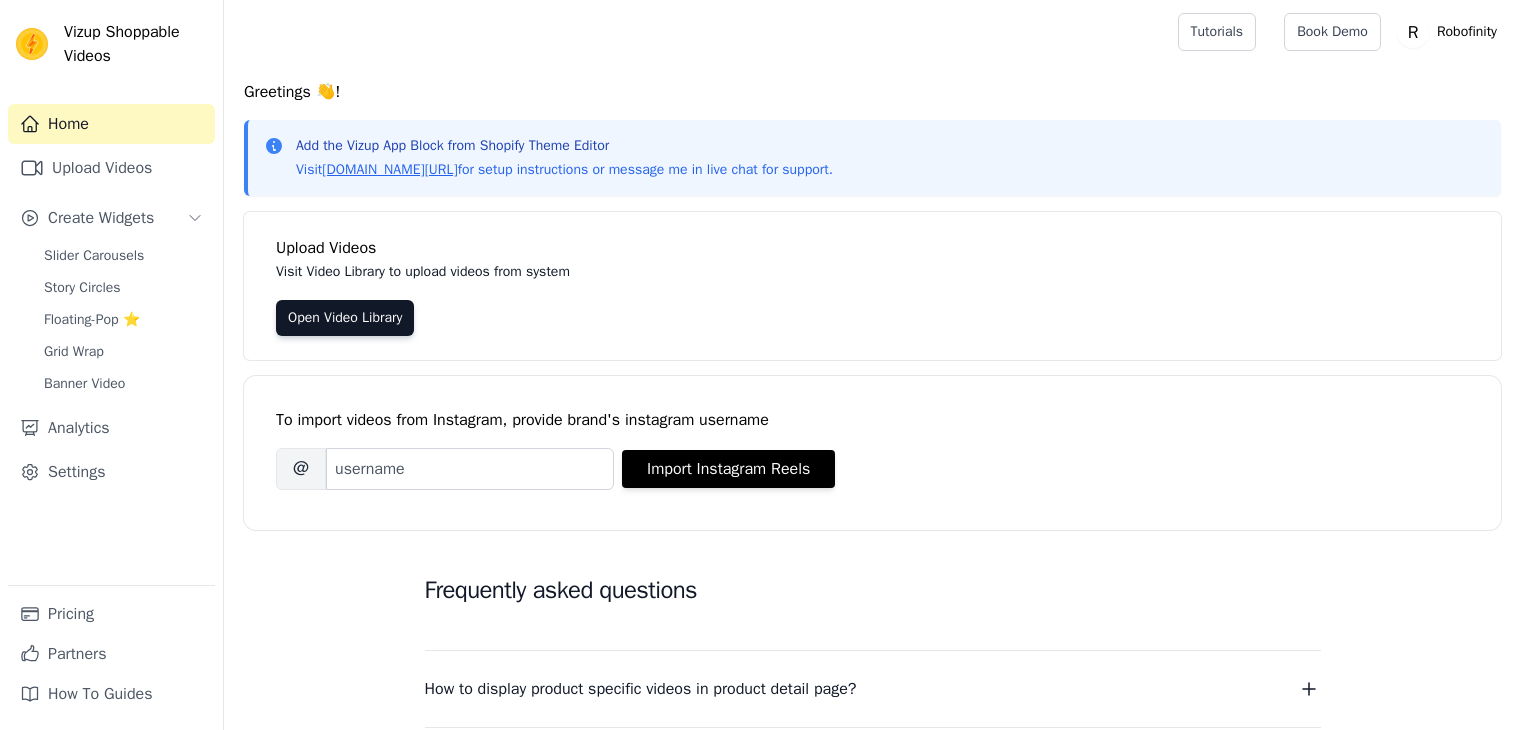 scroll, scrollTop: 0, scrollLeft: 0, axis: both 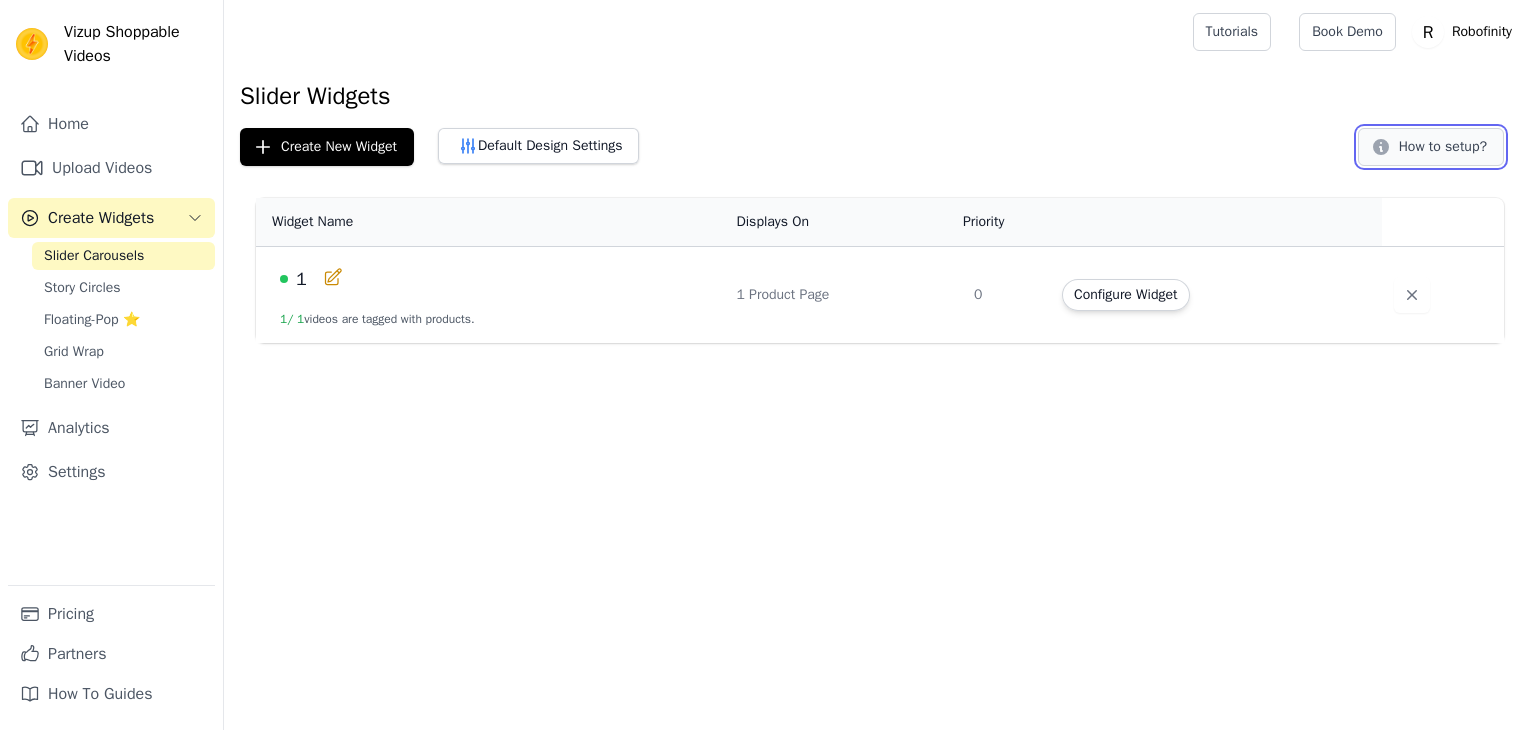 click on "How to setup?" at bounding box center (1431, 147) 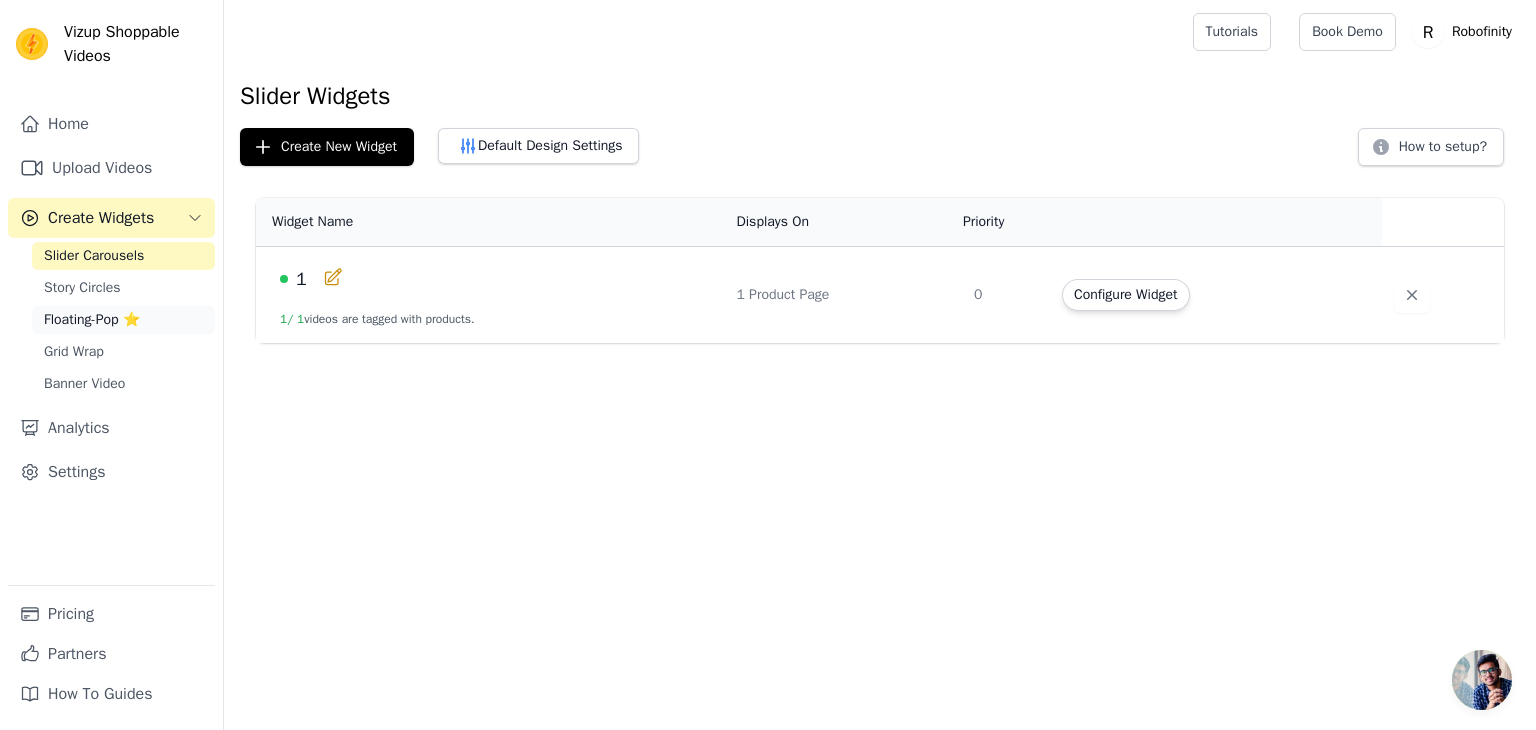 click on "Floating-Pop ⭐" at bounding box center [123, 320] 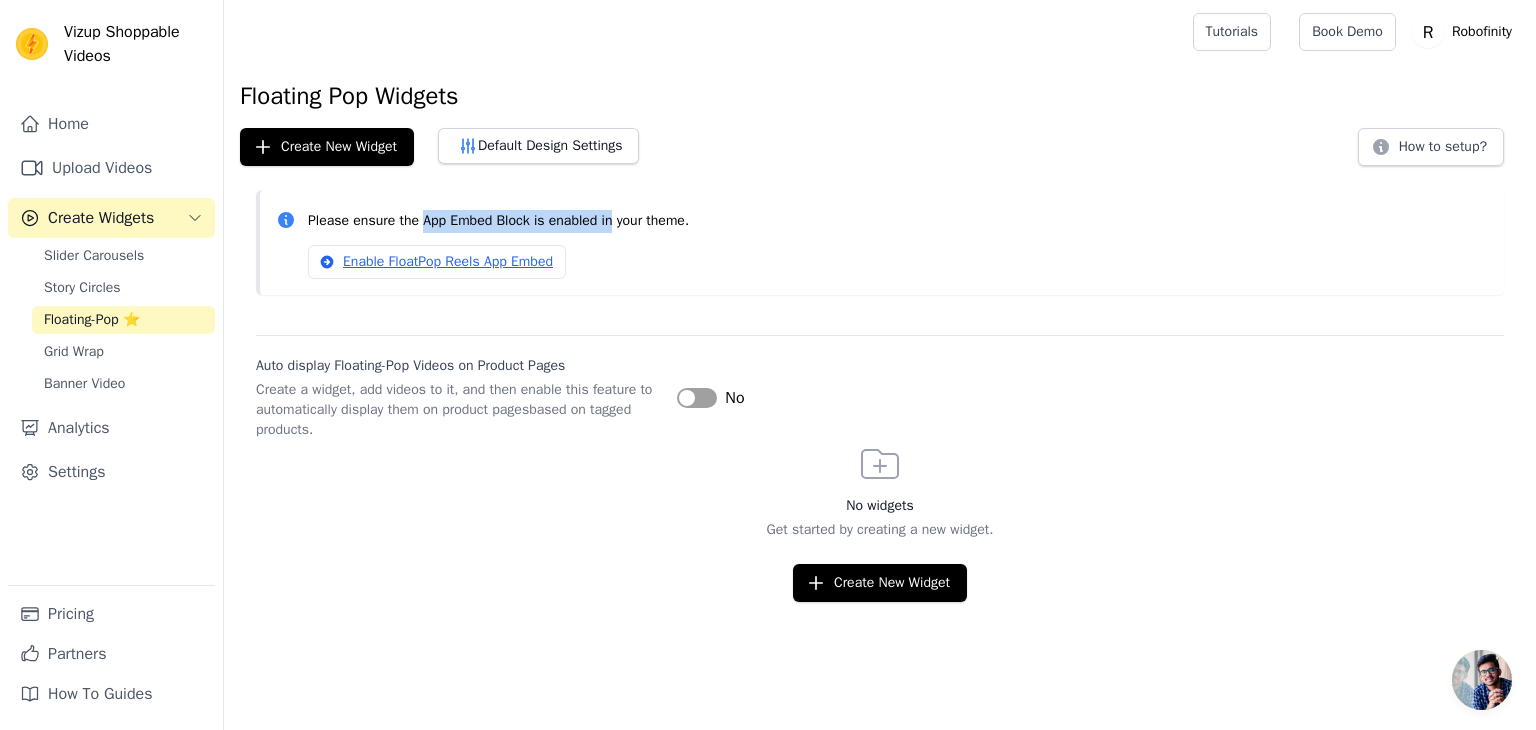 drag, startPoint x: 428, startPoint y: 222, endPoint x: 624, endPoint y: 229, distance: 196.12495 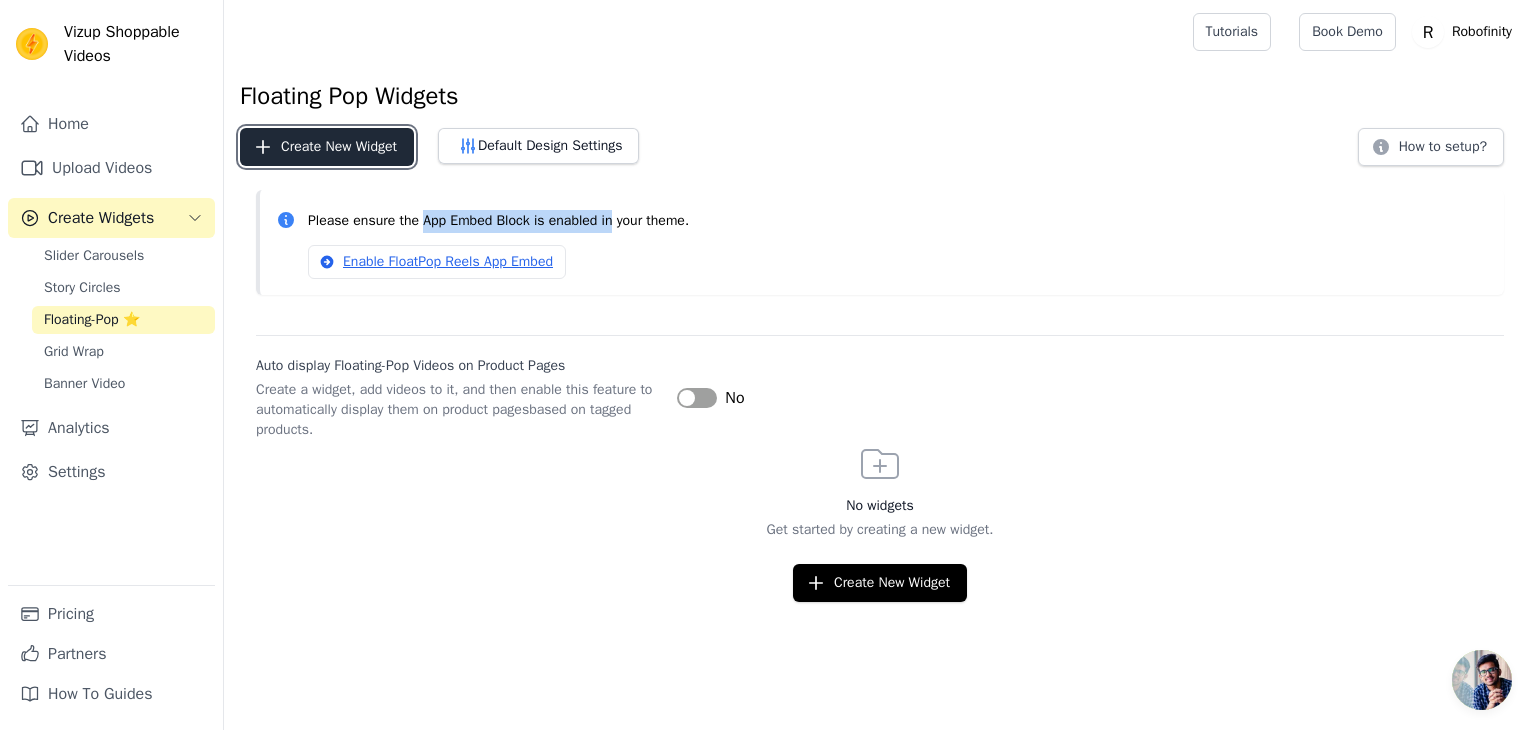 click on "Create New Widget" at bounding box center [327, 147] 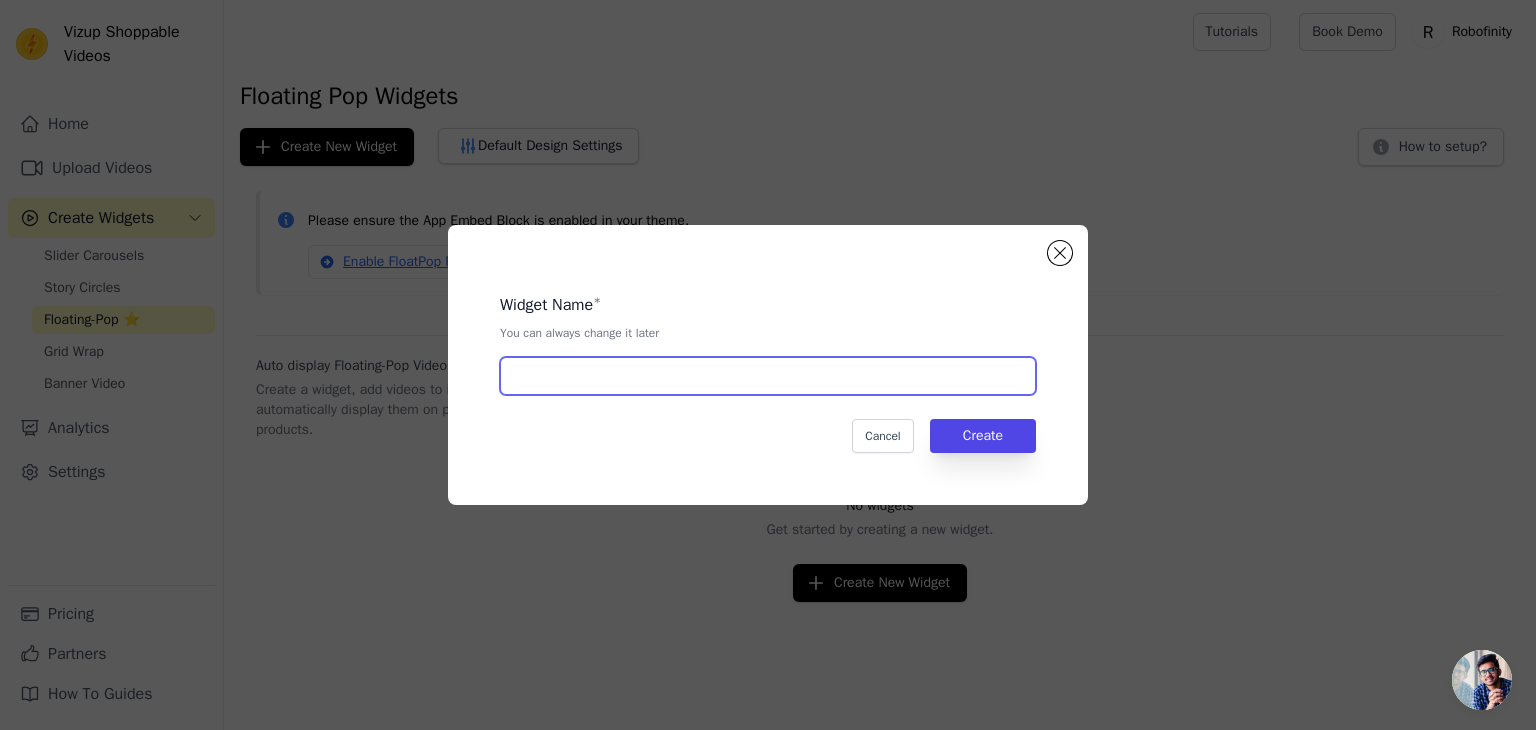 click at bounding box center (768, 376) 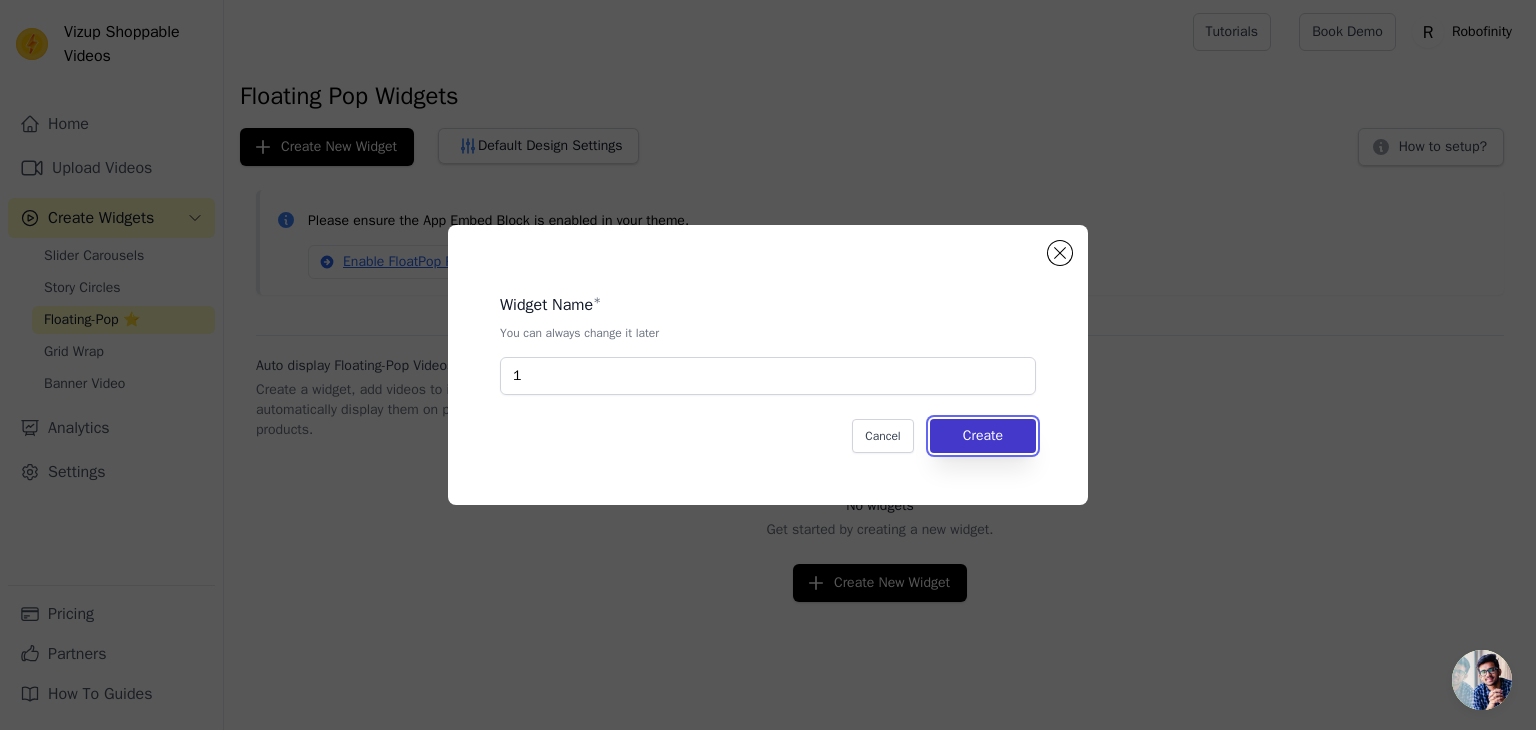 click on "Create" at bounding box center [983, 436] 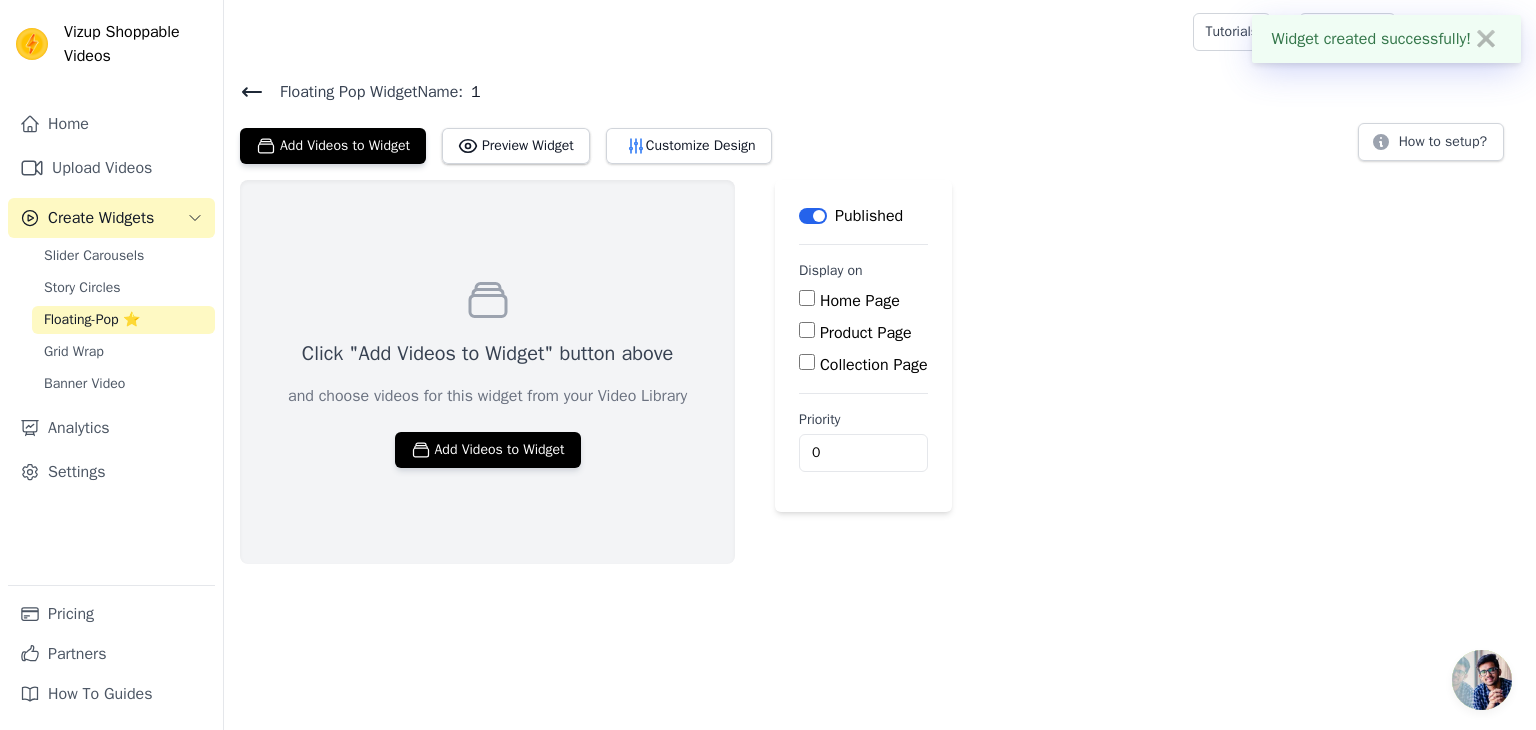 click on "Product Page" at bounding box center [863, 333] 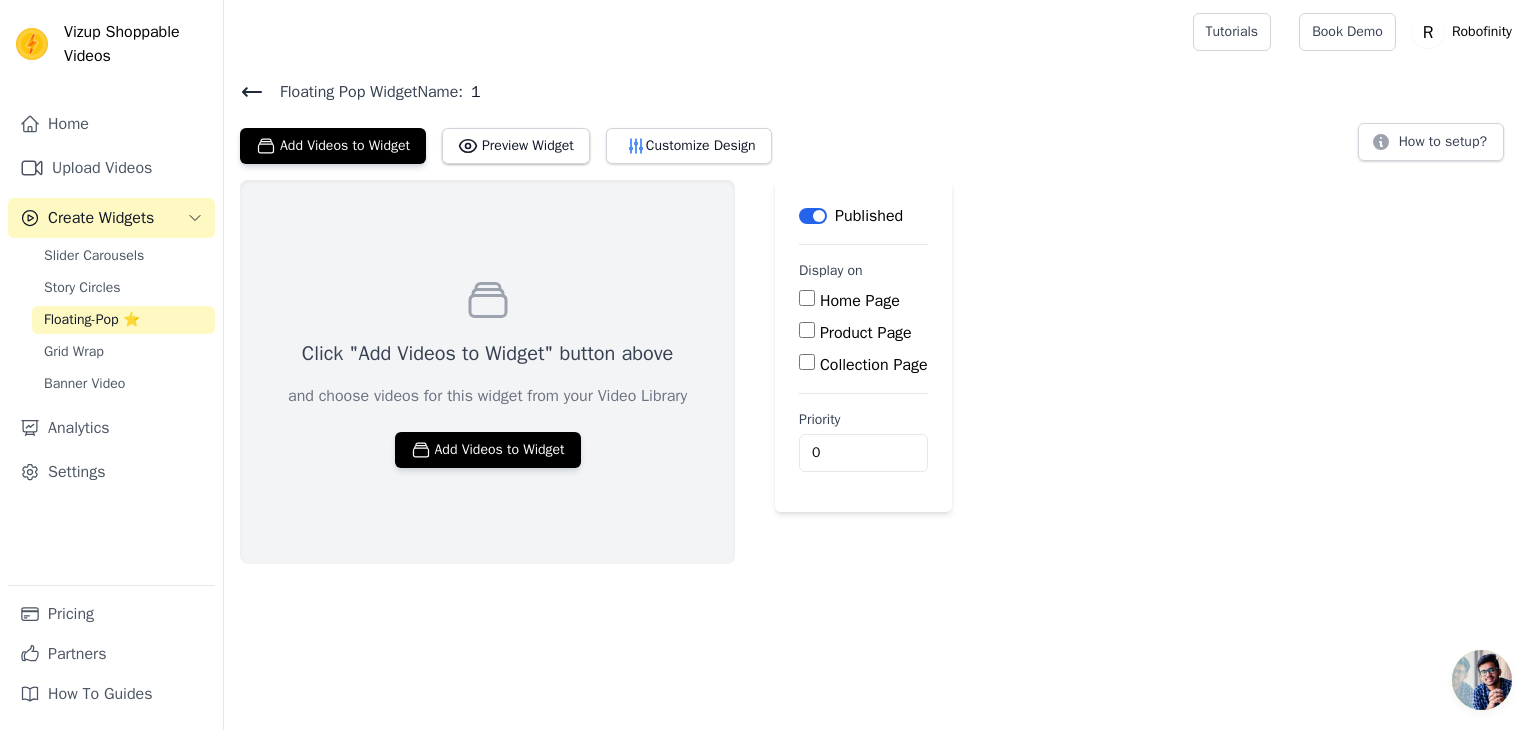 click on "Product Page" at bounding box center [807, 330] 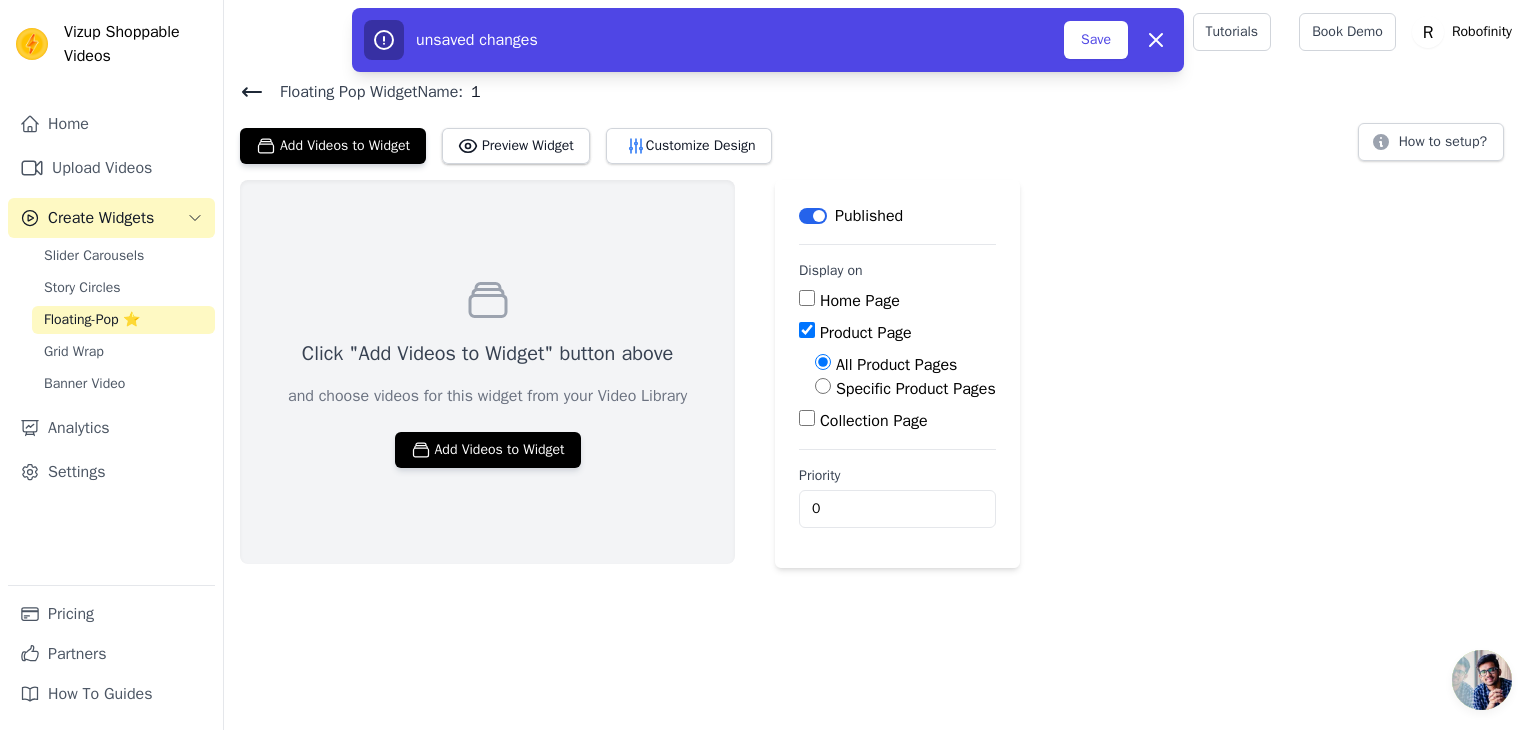 click on "Specific Product Pages" at bounding box center [823, 386] 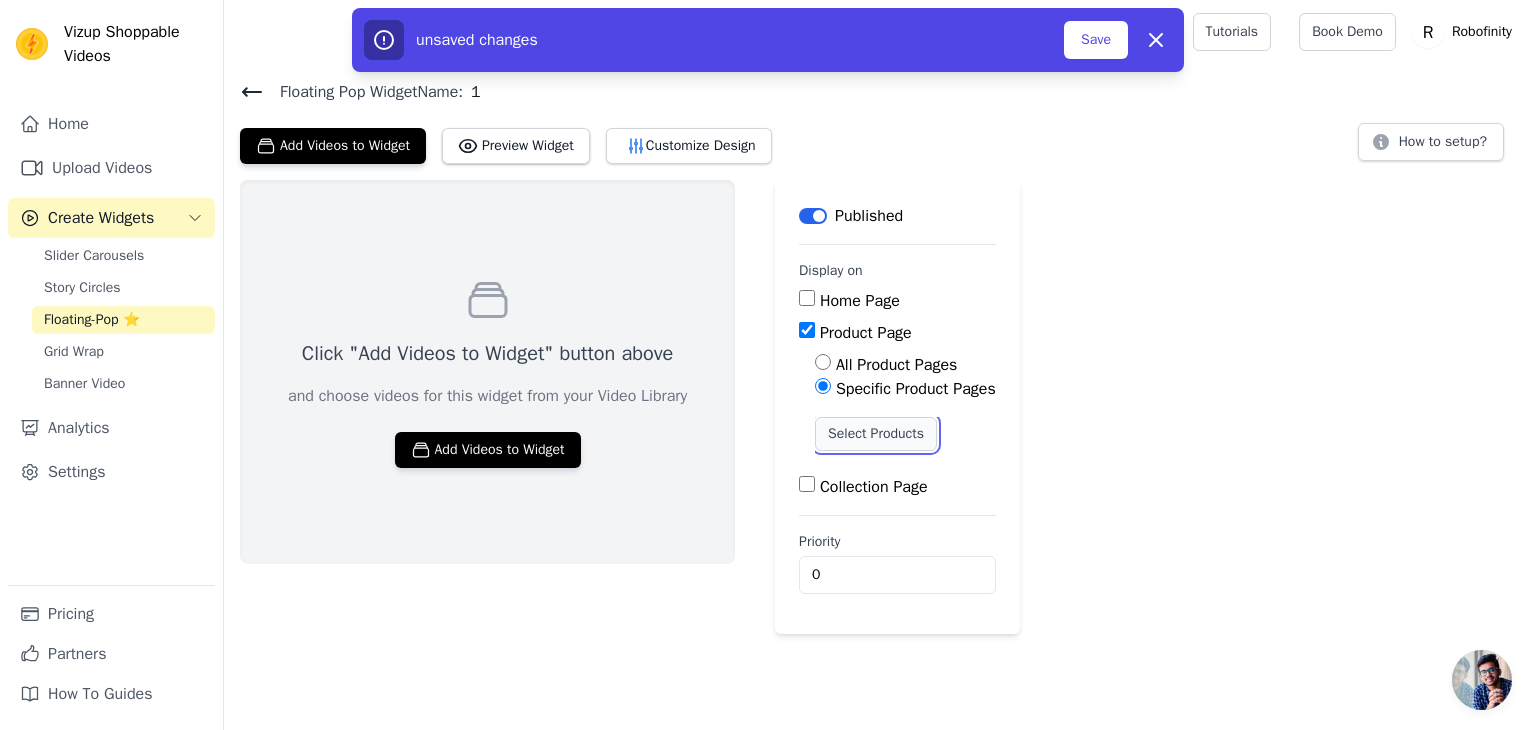 click on "Select Products" at bounding box center [876, 434] 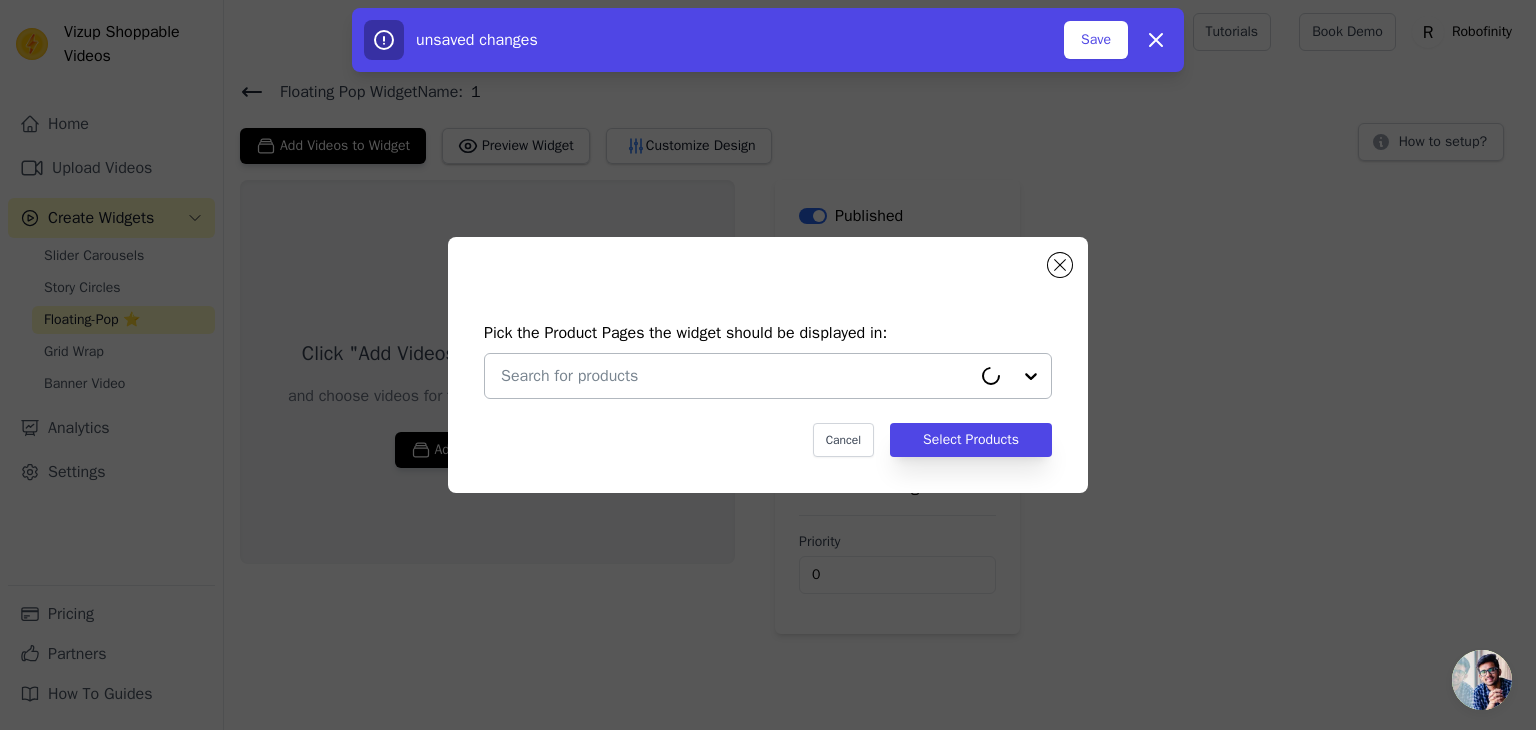click at bounding box center (736, 376) 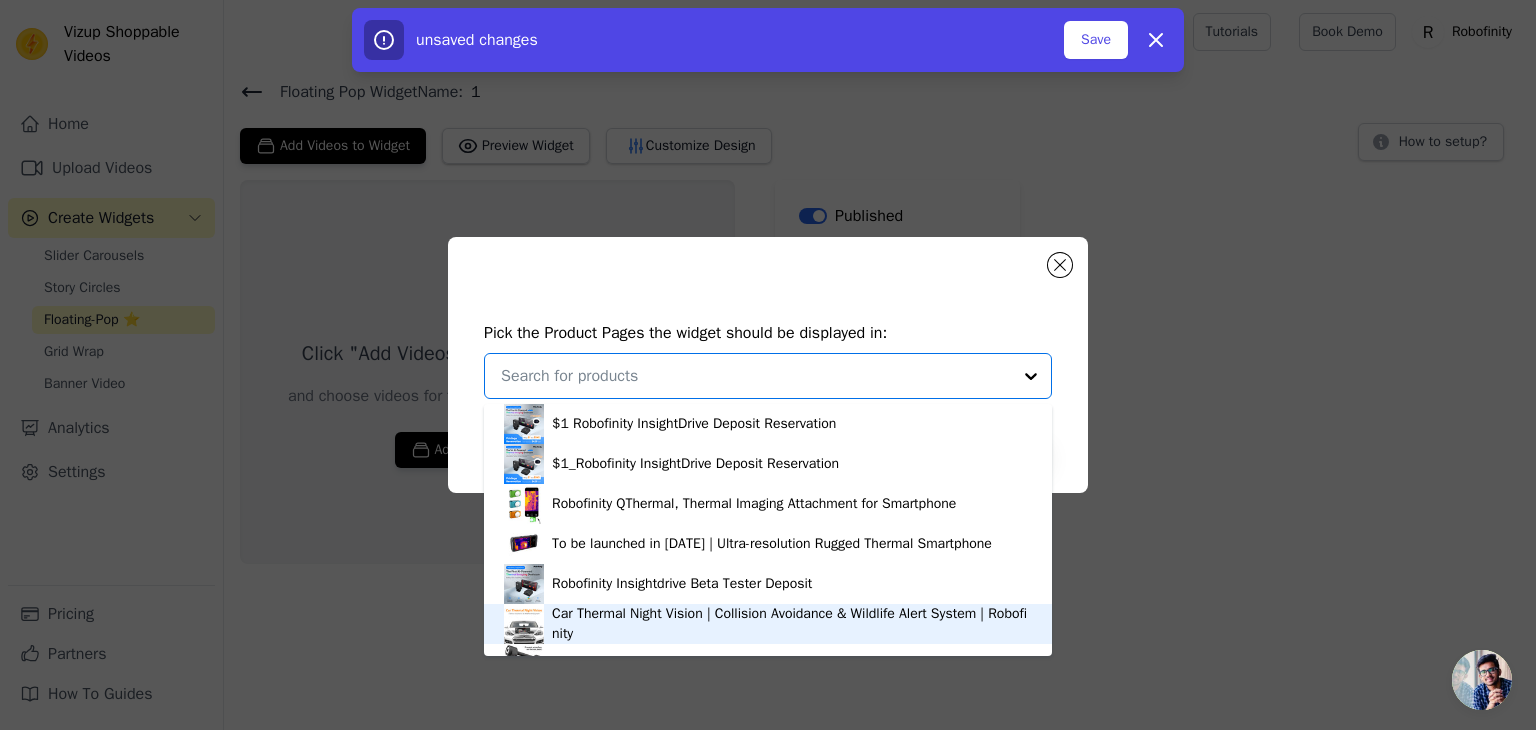 click on "Car Thermal Night Vision | Collision Avoidance & Wildlife Alert System | Robofinity" at bounding box center [792, 624] 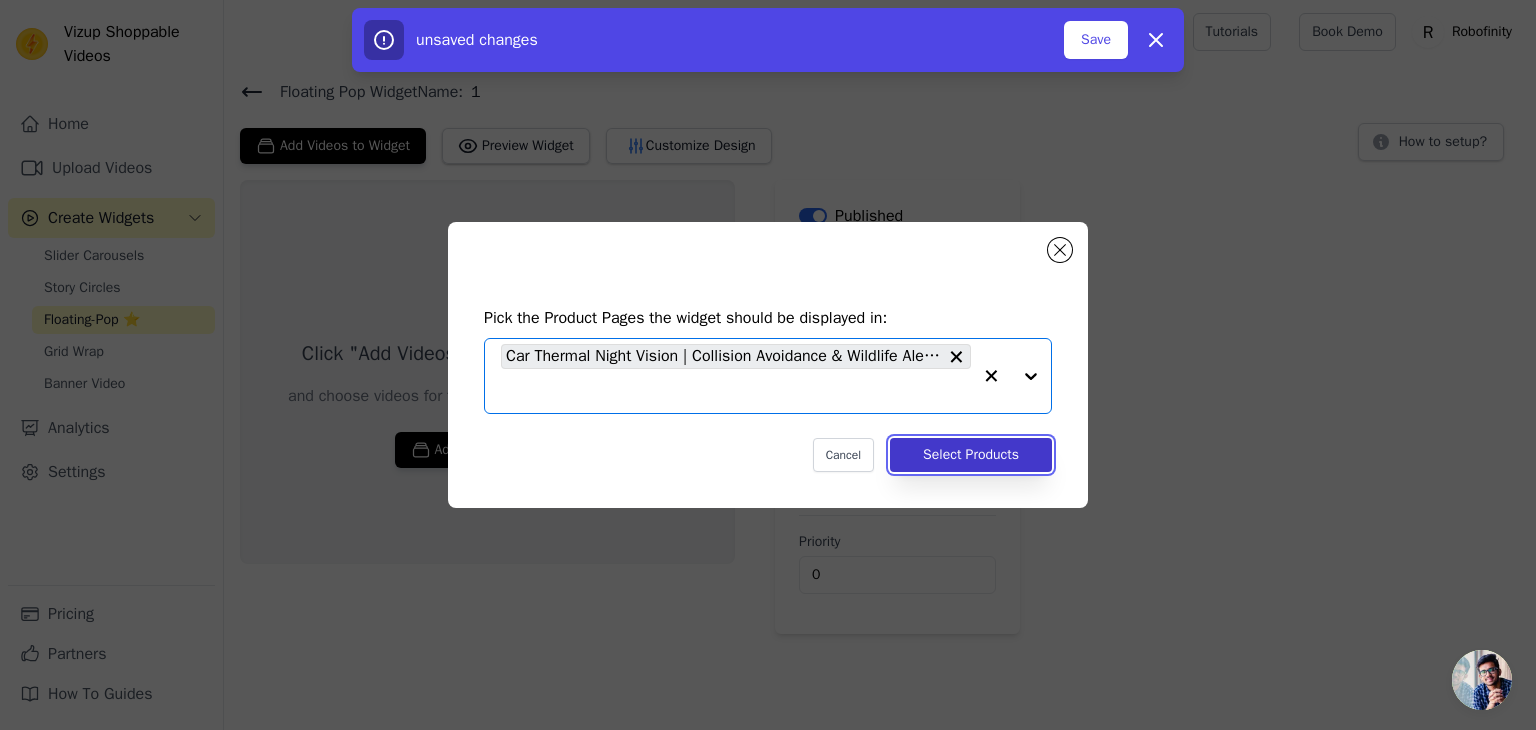 click on "Select Products" at bounding box center [971, 455] 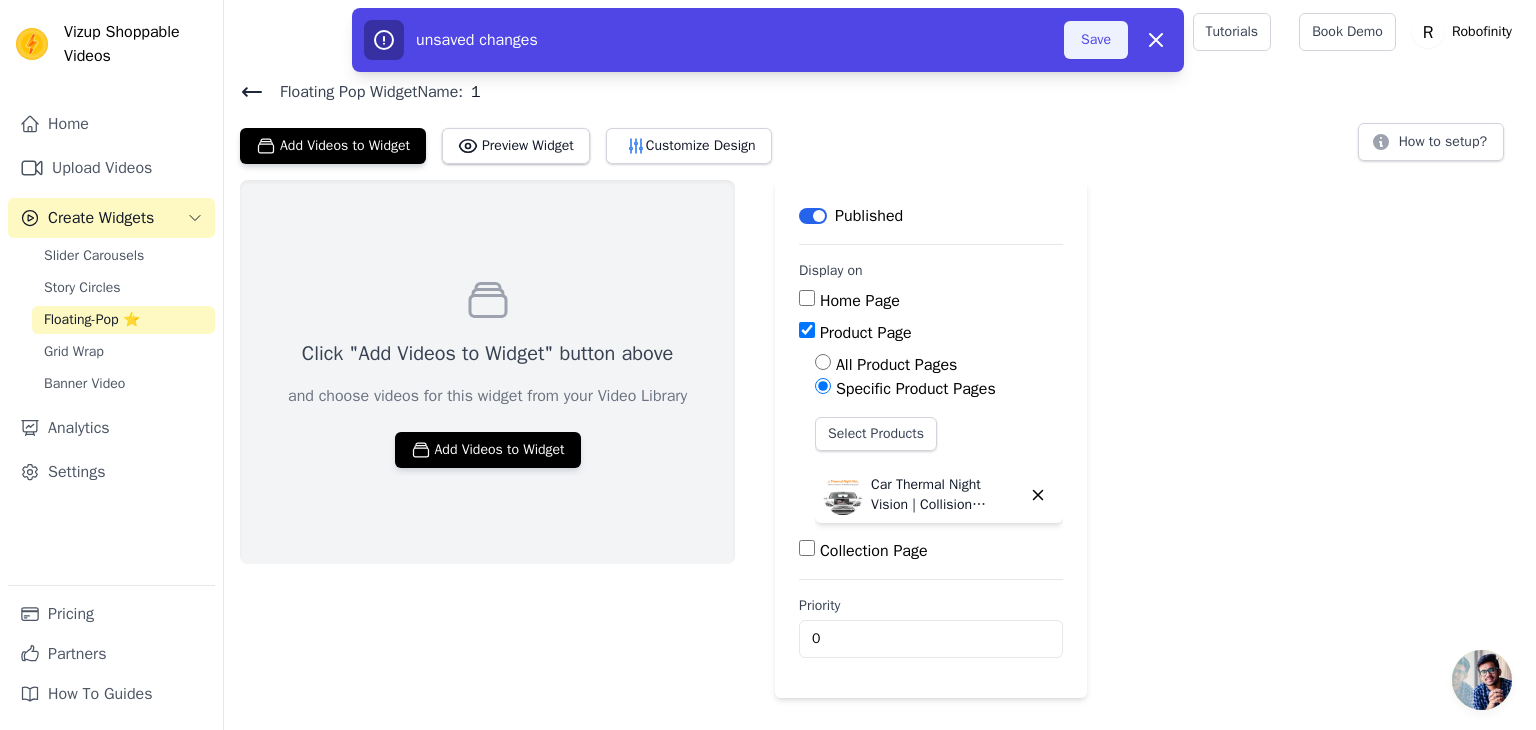 click on "Save" at bounding box center [1096, 40] 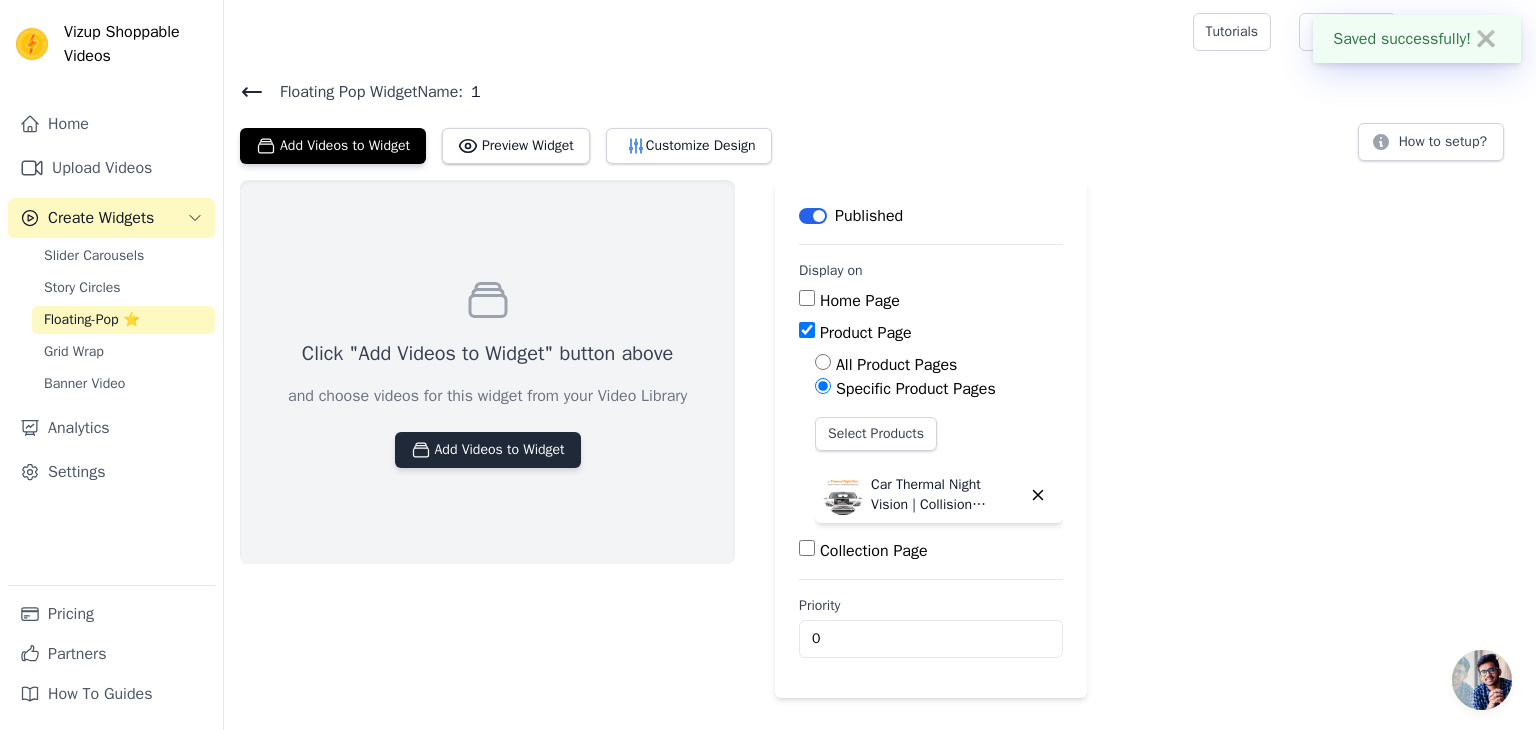 click on "Add Videos to Widget" at bounding box center (488, 450) 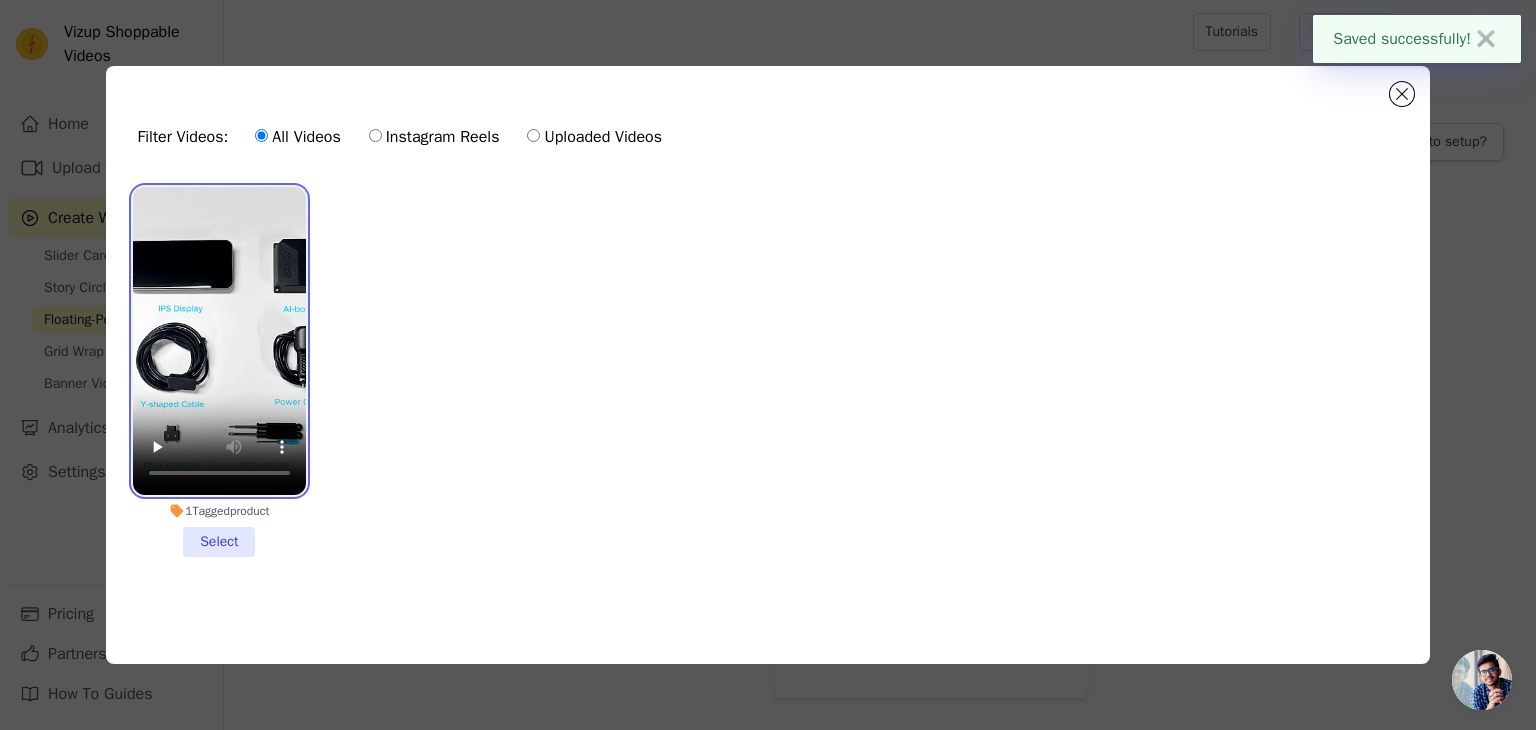 click at bounding box center (219, 341) 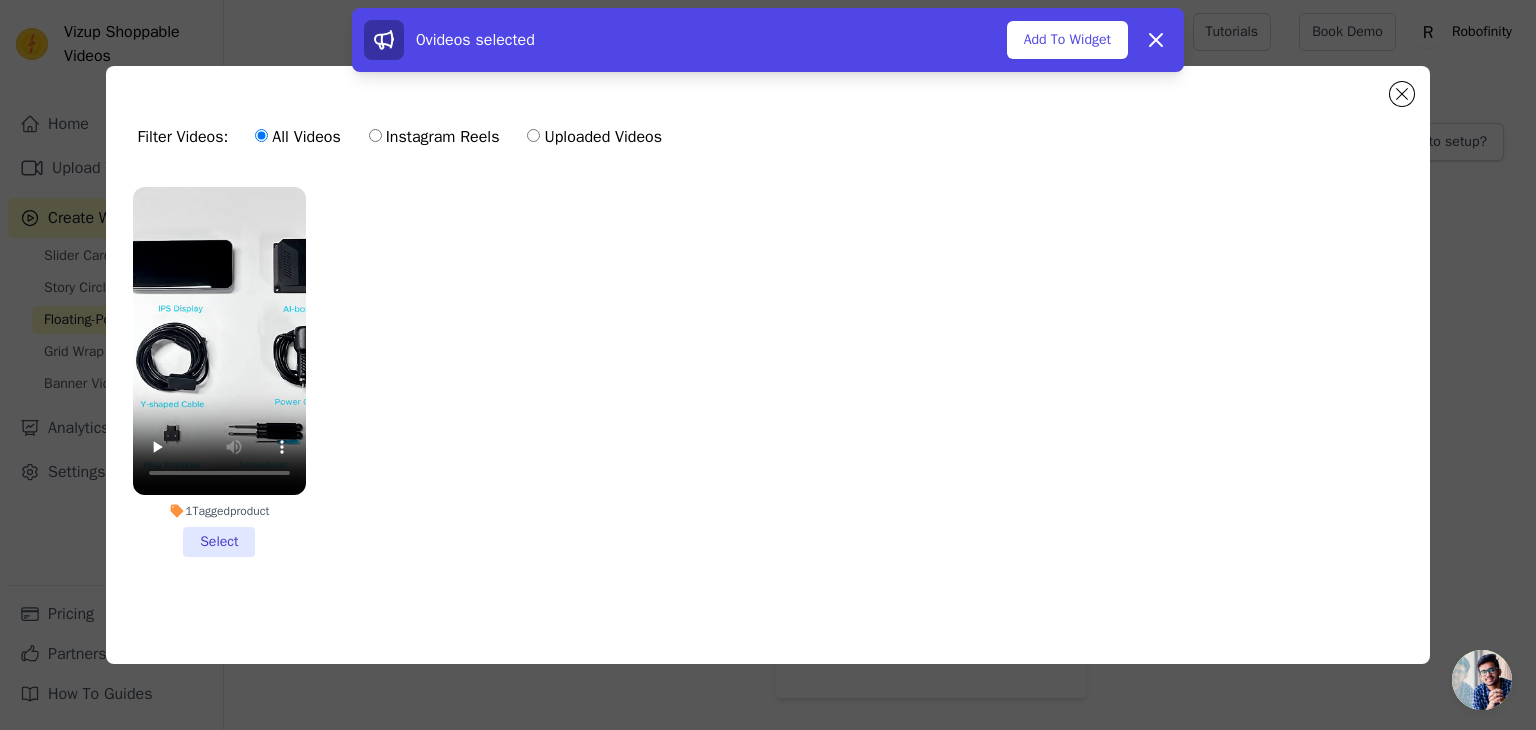click on "1  Tagged  product     Select" at bounding box center (219, 372) 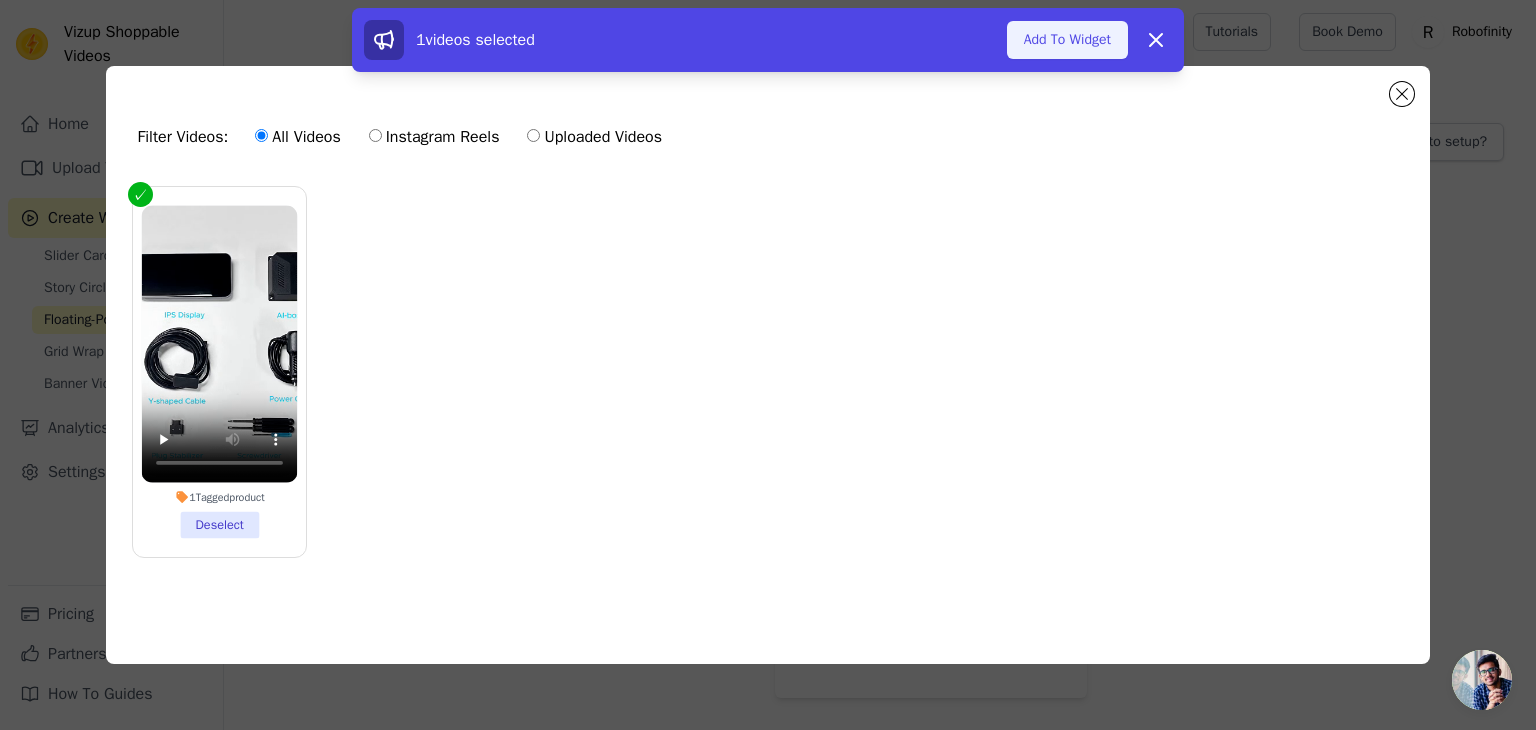 click on "Add To Widget" at bounding box center [1067, 40] 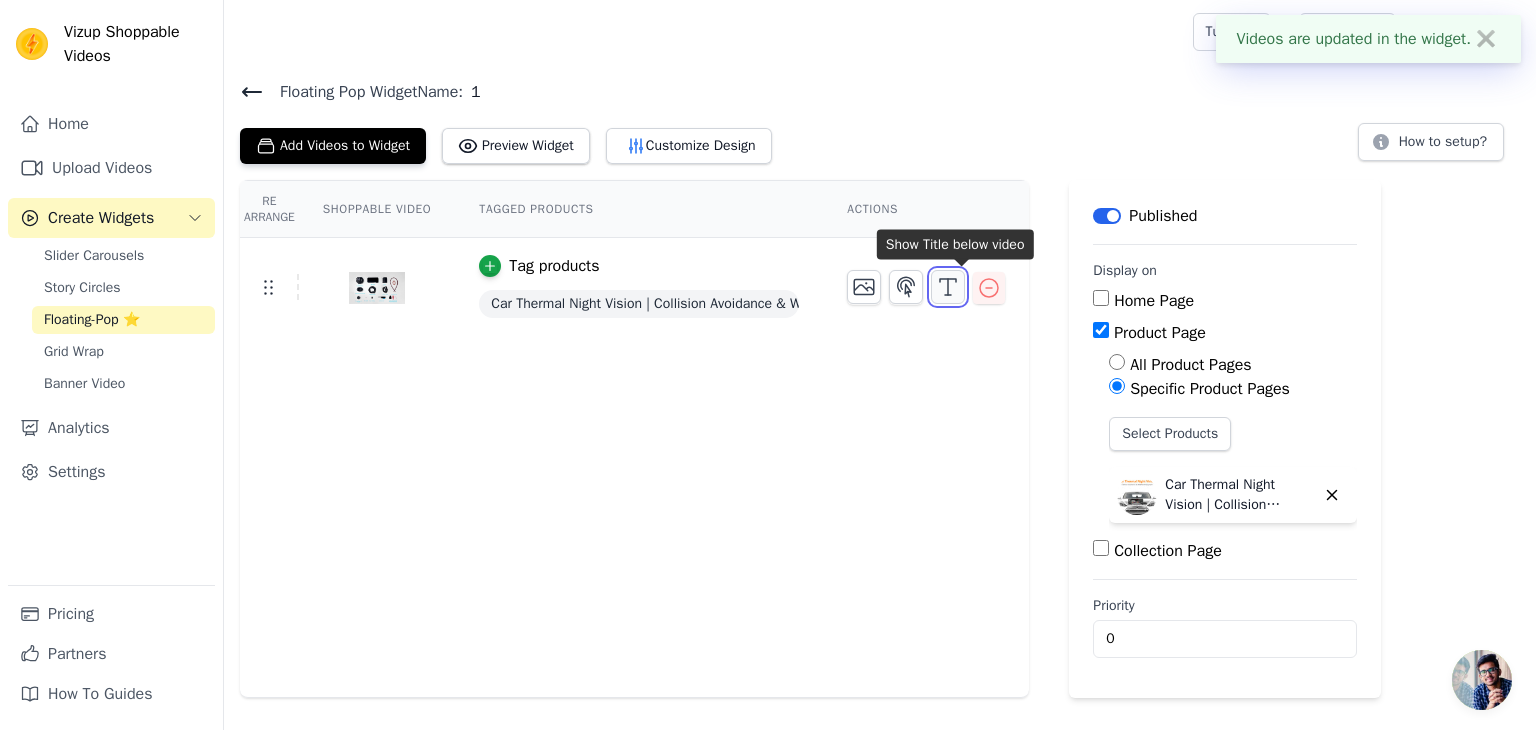 click 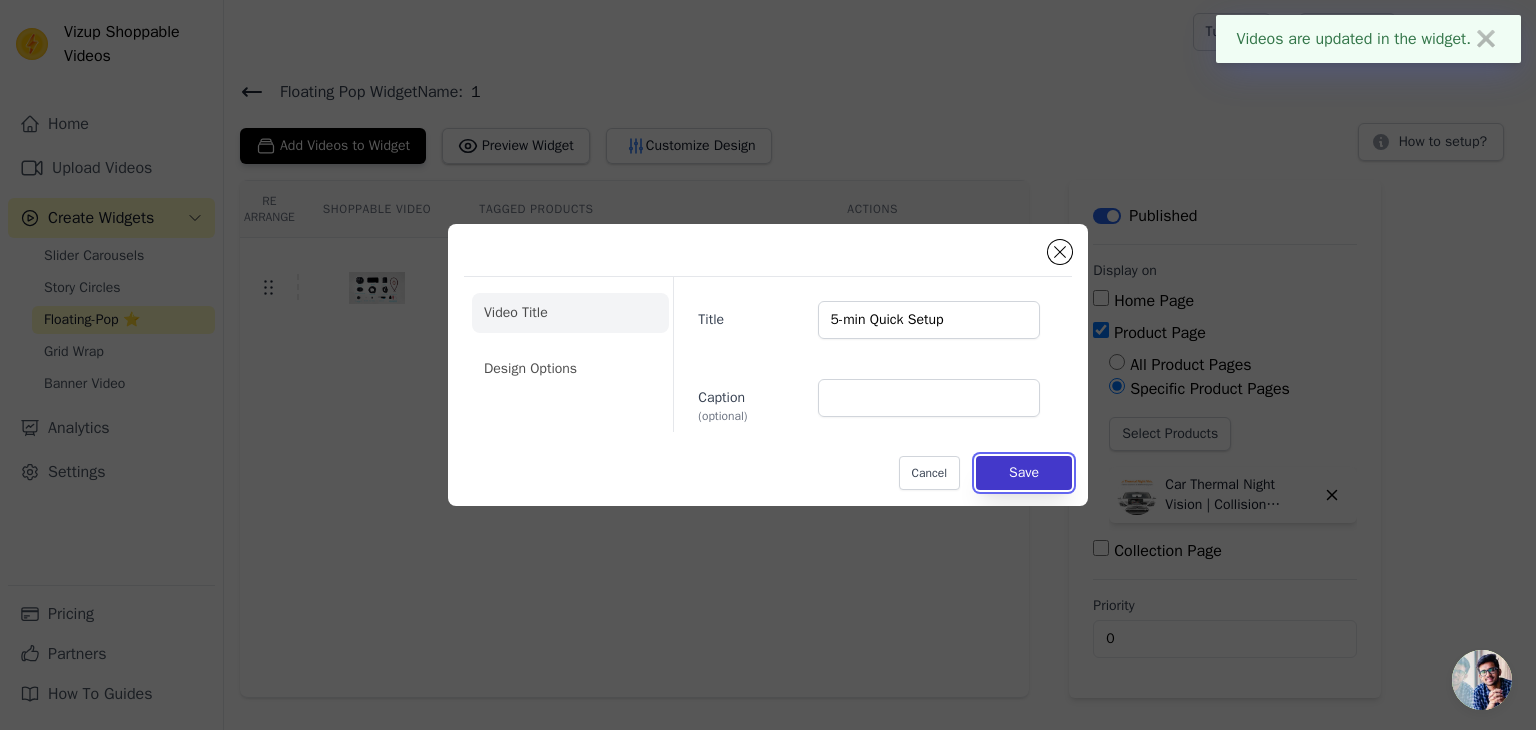 click on "Save" at bounding box center (1024, 473) 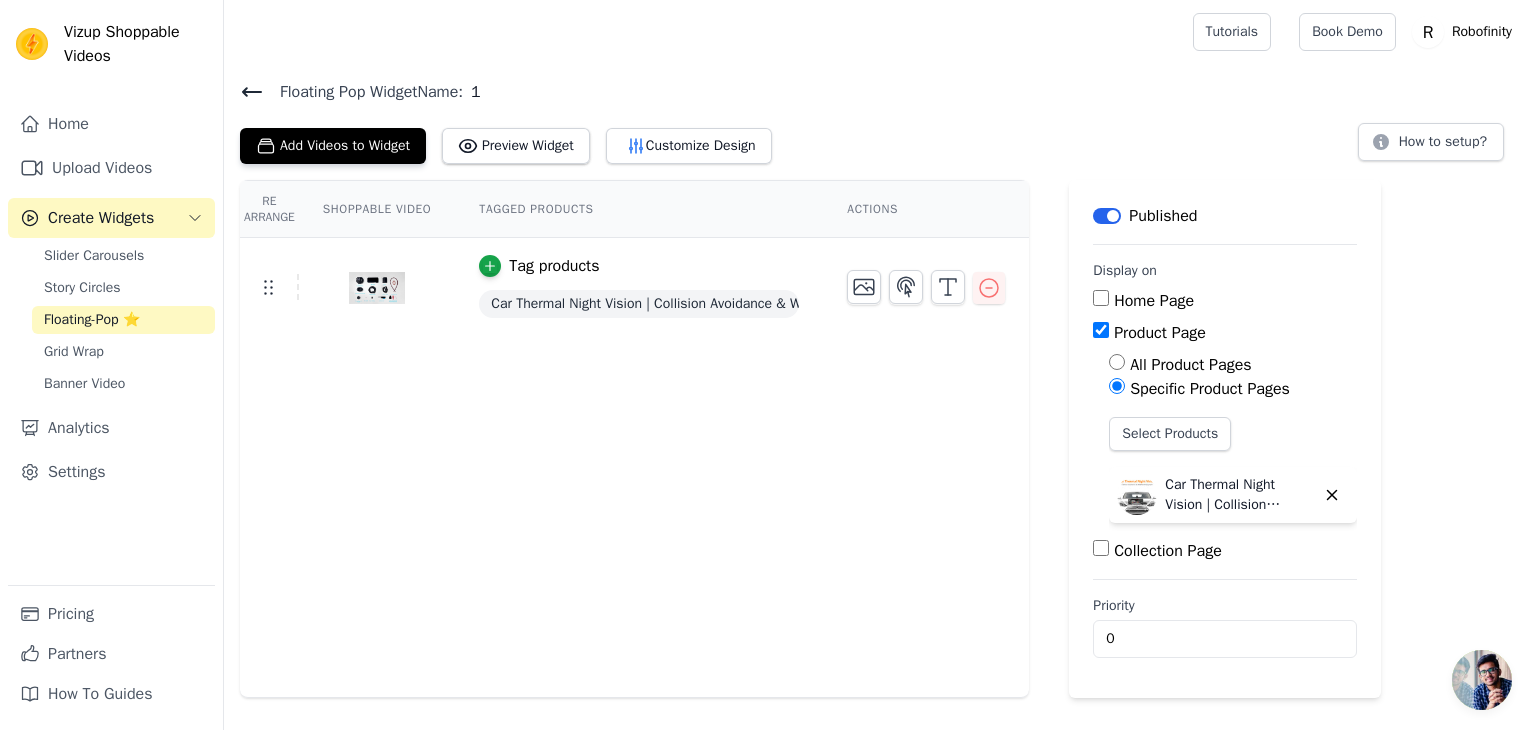 click 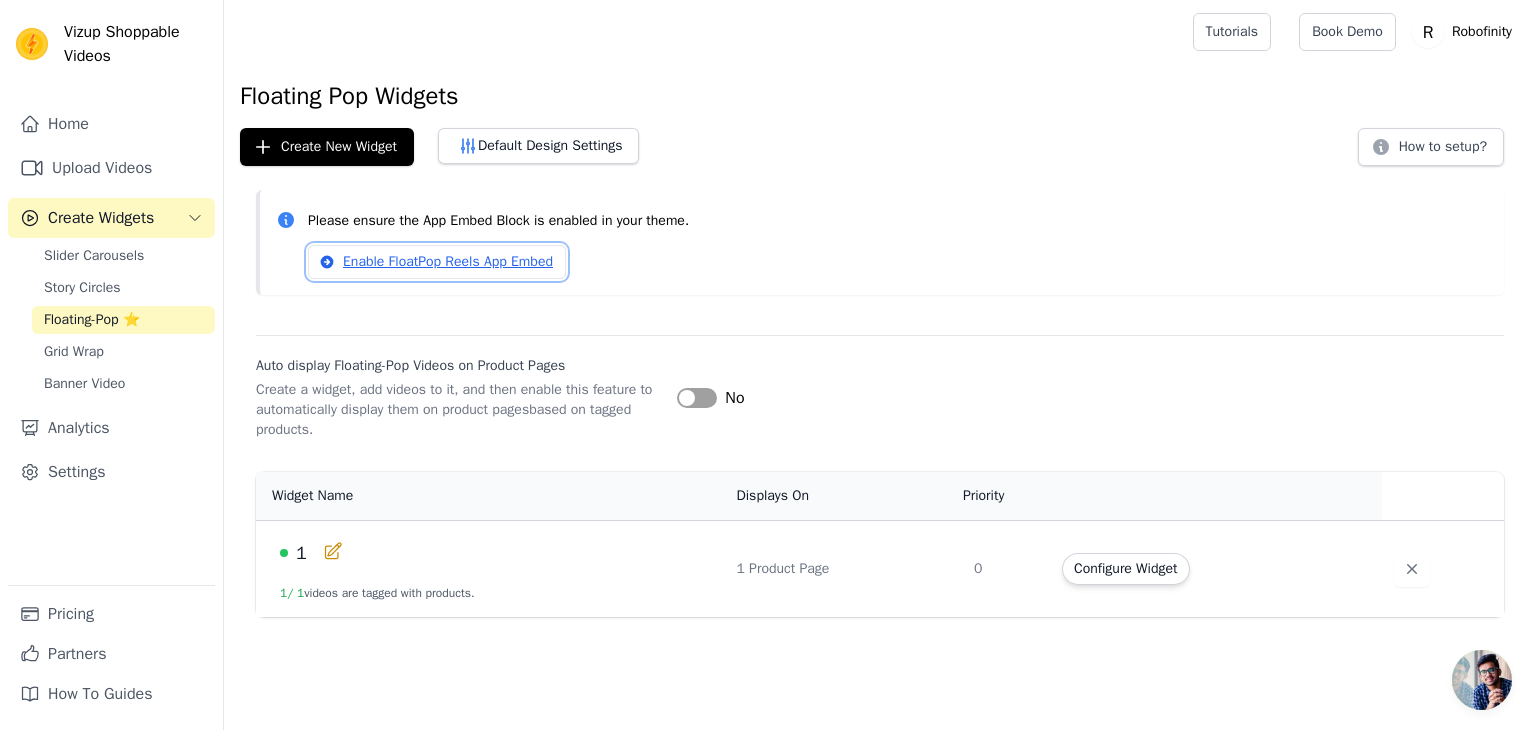 click on "Enable FloatPop Reels App Embed" at bounding box center (437, 262) 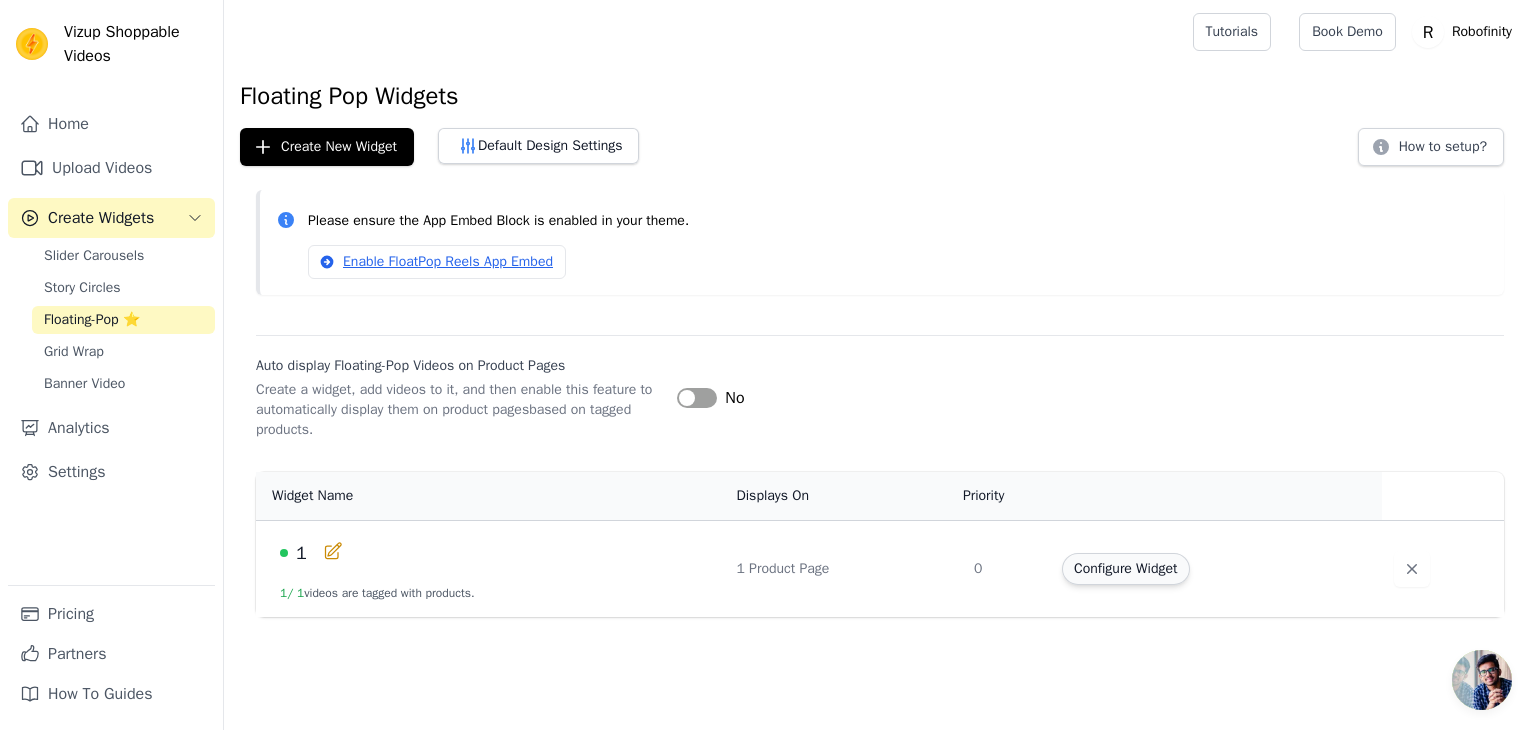 click on "Configure Widget" at bounding box center [1125, 569] 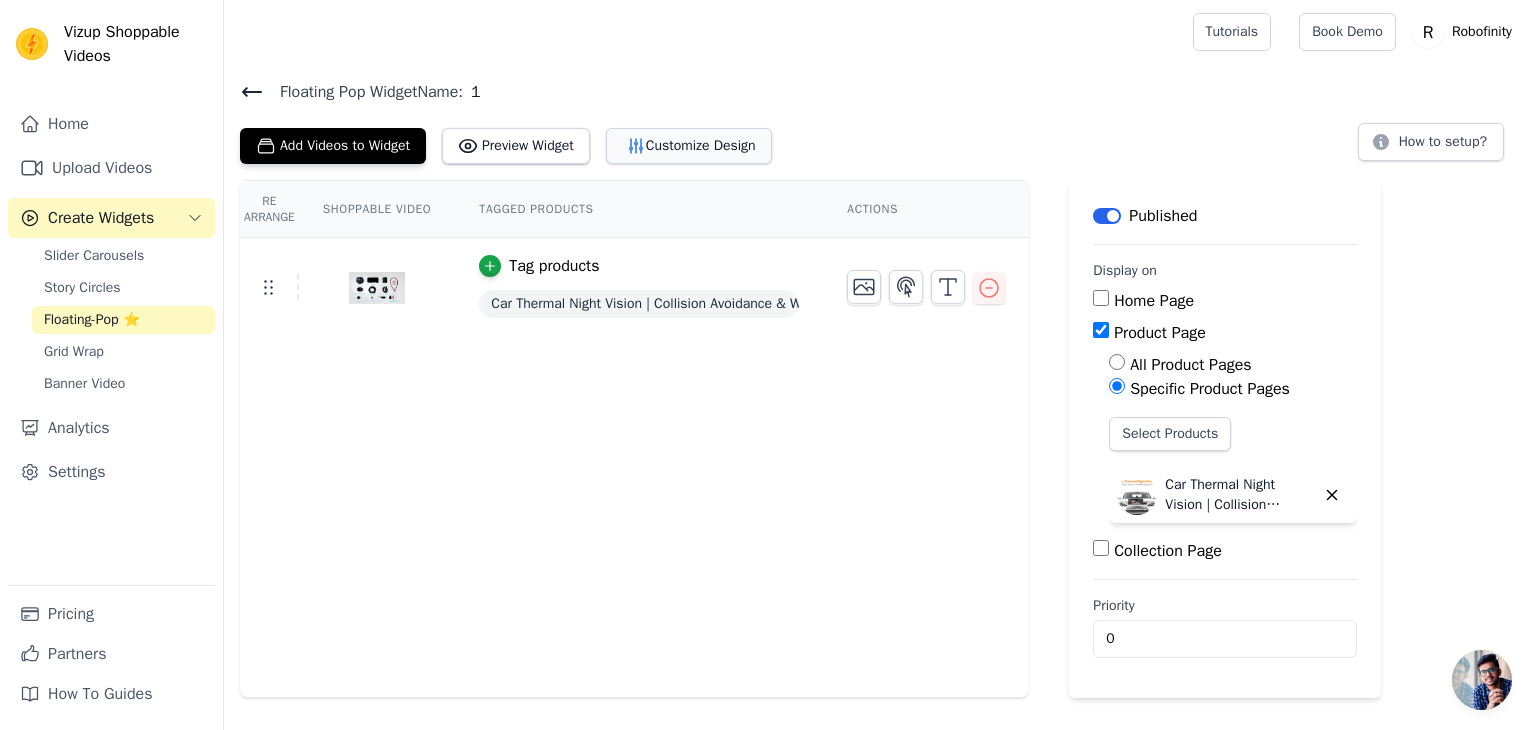 click on "Customize Design" at bounding box center [689, 146] 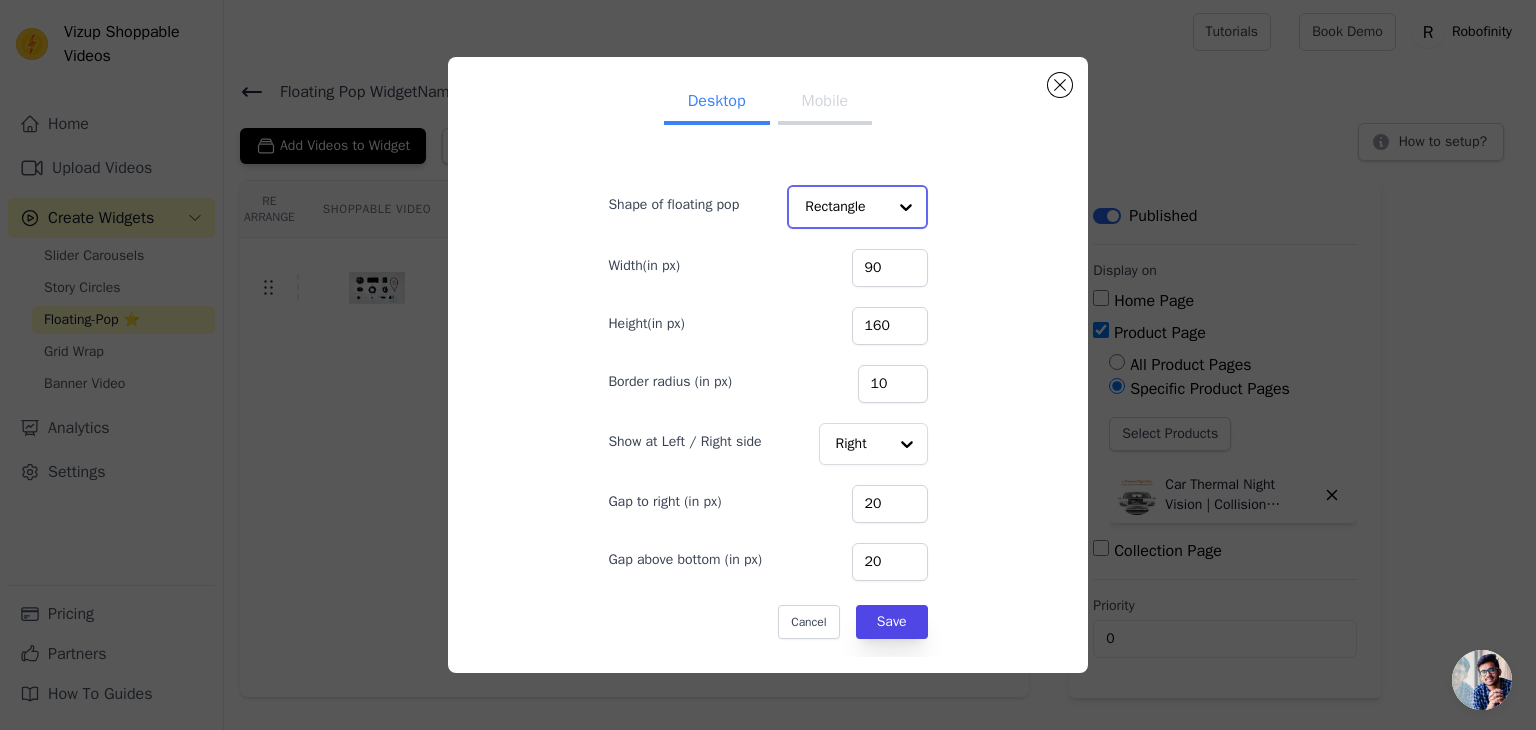 click on "Shape of floating pop" 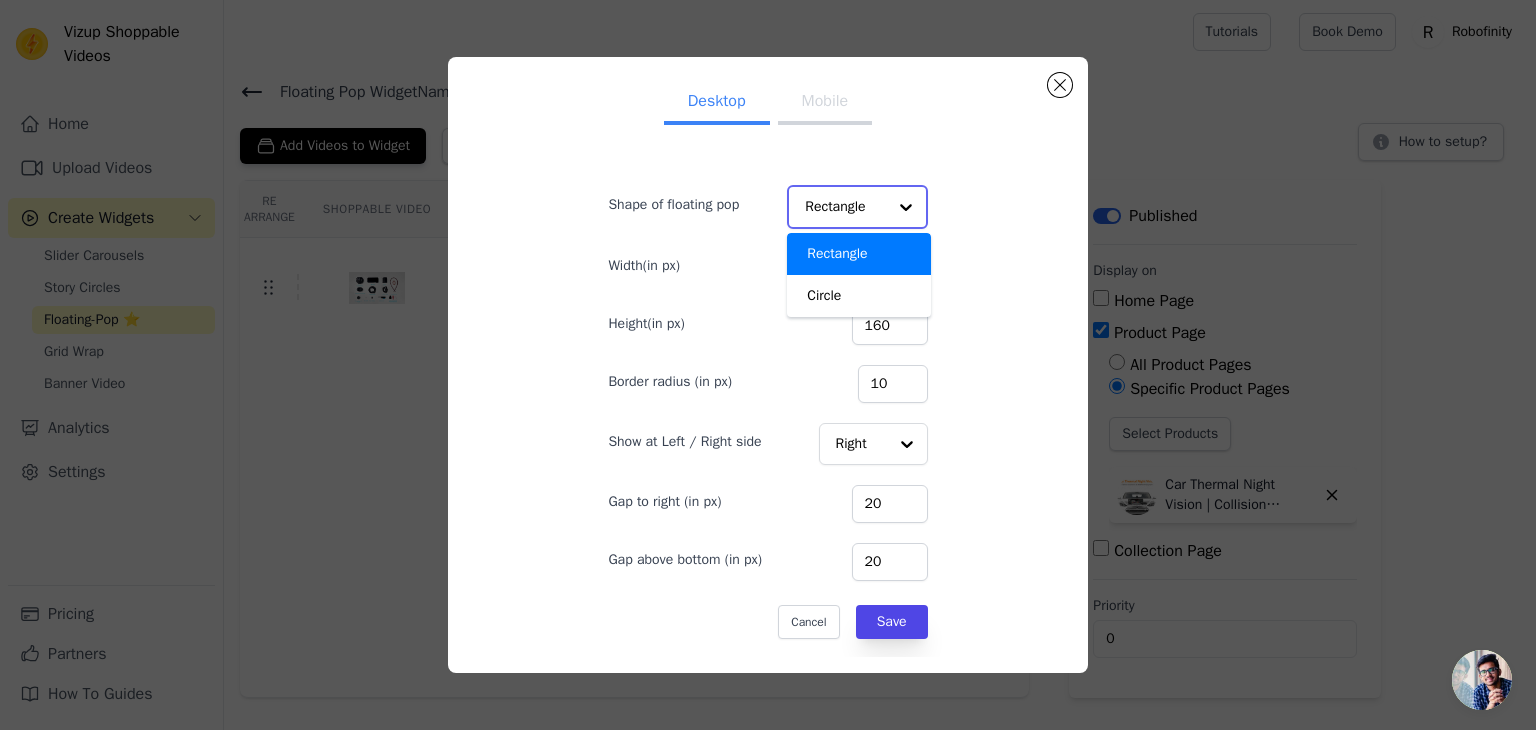 click on "Shape of floating pop" 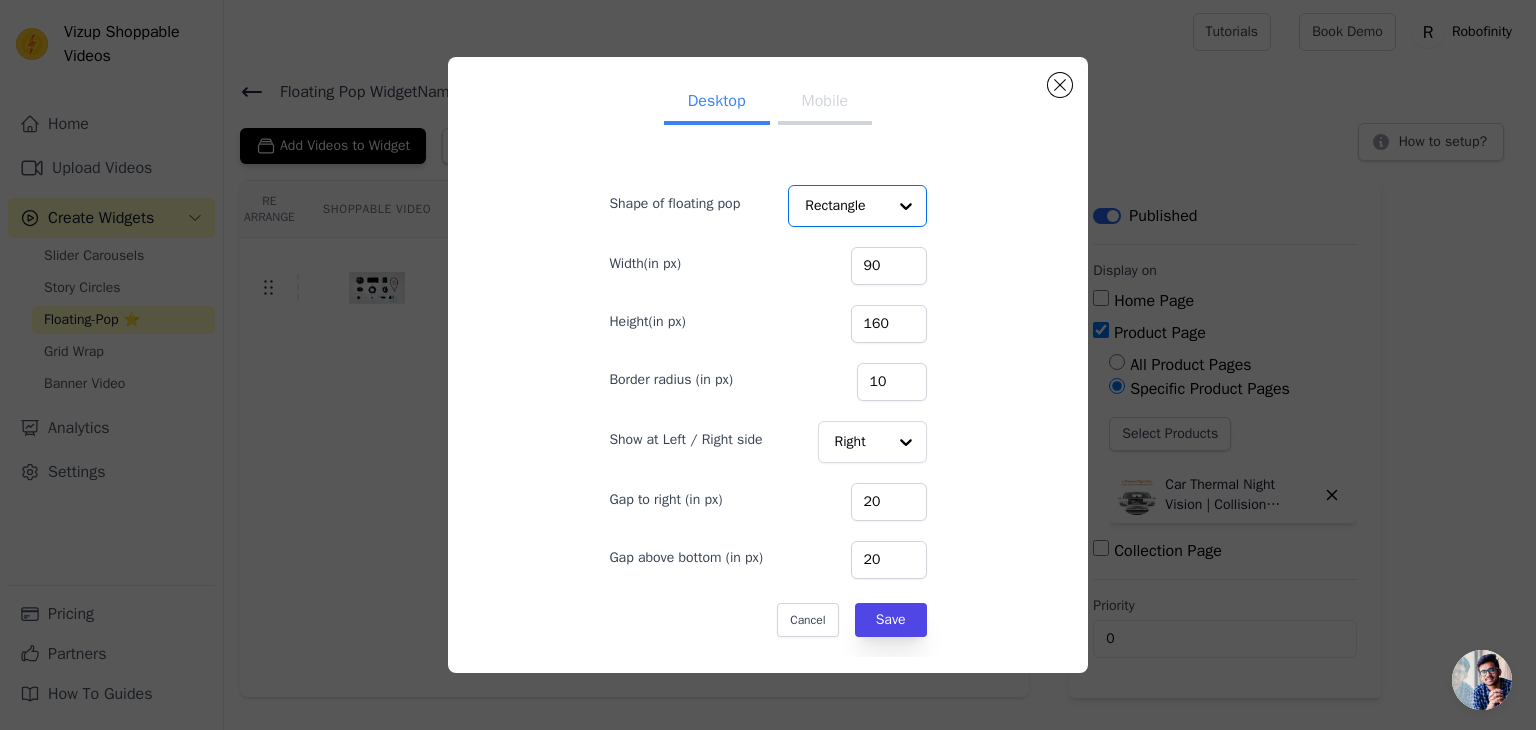 click on "Shape of floating pop     Option Rectangle, selected.   Select is focused, type to refine list, press down to open the menu.     Rectangle               Width(in px)   90   Height(in px)   160   Border radius (in px)   10   Show at Left / Right side         Right               Gap to right (in px)   20   Gap above bottom (in px)   20   Cancel     Save" at bounding box center (767, 401) 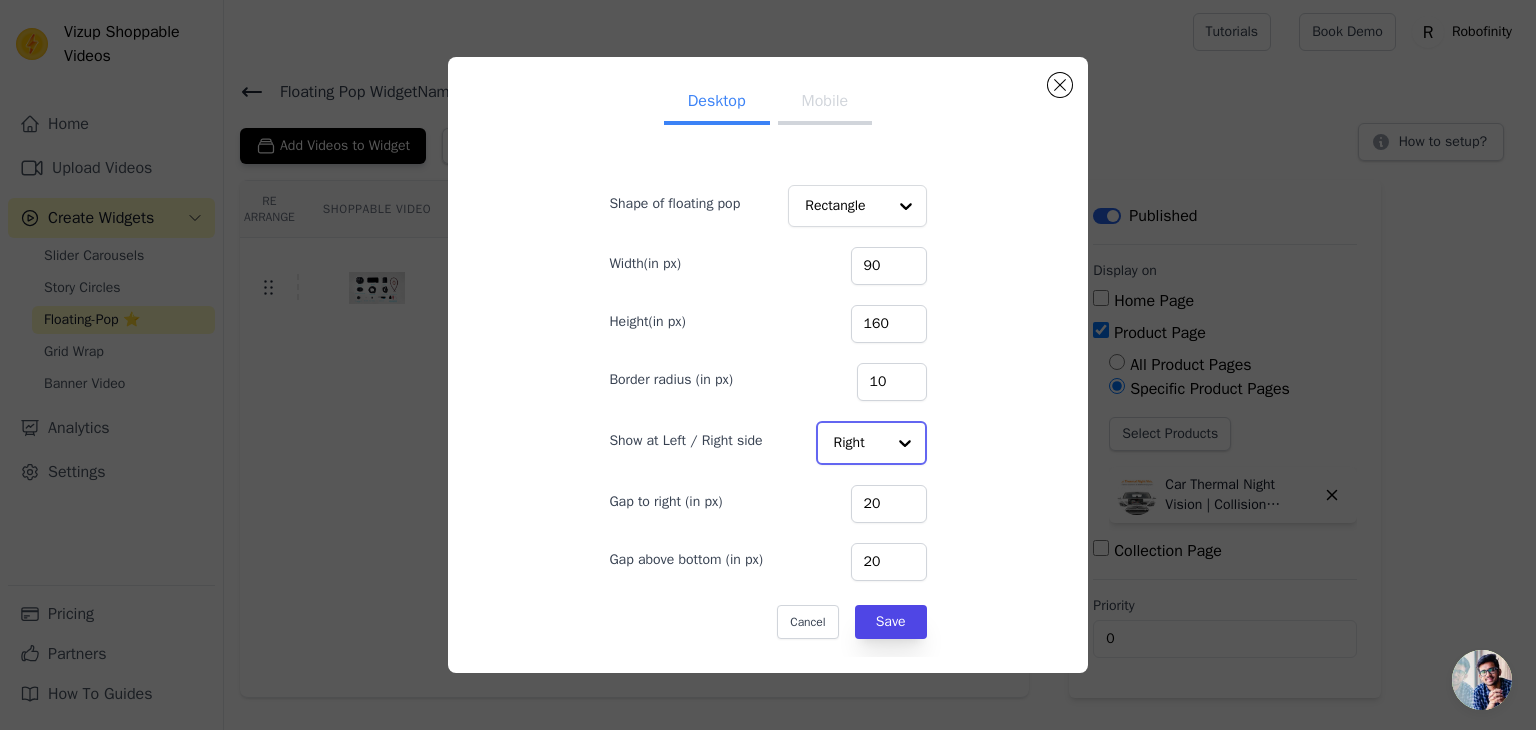 click at bounding box center [905, 443] 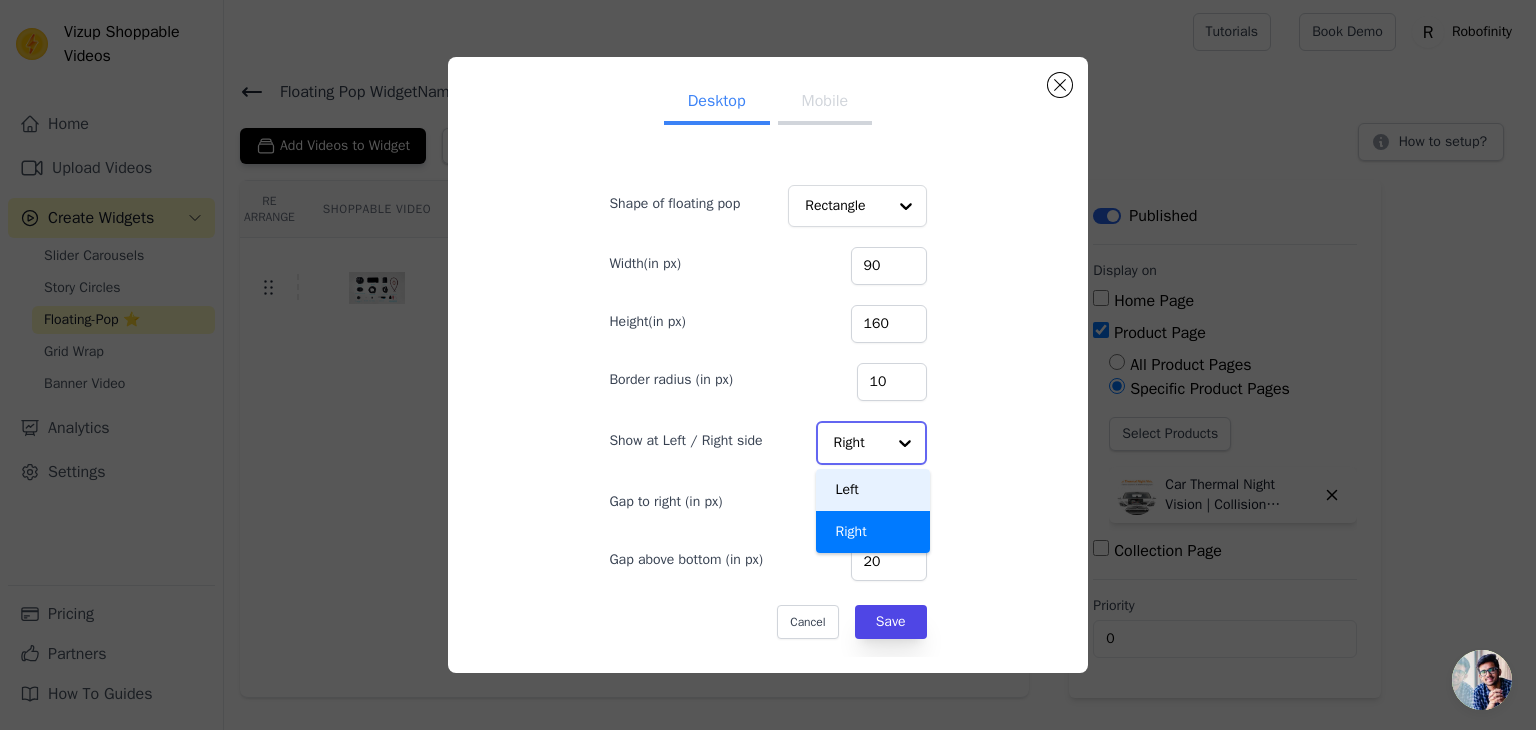 click on "Left" at bounding box center (873, 490) 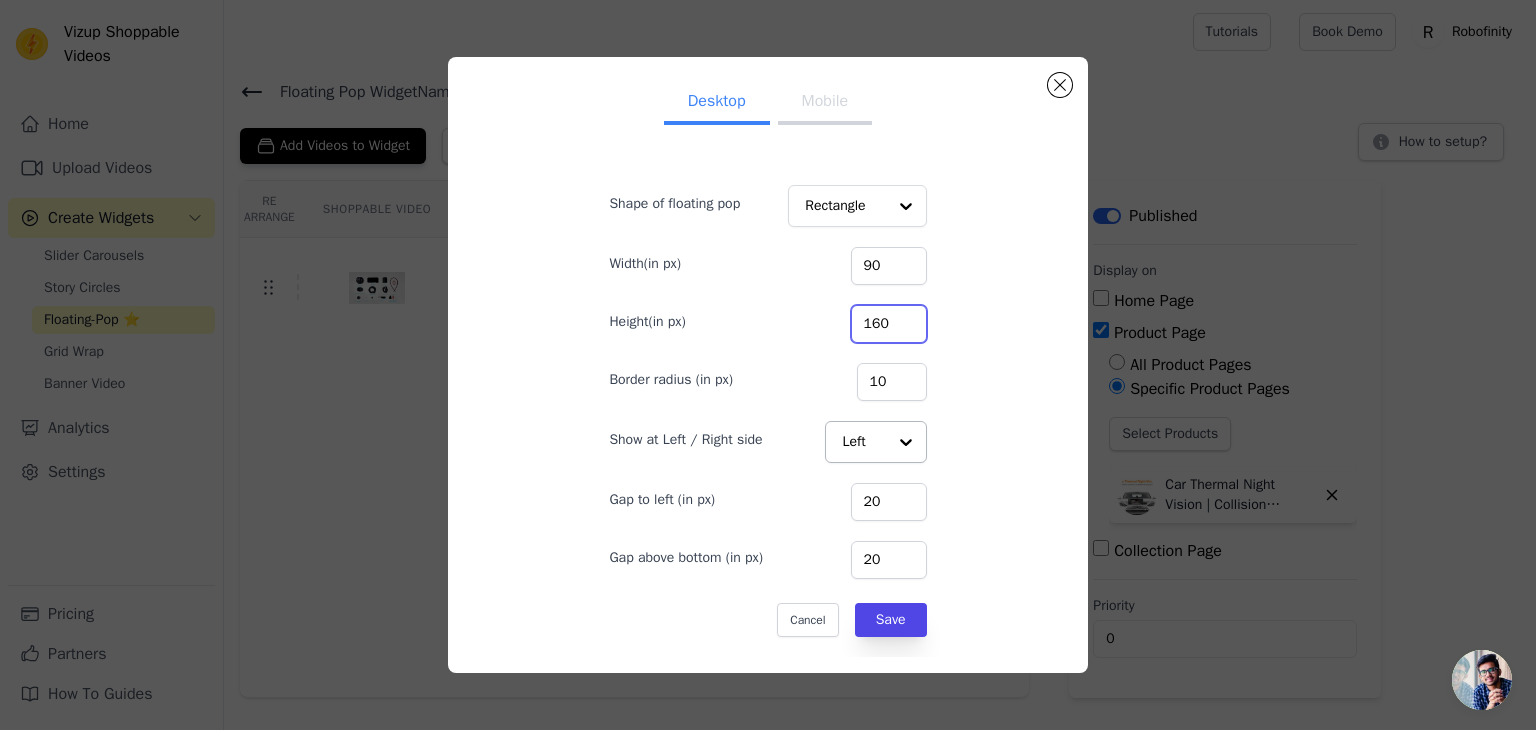 drag, startPoint x: 892, startPoint y: 318, endPoint x: 858, endPoint y: 317, distance: 34.0147 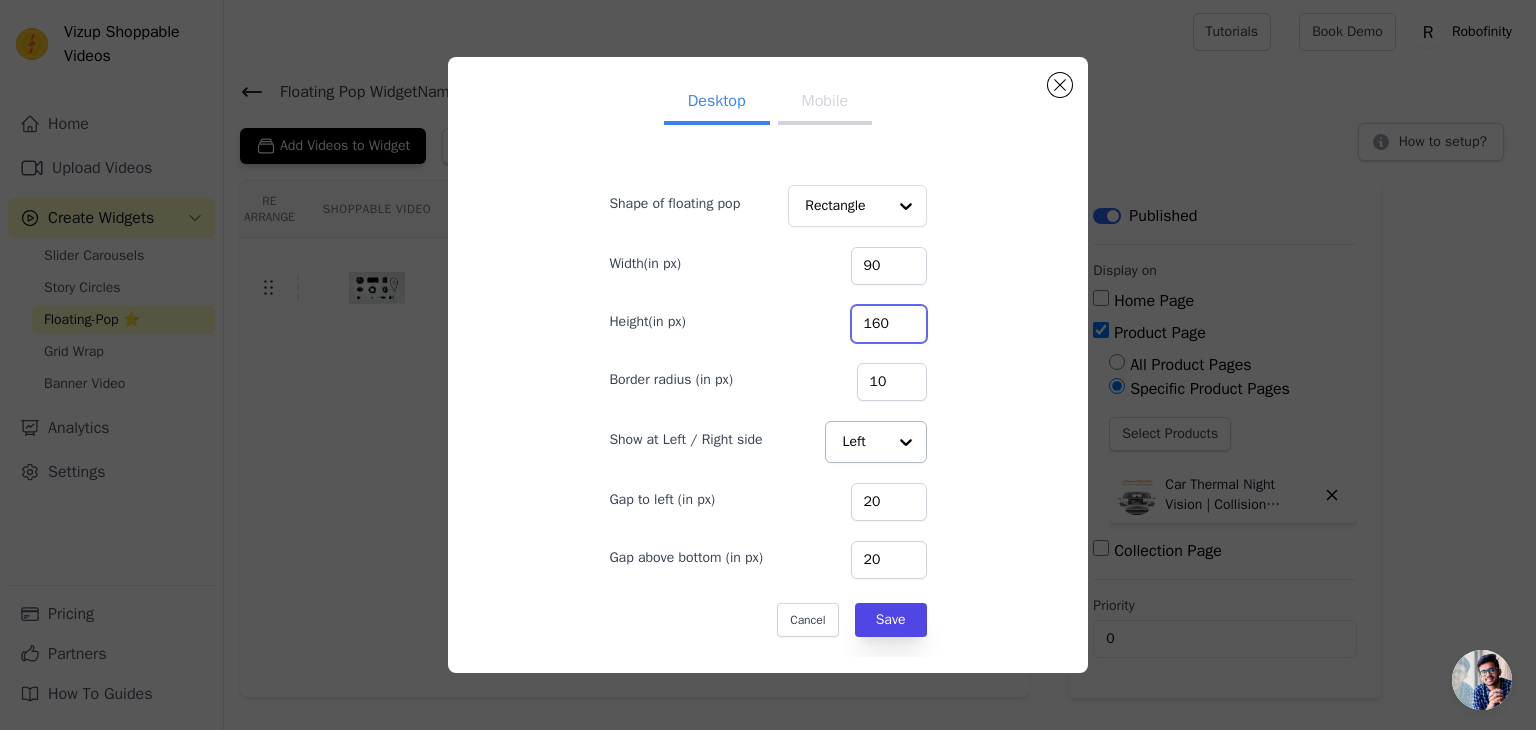 click on "160" at bounding box center [889, 324] 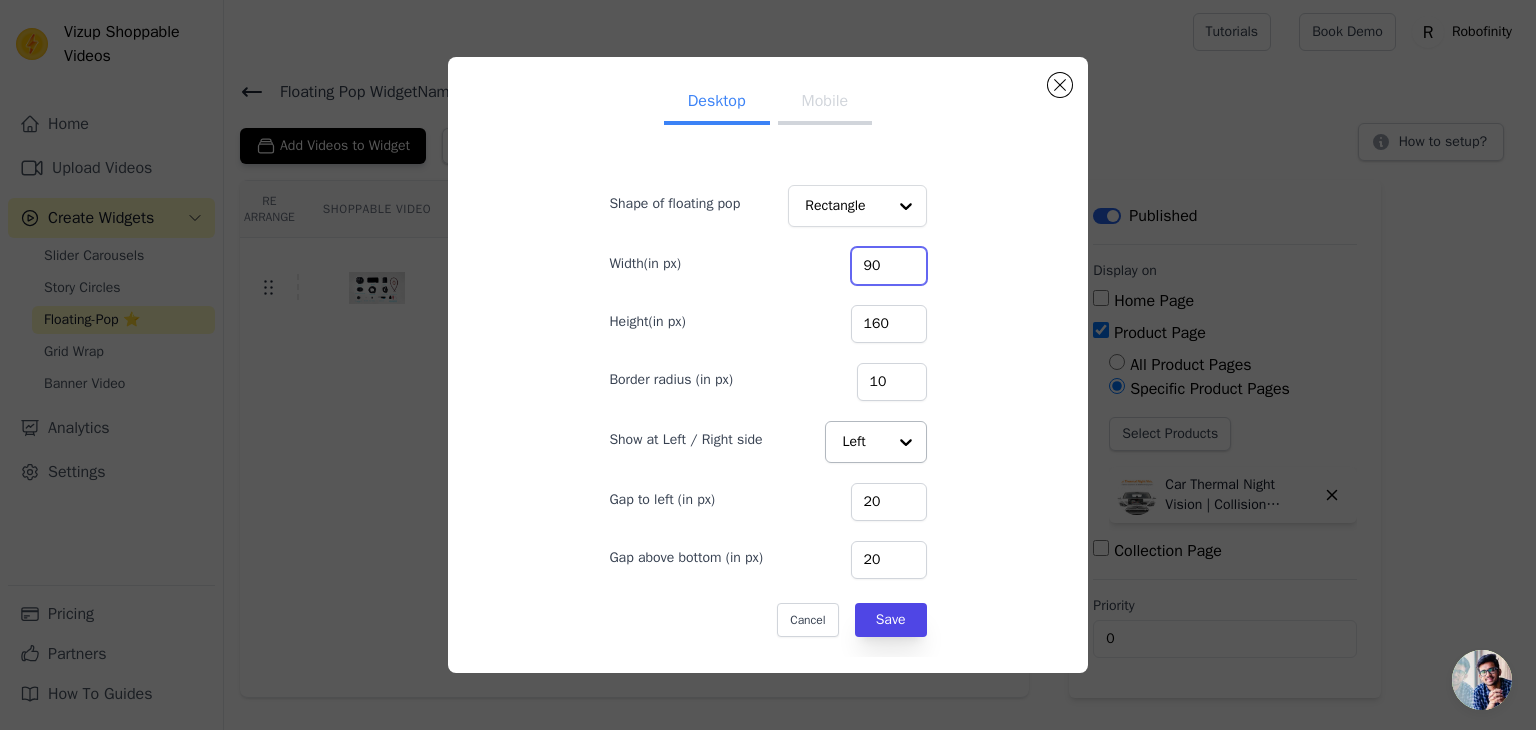 click on "90" at bounding box center (889, 266) 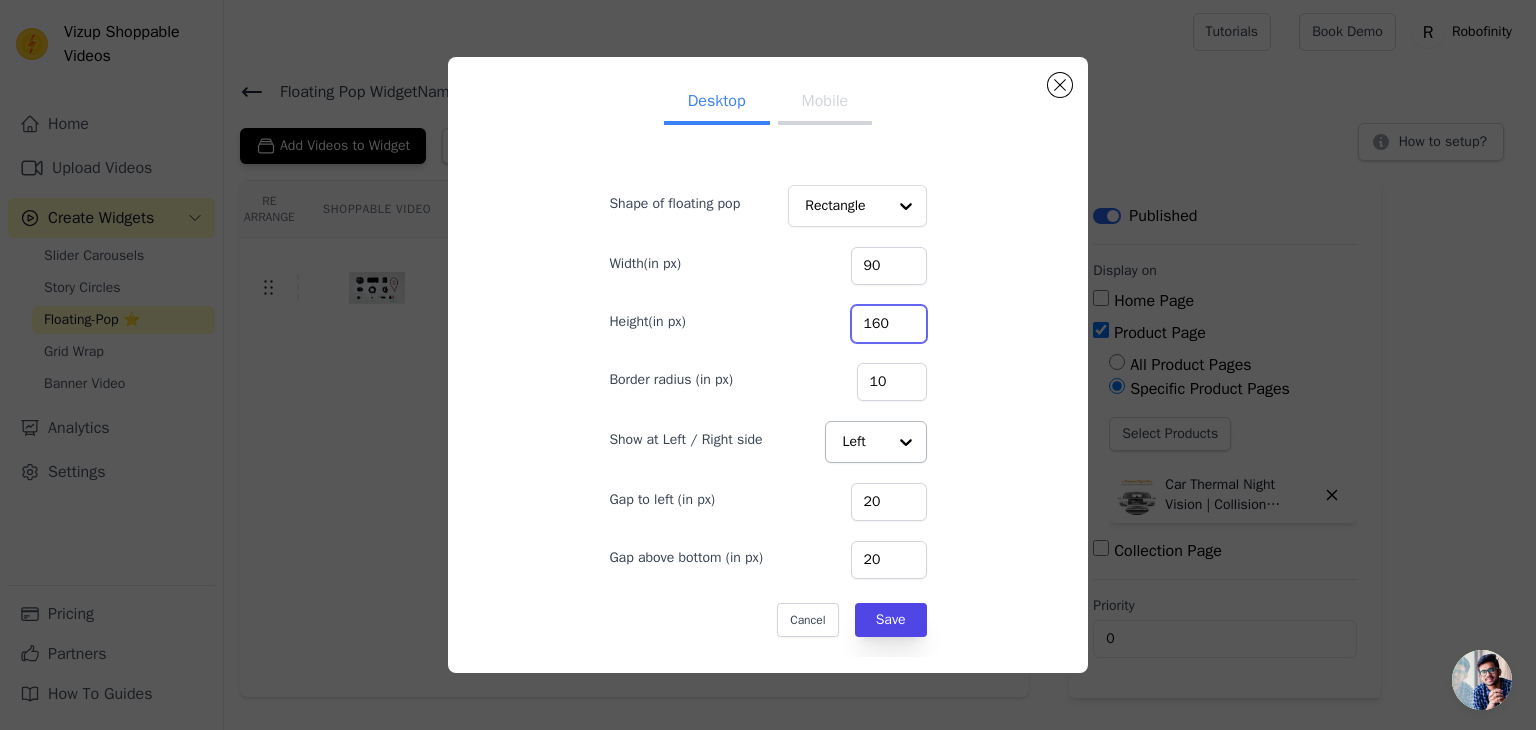 drag, startPoint x: 882, startPoint y: 317, endPoint x: 828, endPoint y: 317, distance: 54 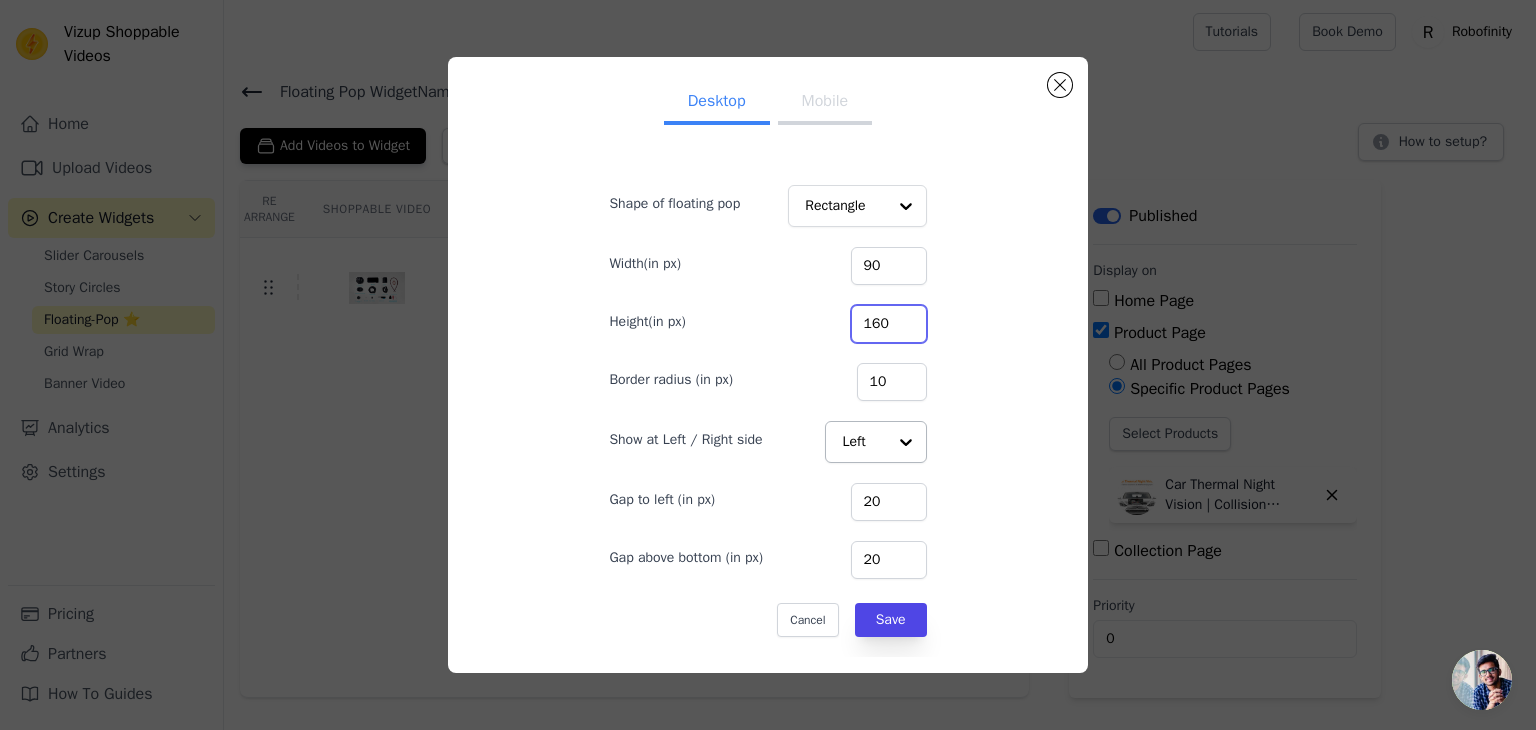 click on "Height(in px)   160" at bounding box center (767, 322) 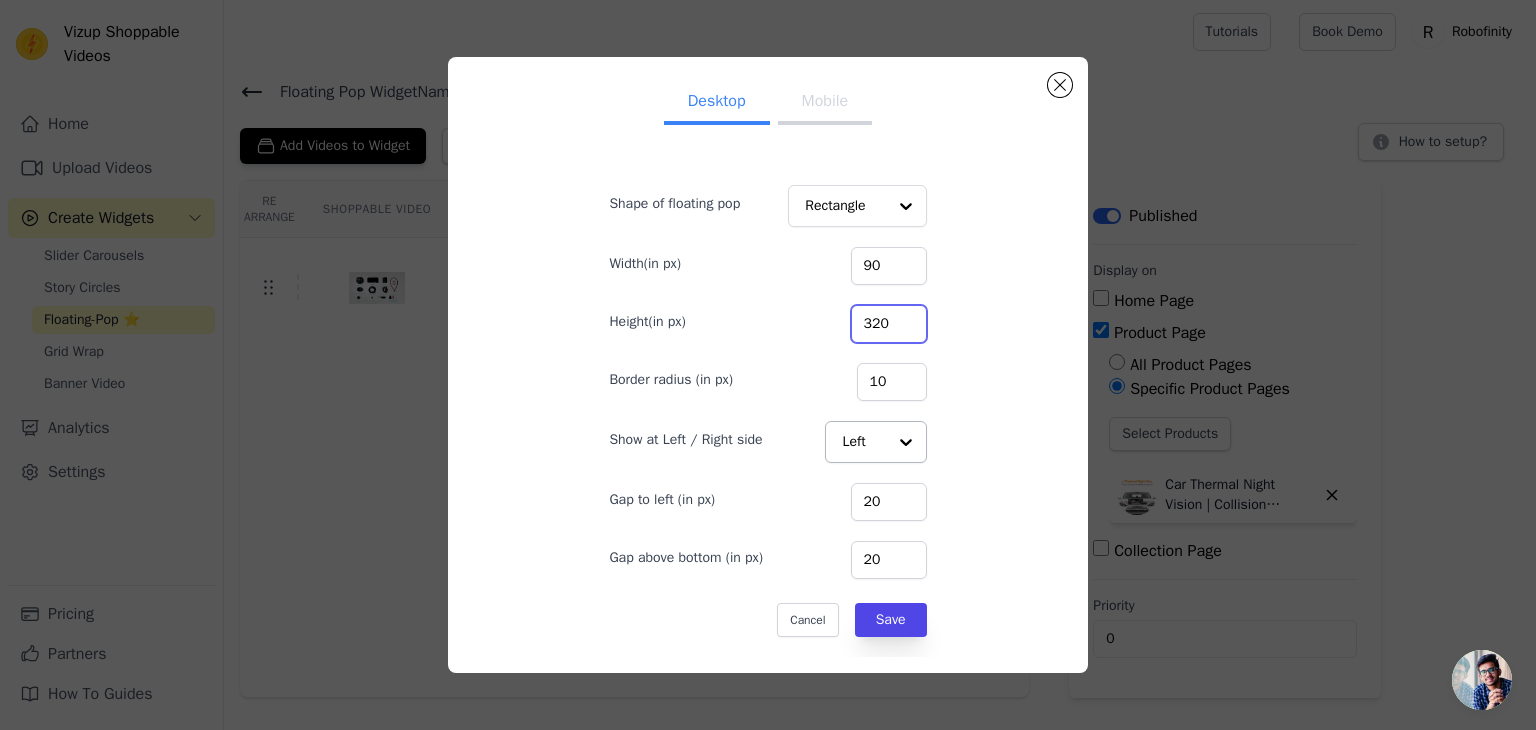 type on "320" 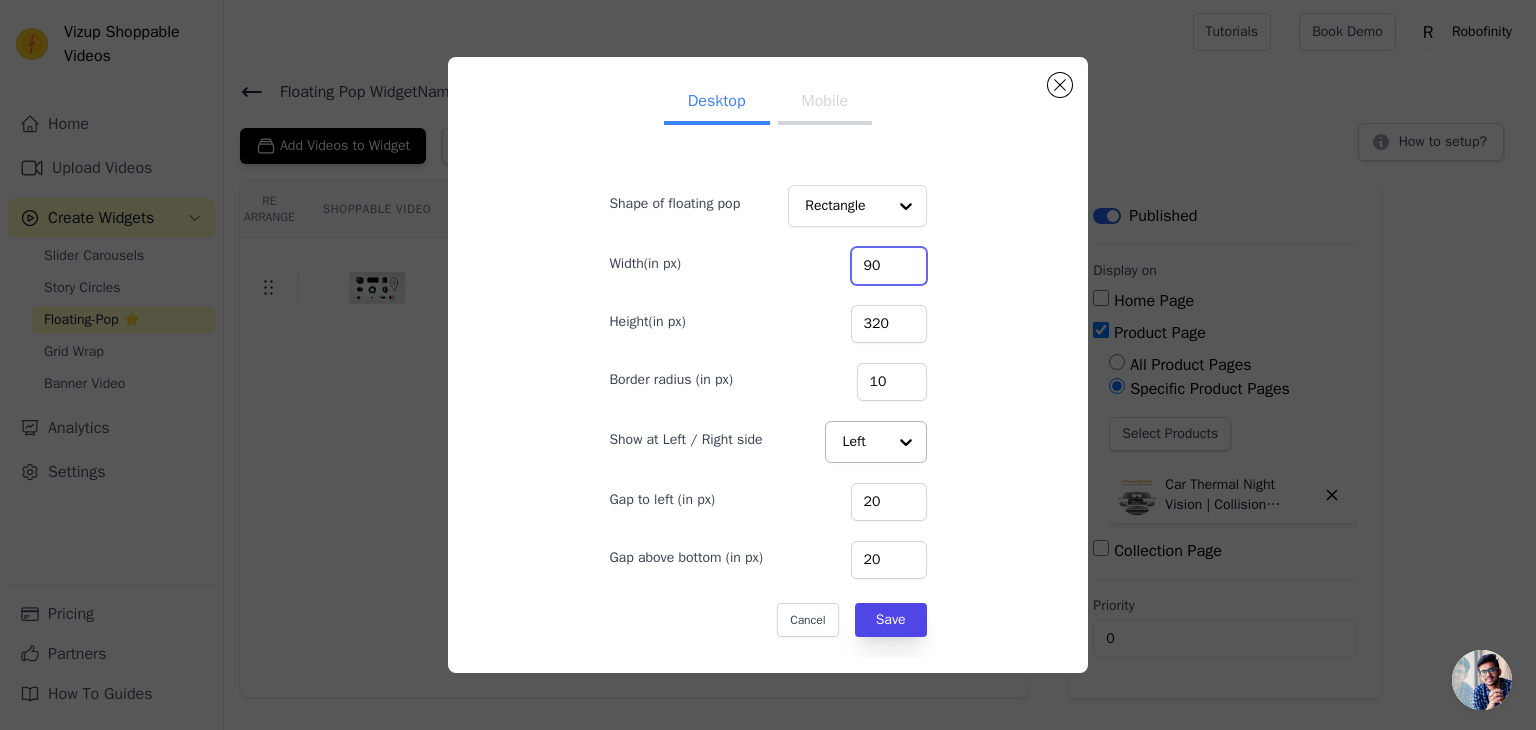 drag, startPoint x: 883, startPoint y: 273, endPoint x: 852, endPoint y: 272, distance: 31.016125 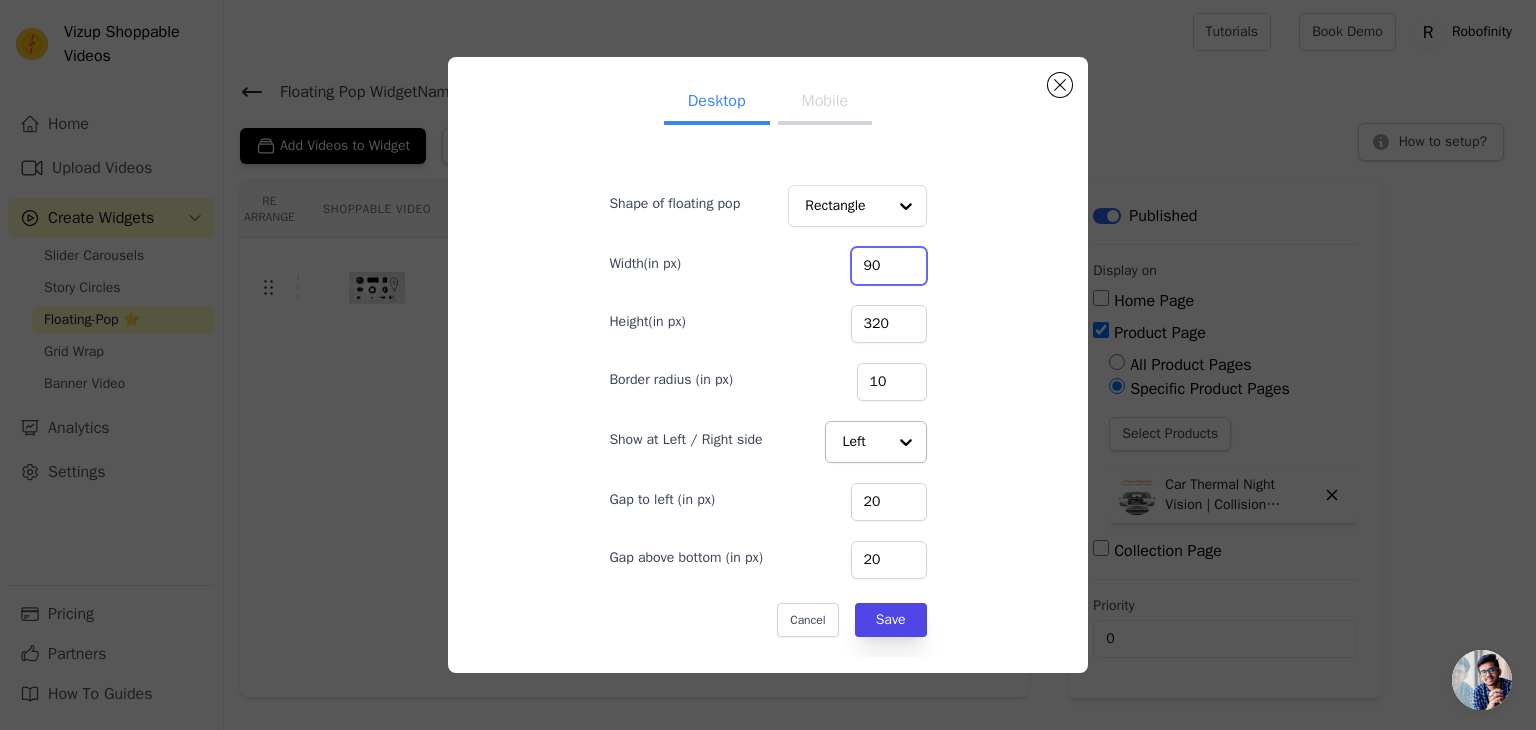 click on "90" at bounding box center [889, 266] 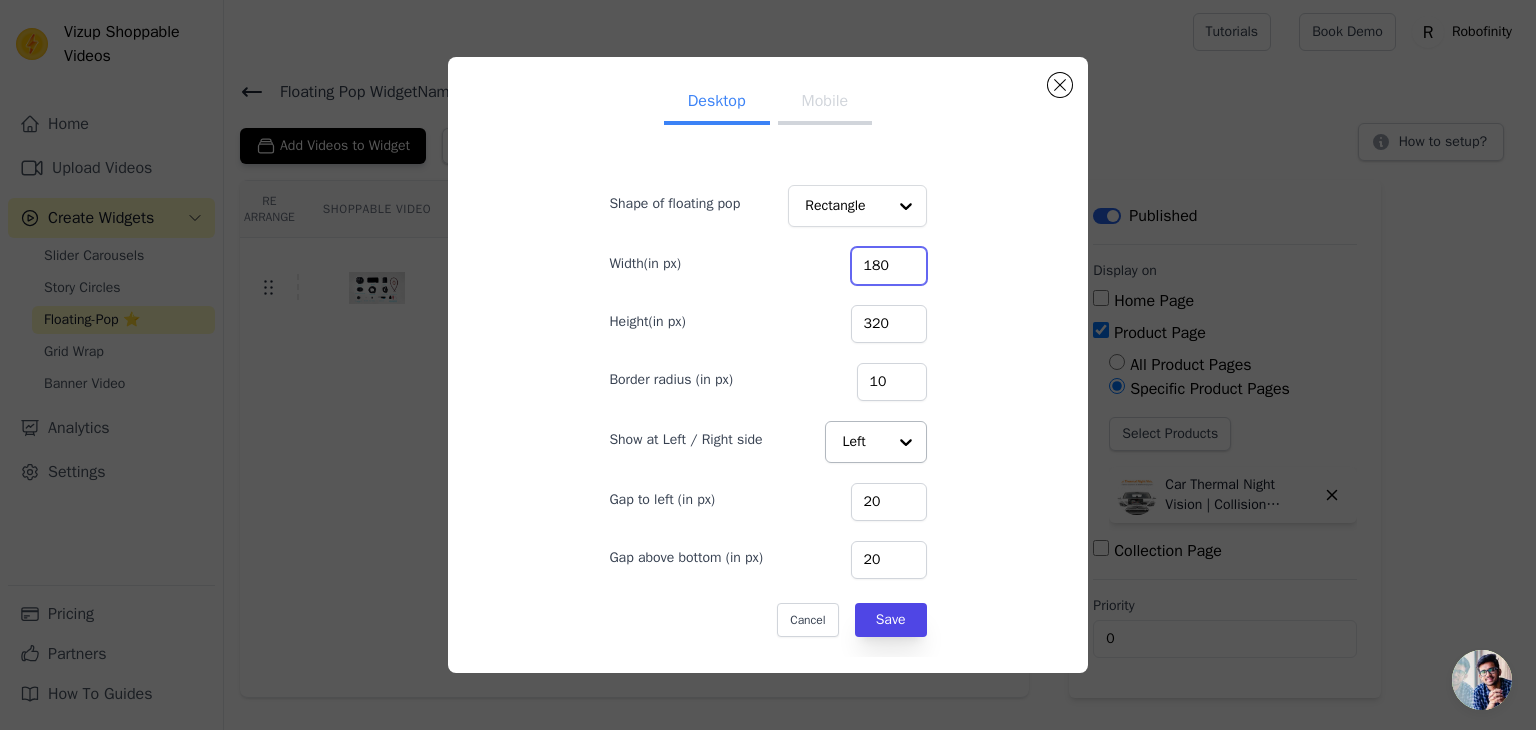type on "180" 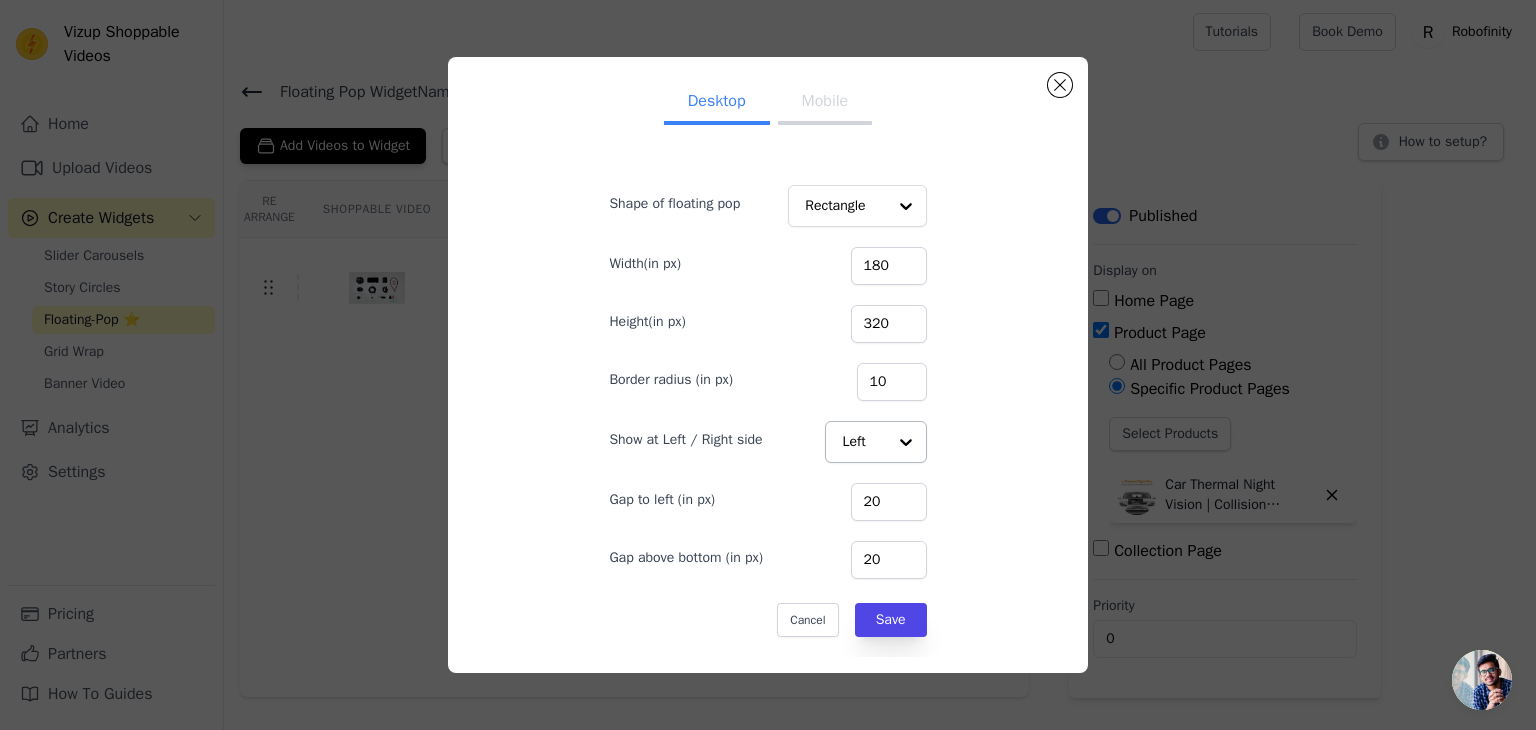 click on "Desktop Mobile   Shape of floating pop         Rectangle               Width(in px)   180   Height(in px)   320   Border radius (in px)   10   Show at Left / Right side         Left               Gap to left (in px)   20   Gap above bottom (in px)   20   Cancel     Save" at bounding box center [768, 365] 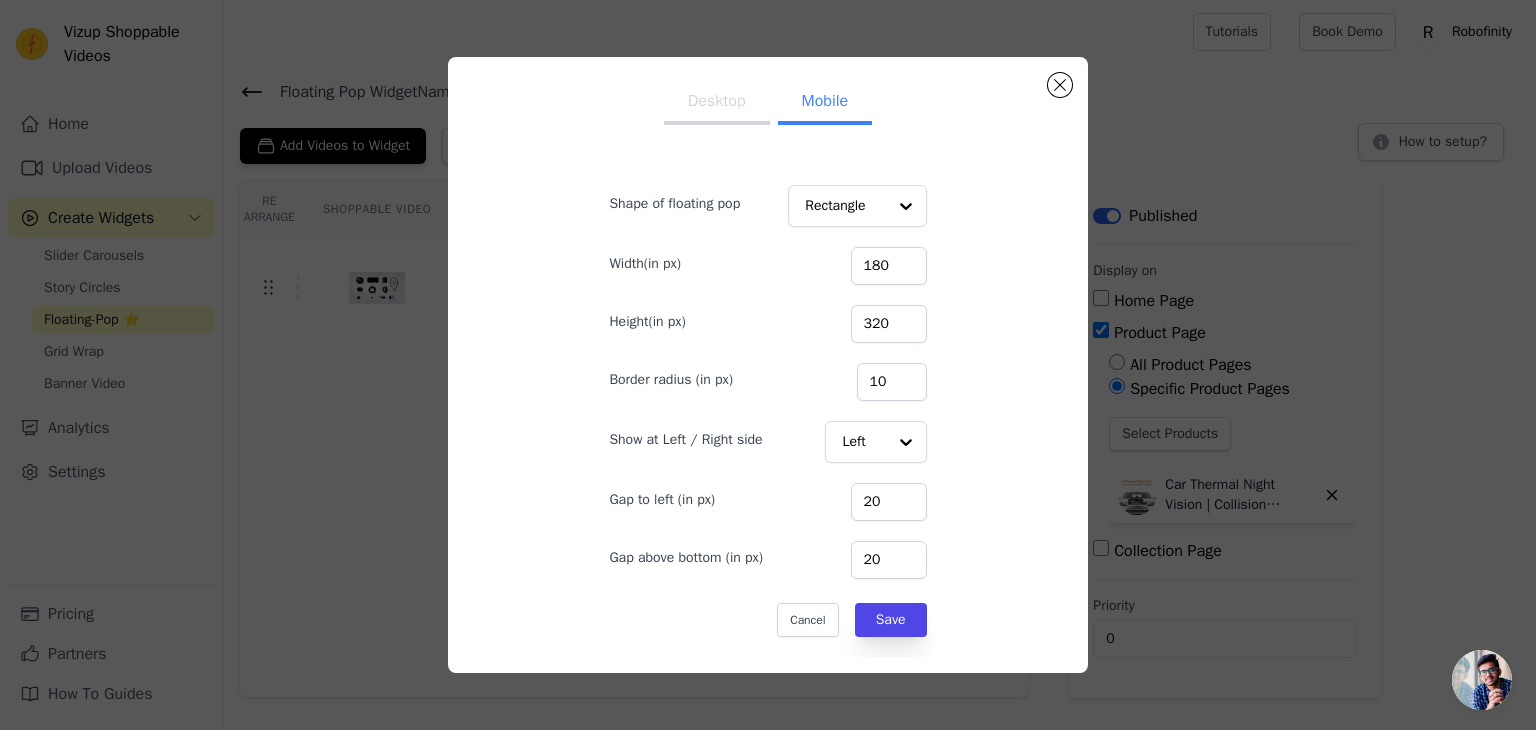 click on "Desktop" at bounding box center [717, 103] 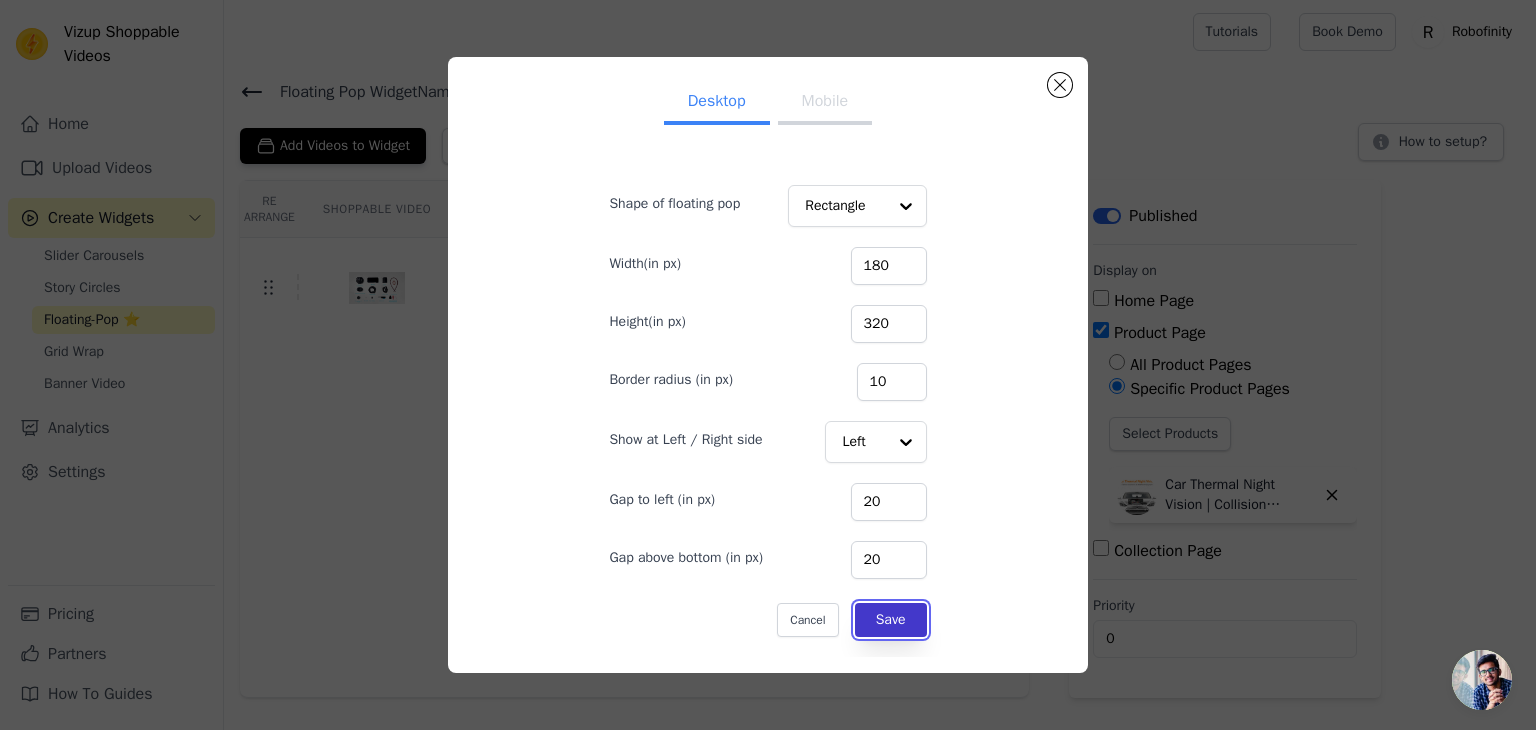 click on "Save" at bounding box center [891, 620] 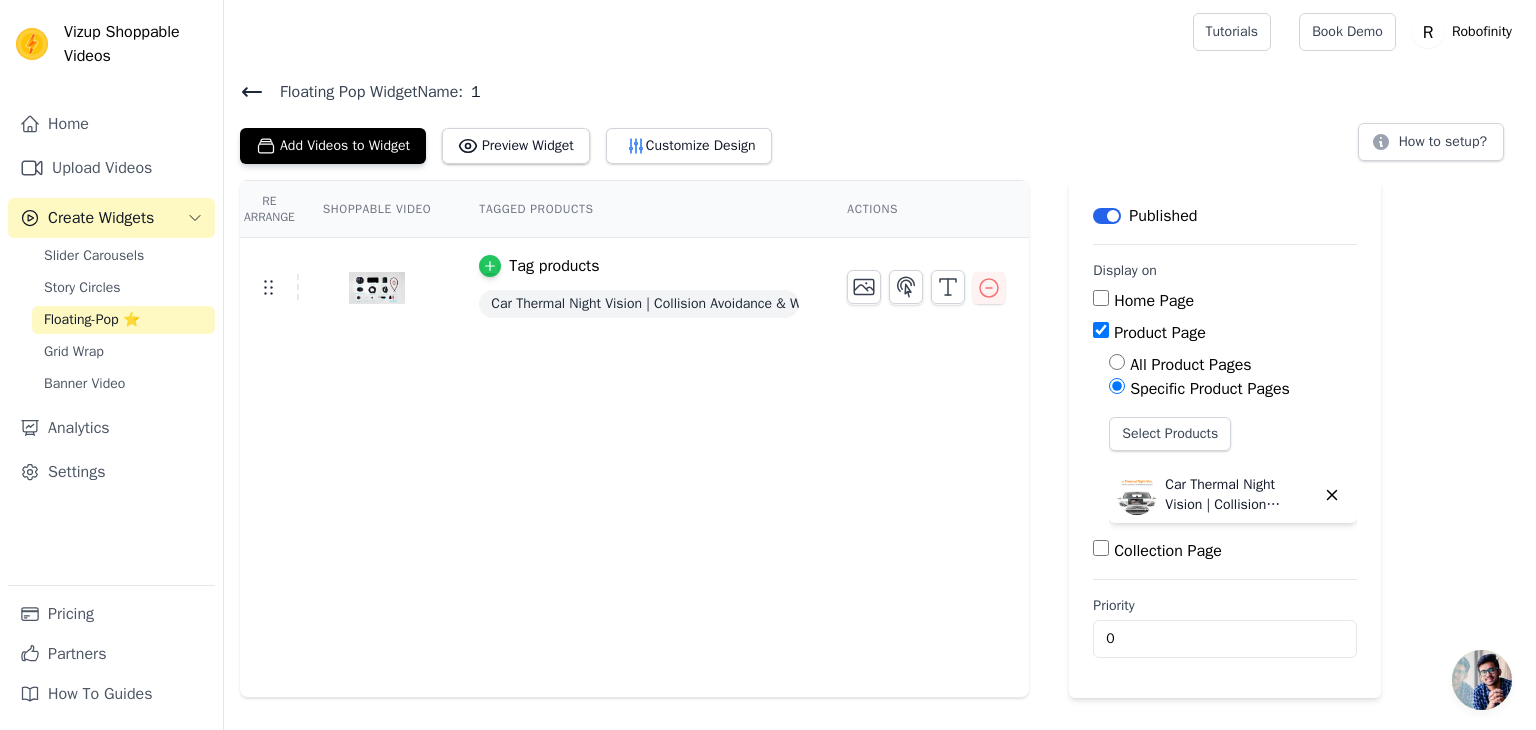 click 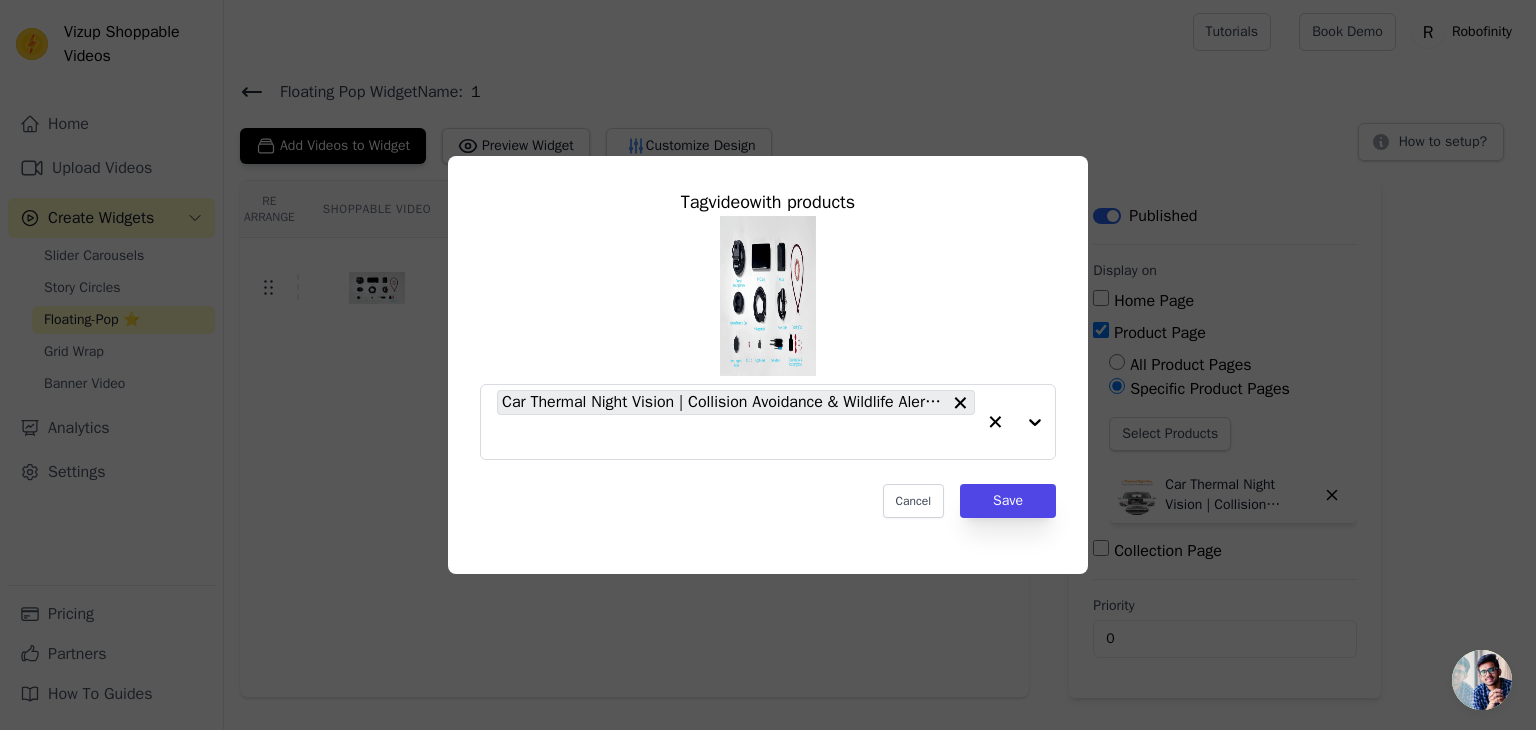 click on "Tag  video  with products           Car Thermal Night Vision | Collision Avoidance & Wildlife Alert System | Robofinity                   Cancel   Save" at bounding box center [768, 365] 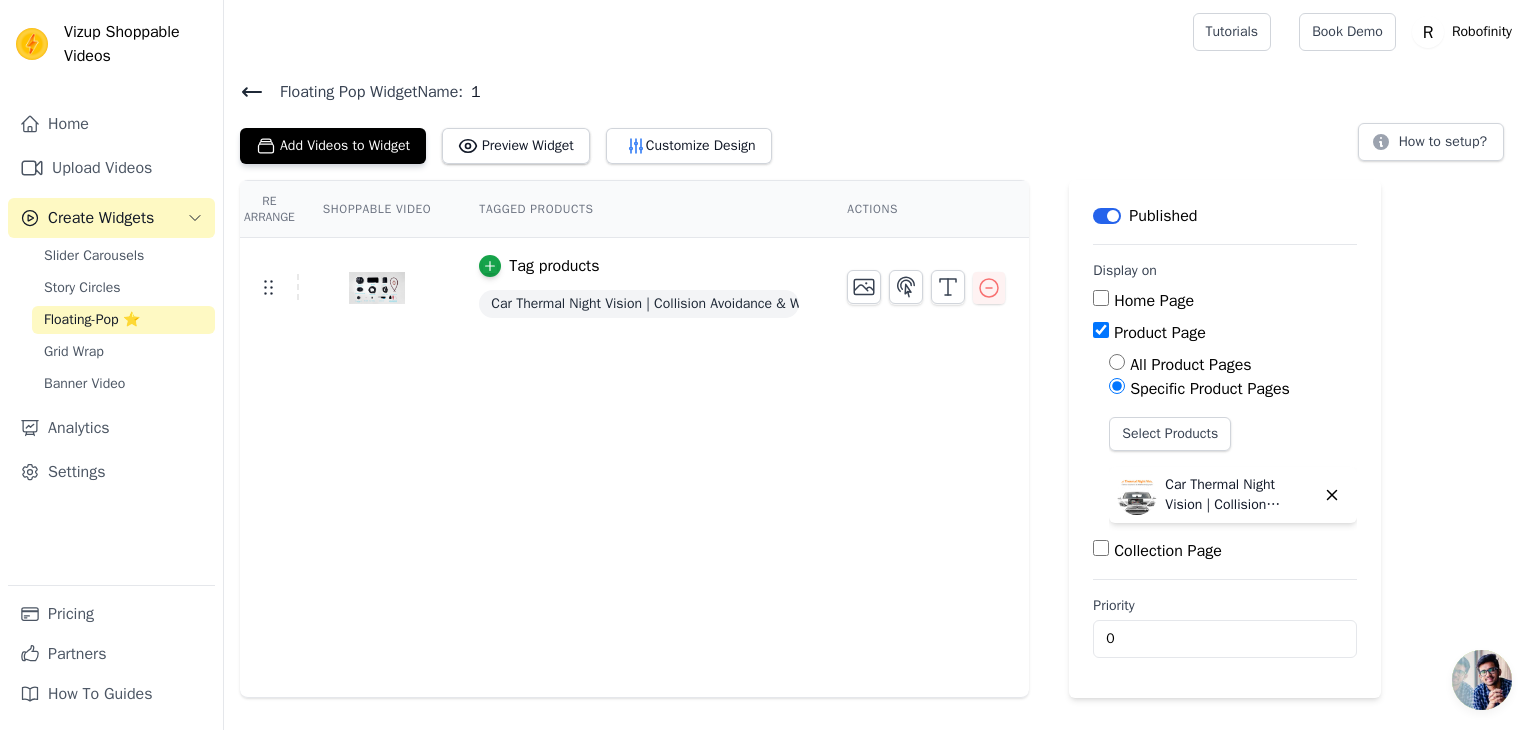 click on "Re Arrange   Shoppable Video   Tagged Products   Actions             Tag products   Car Thermal Night Vision | Collision Avoidance & Wildlife Alert System | Robofinity" at bounding box center [634, 439] 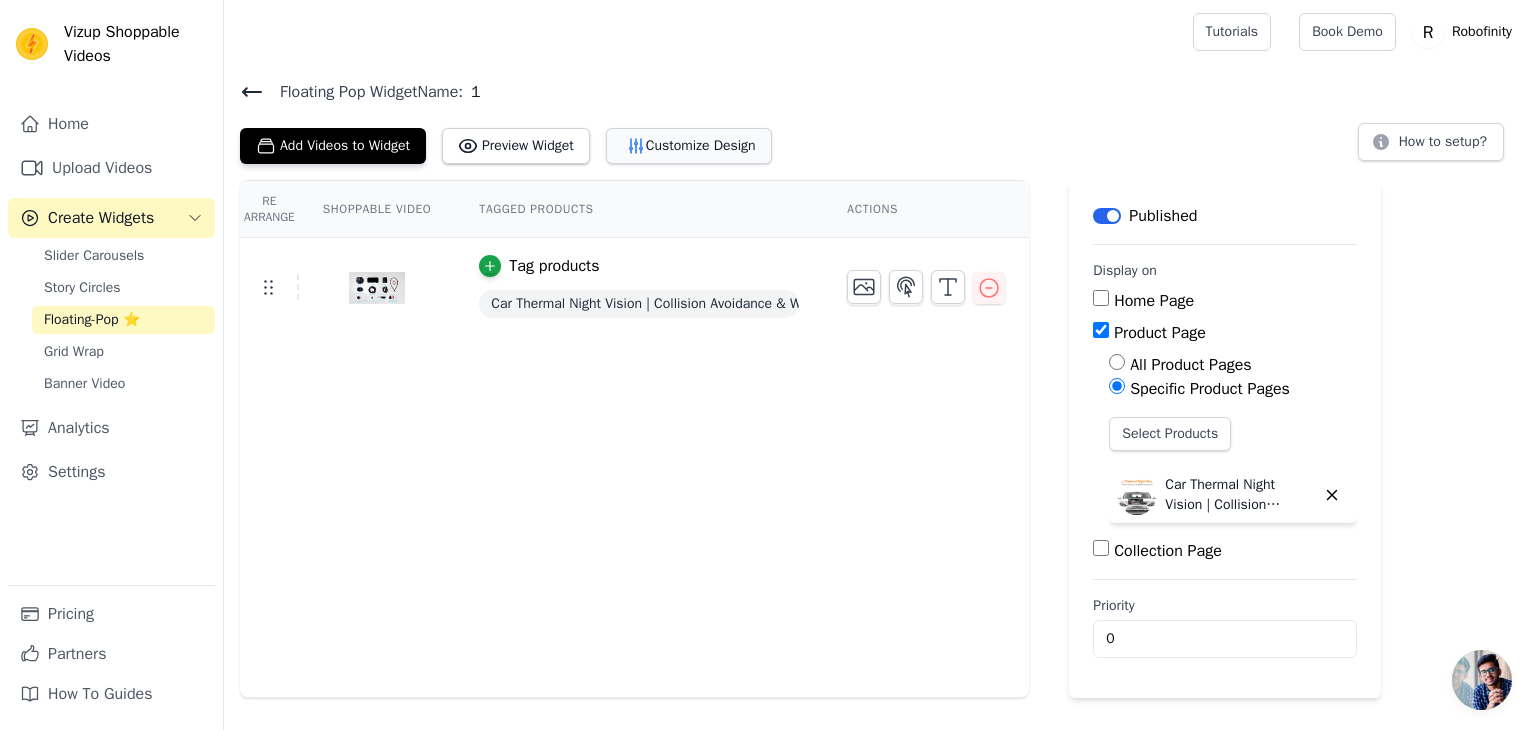 click on "Customize Design" at bounding box center [689, 146] 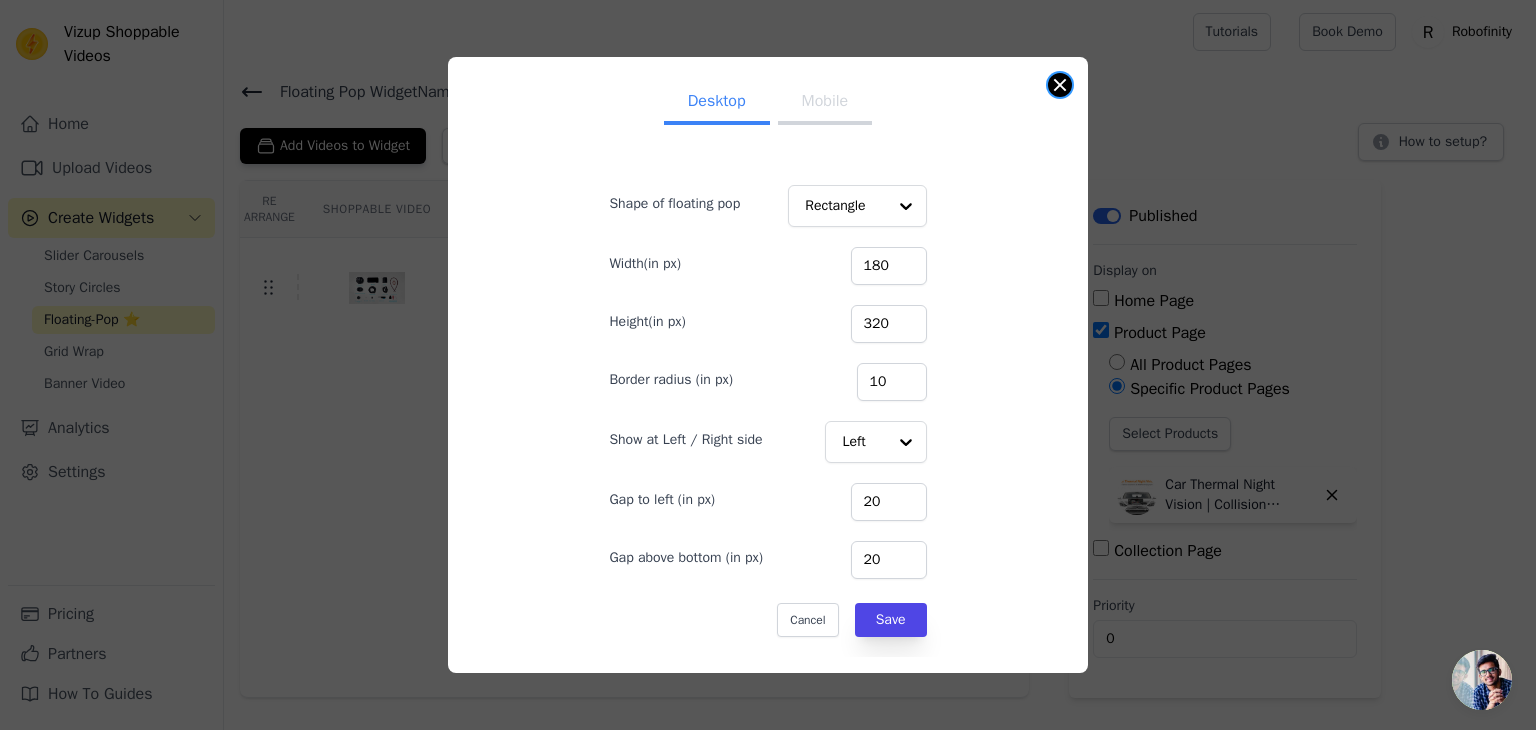 click at bounding box center [1060, 85] 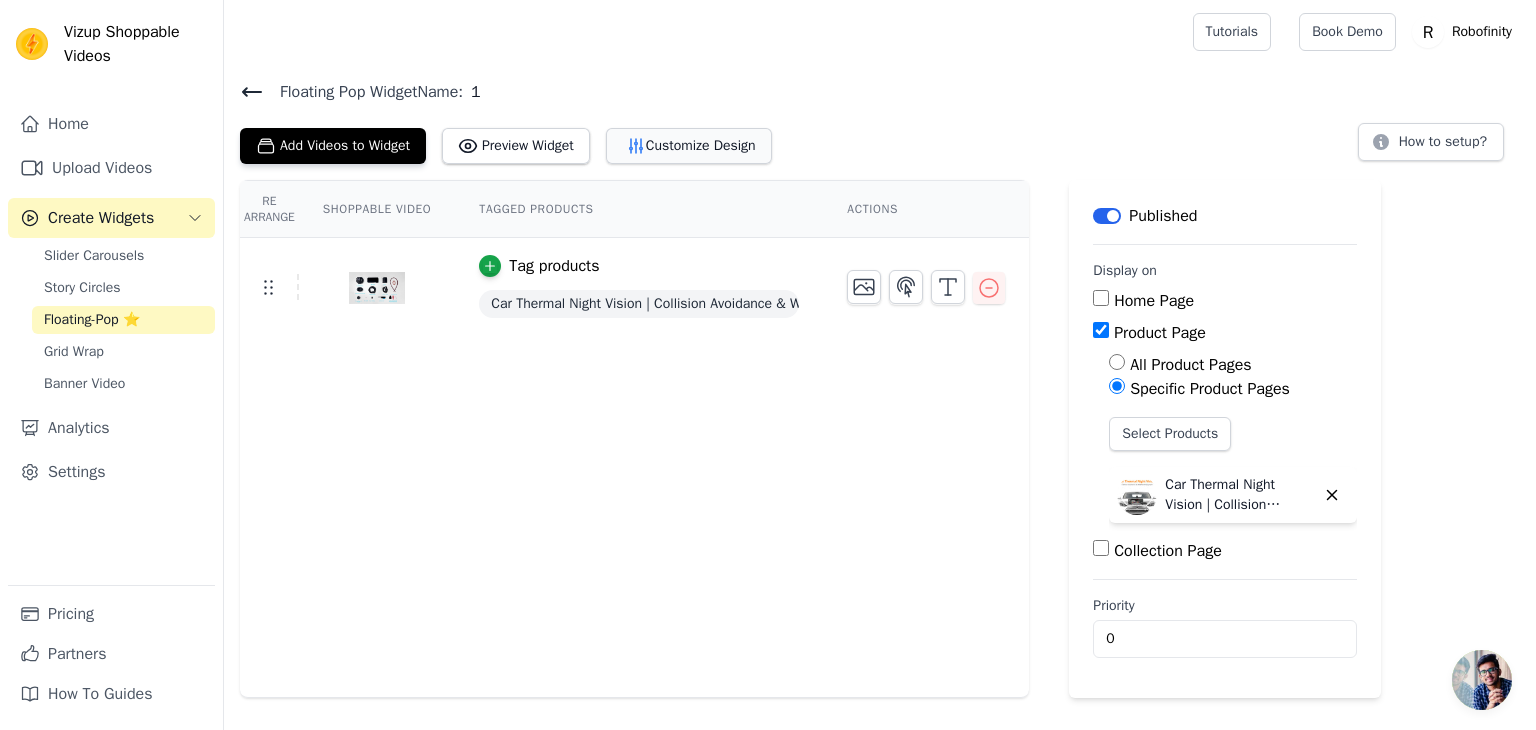 click on "Customize Design" at bounding box center (689, 146) 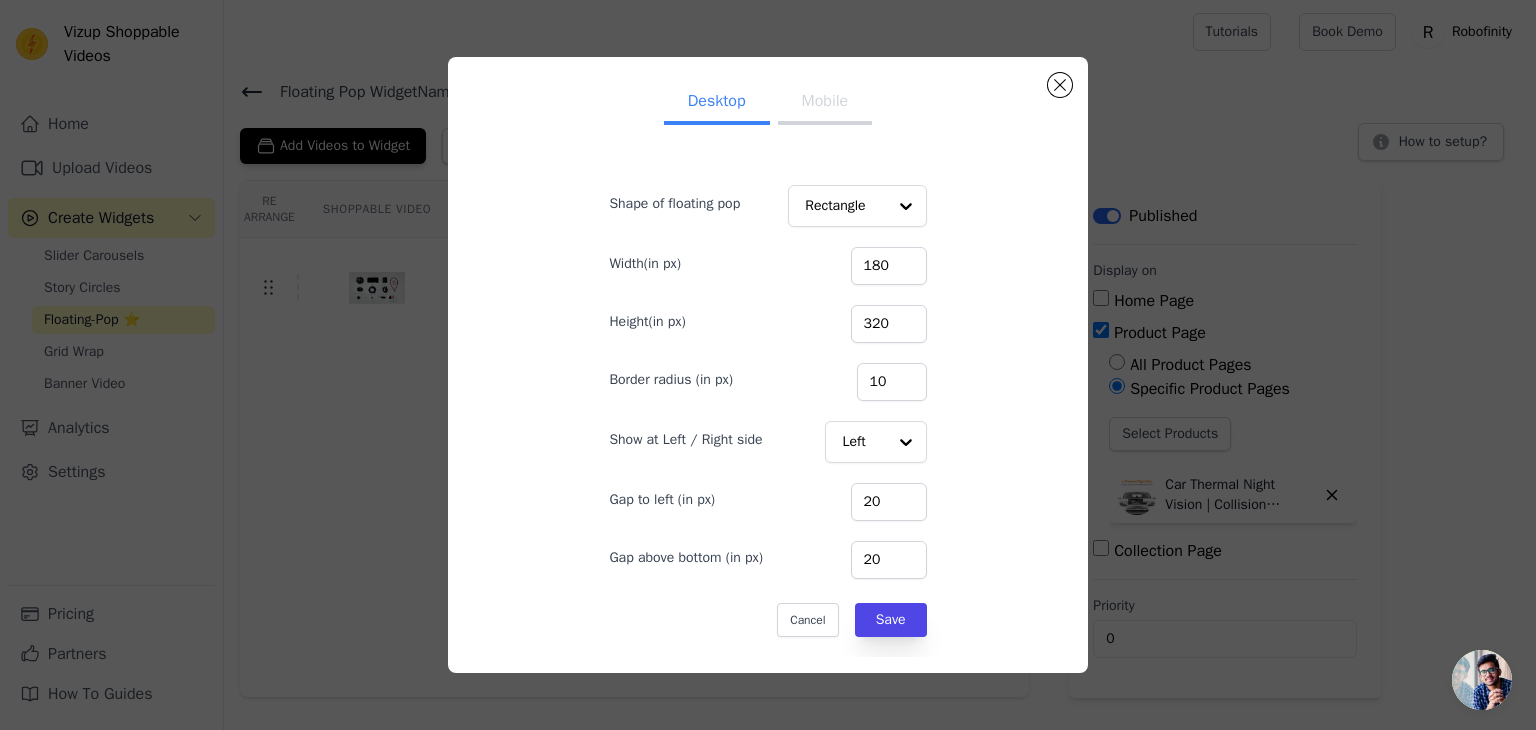 click on "Mobile" at bounding box center (825, 103) 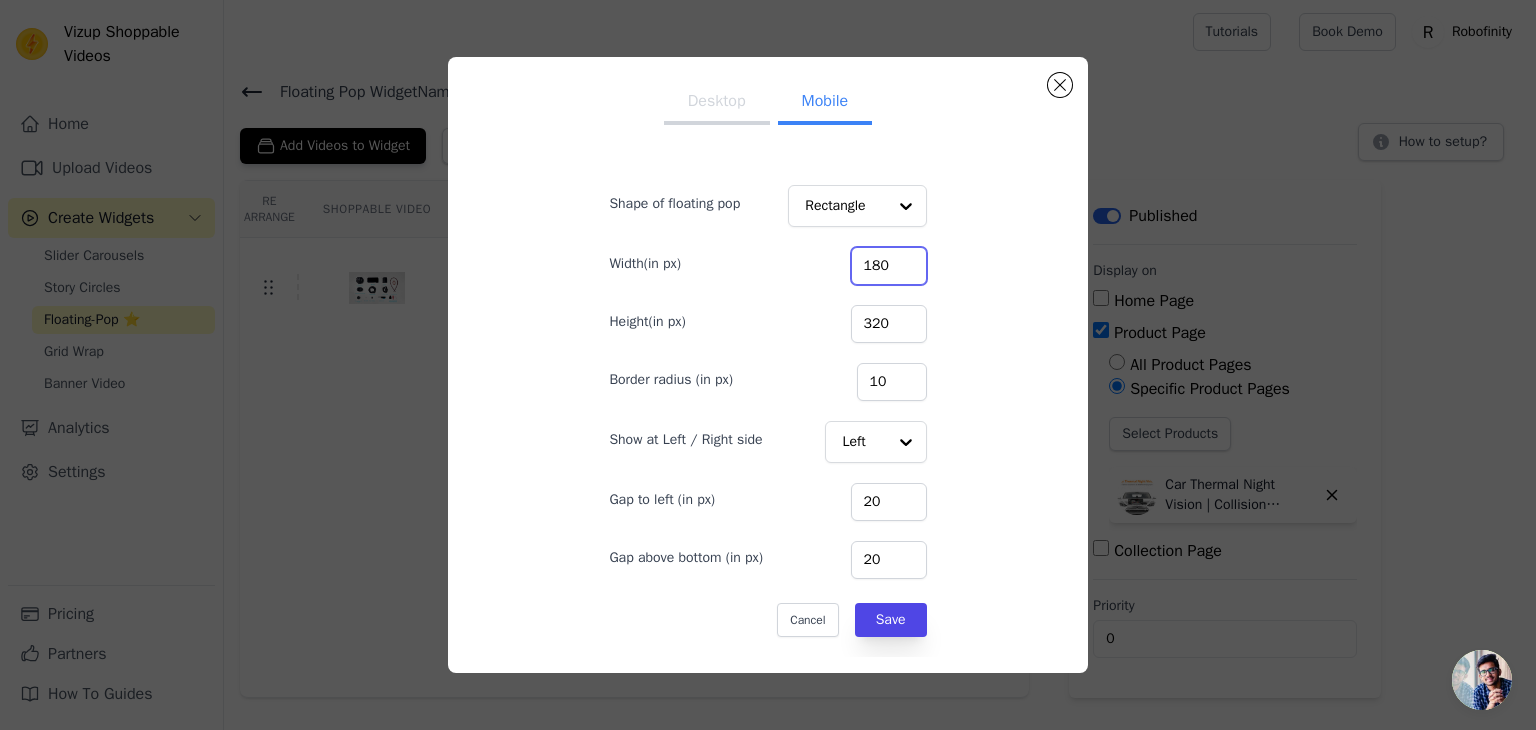 drag, startPoint x: 882, startPoint y: 266, endPoint x: 837, endPoint y: 258, distance: 45.705578 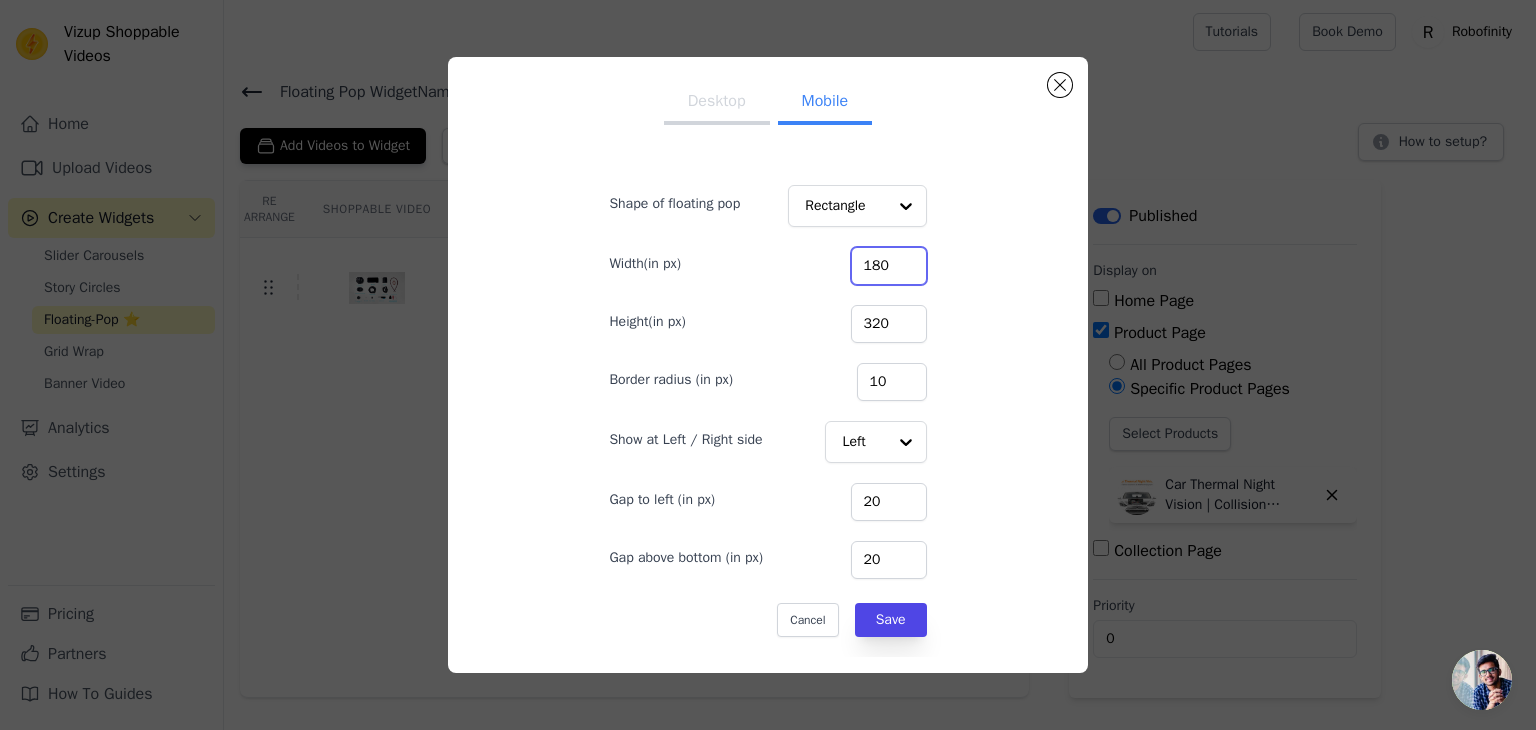 click on "Width(in px)   180" at bounding box center [767, 264] 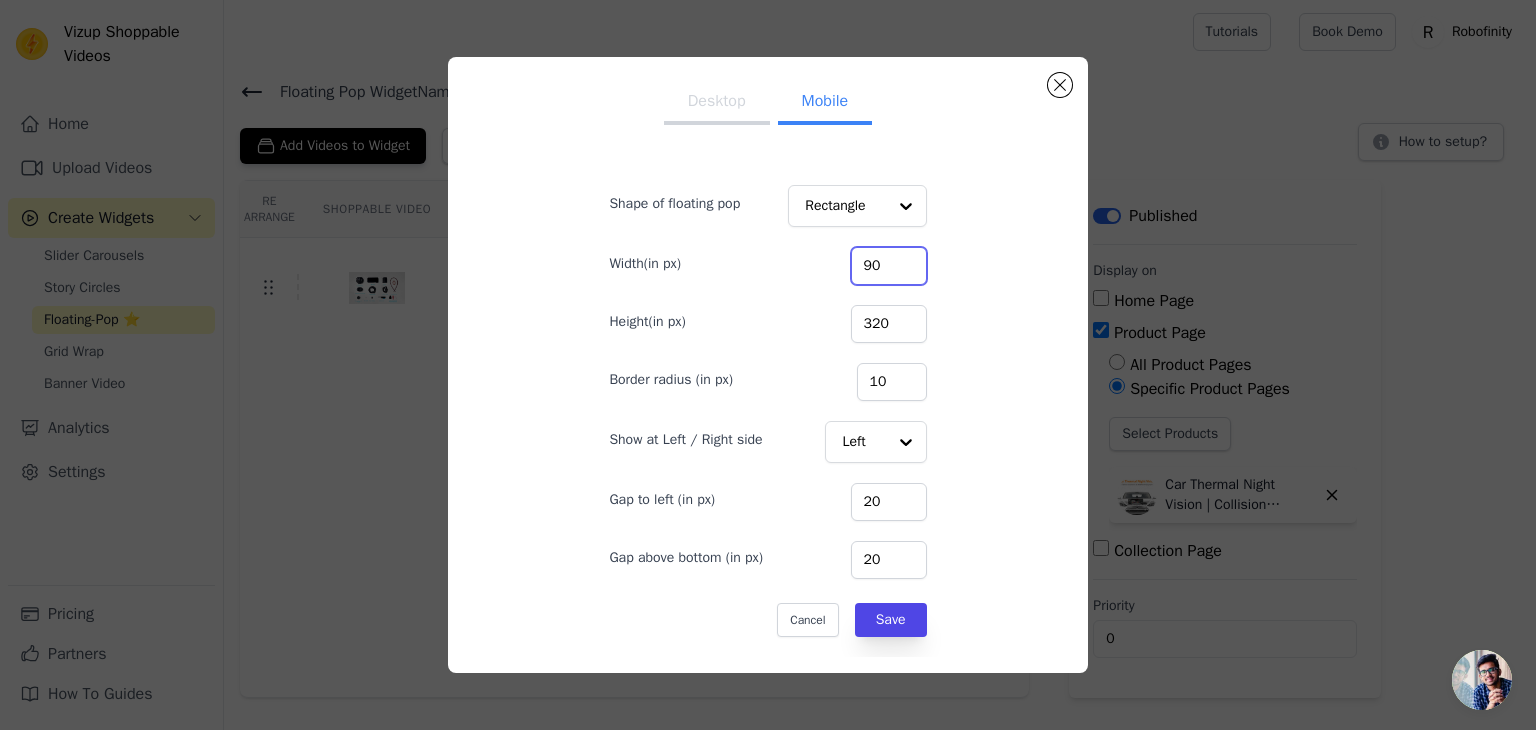 type on "90" 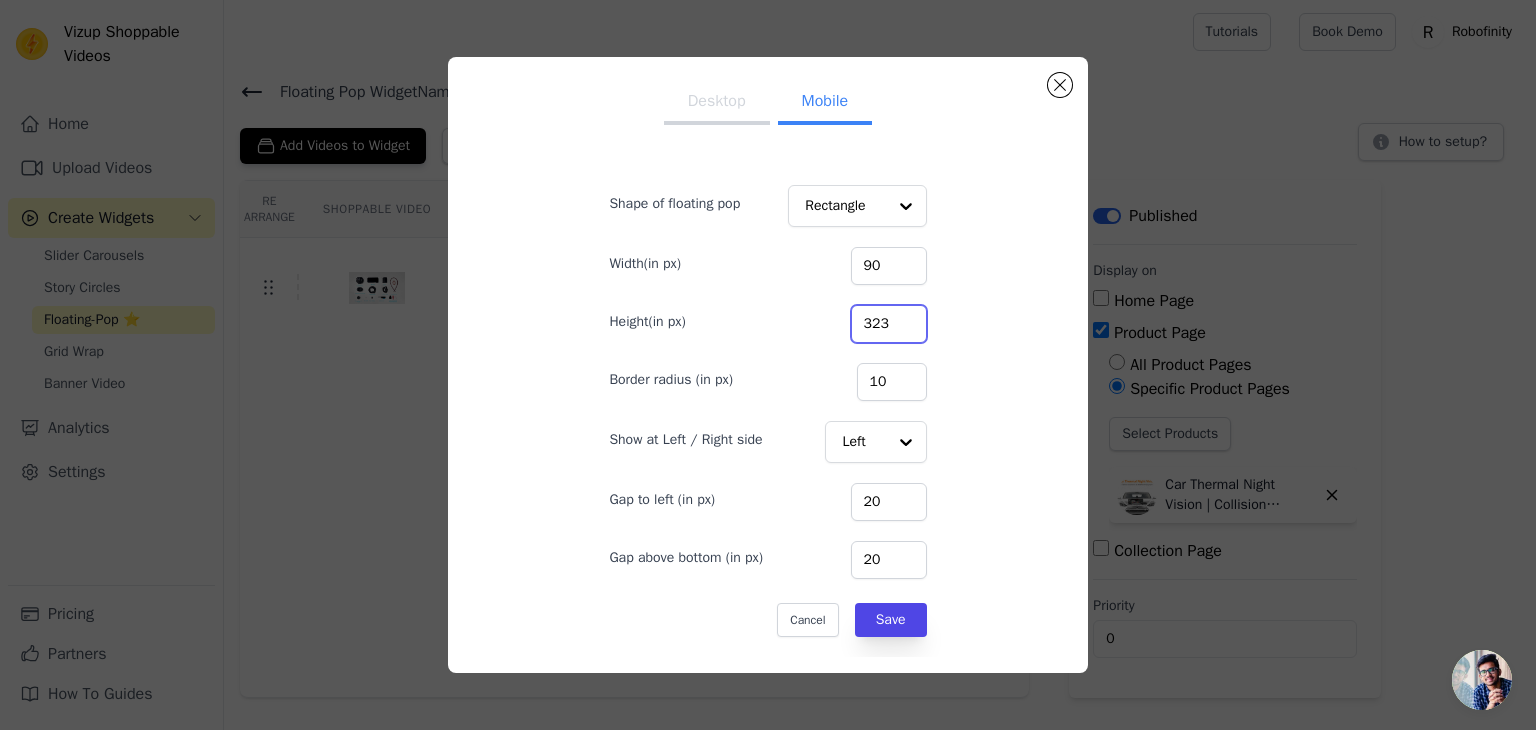 drag, startPoint x: 900, startPoint y: 322, endPoint x: 767, endPoint y: 318, distance: 133.06013 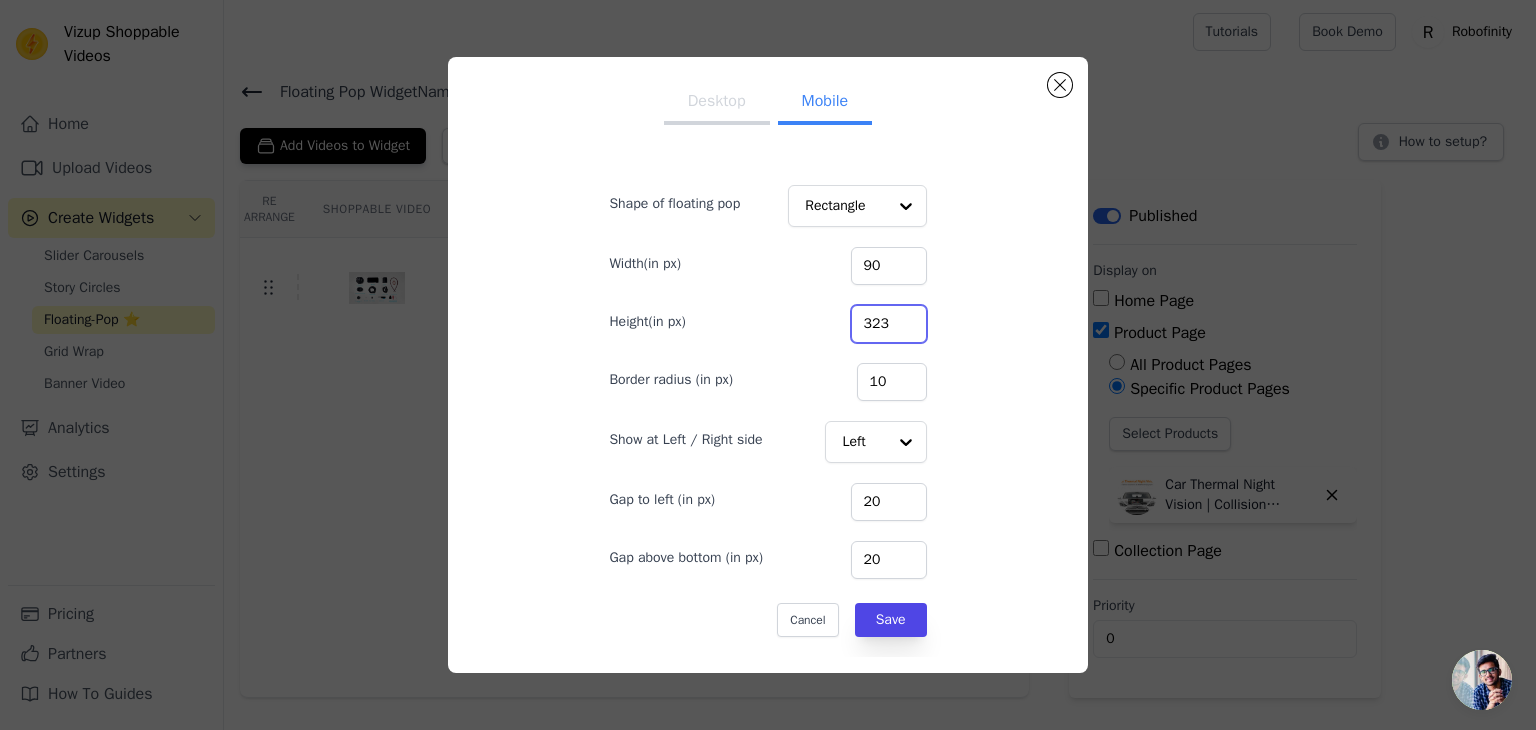 click on "323" at bounding box center (889, 324) 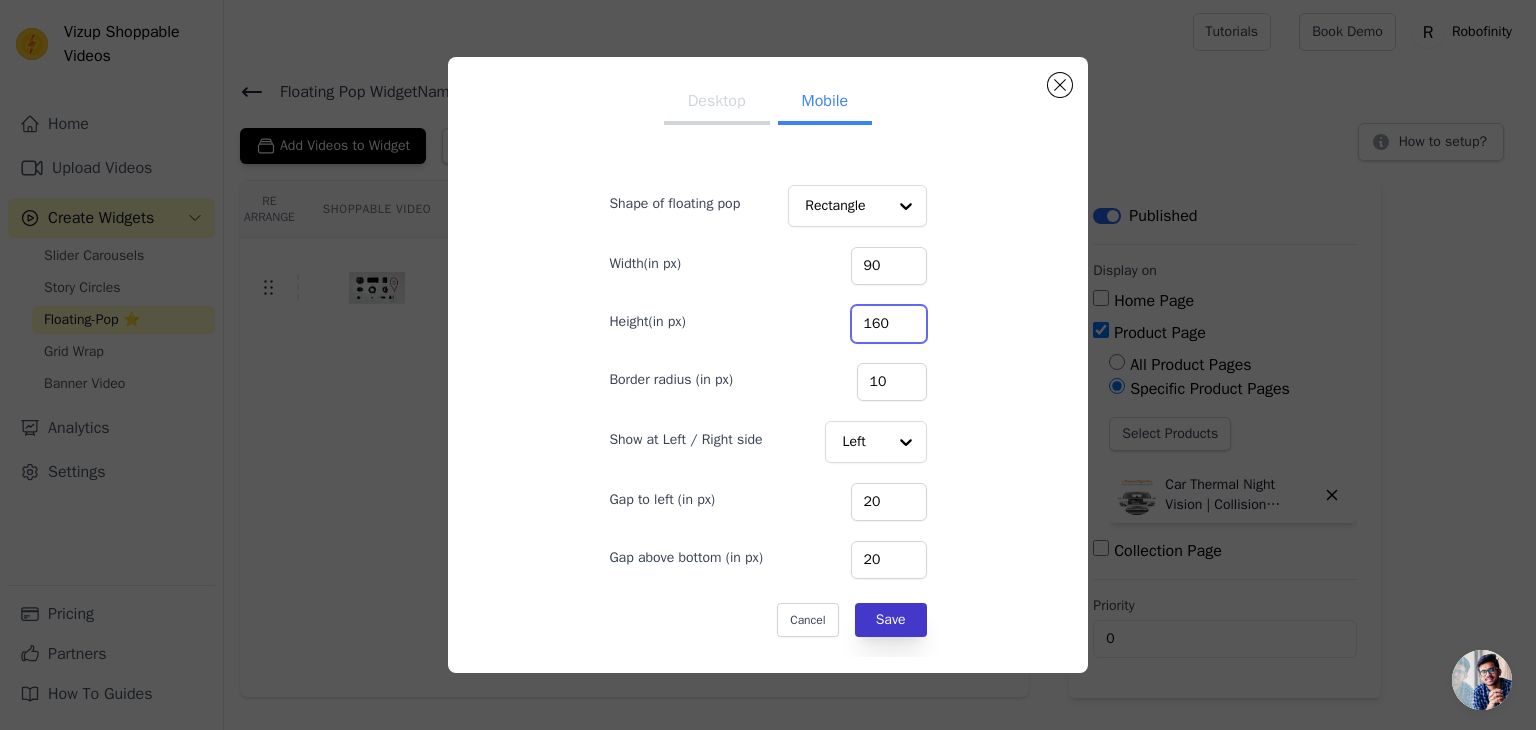 type on "160" 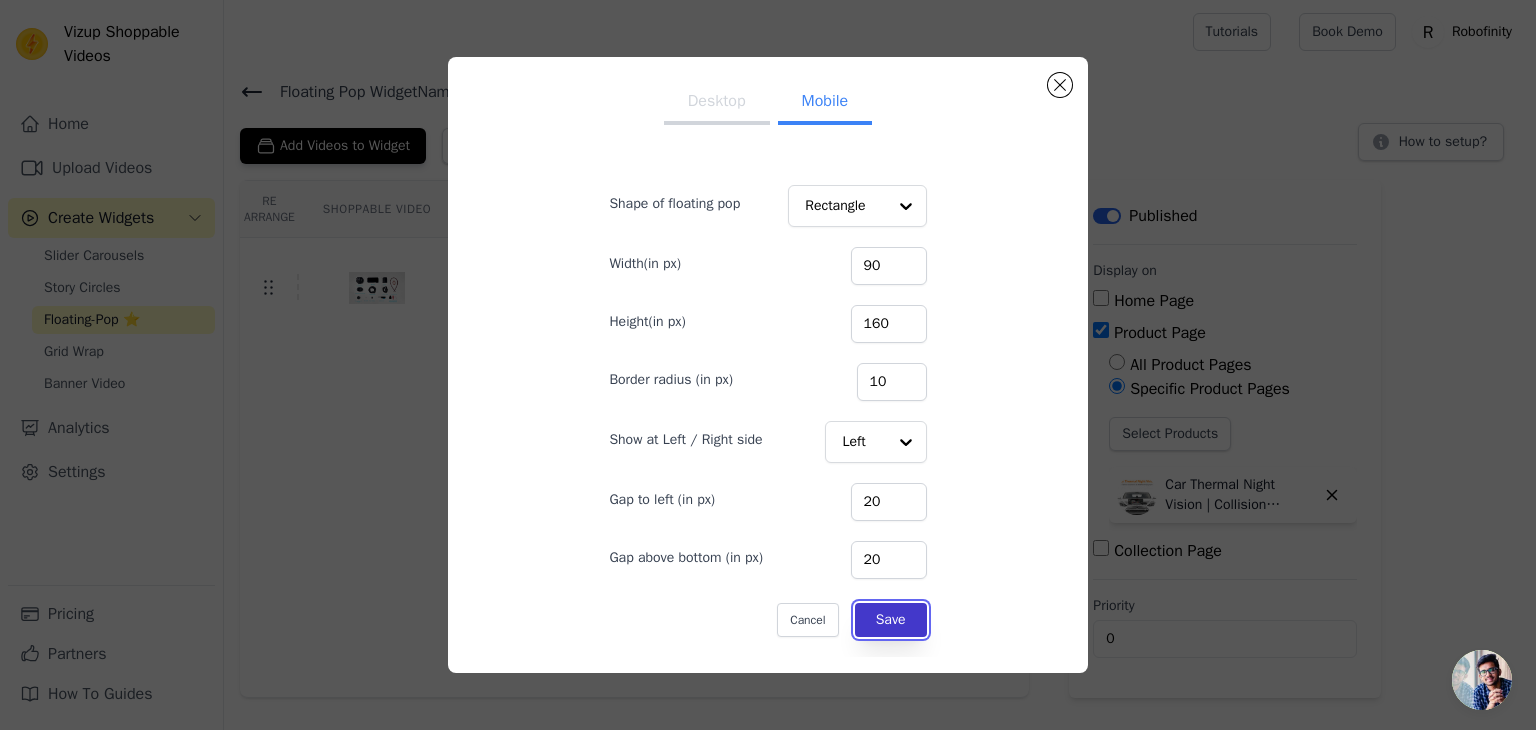 click on "Save" at bounding box center [891, 620] 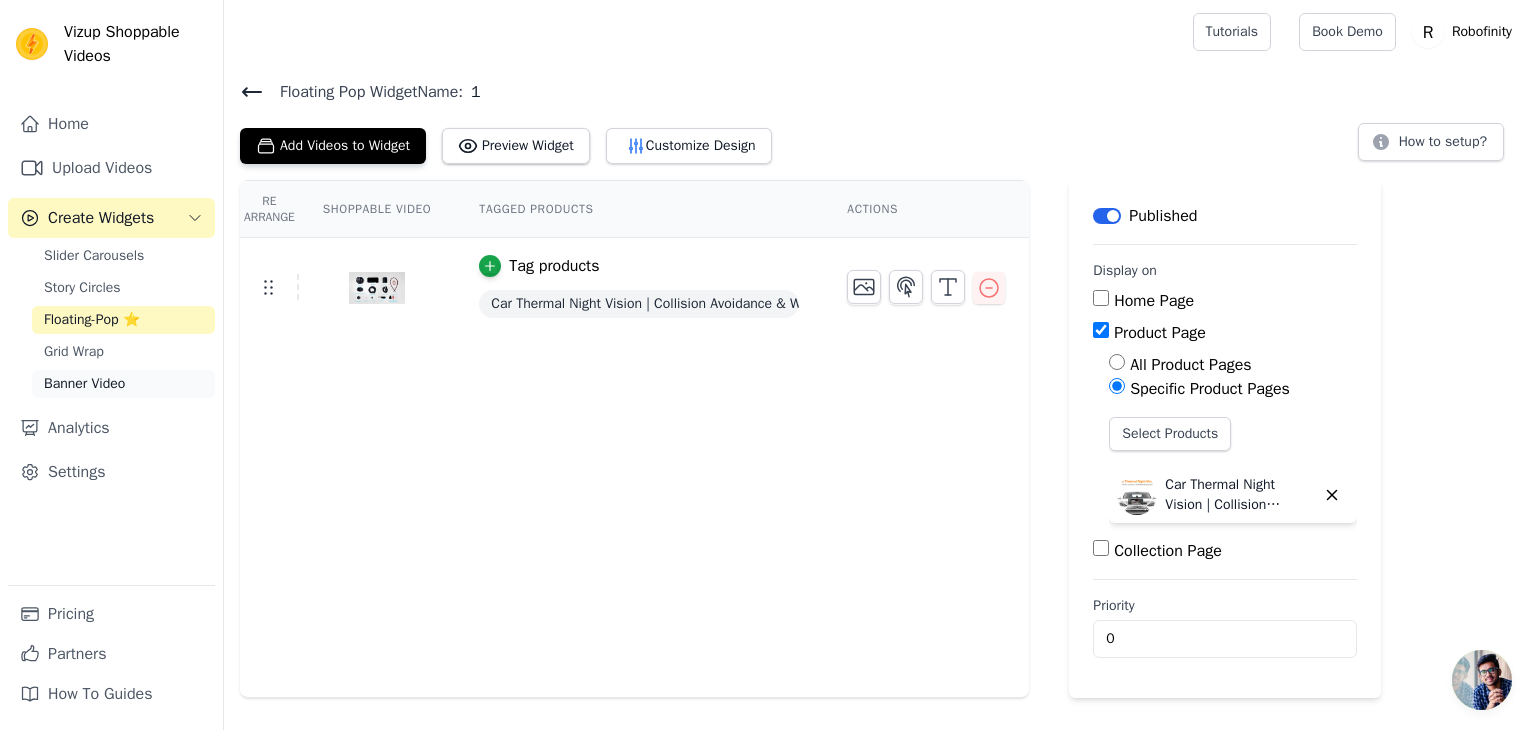 click on "Banner Video" at bounding box center [84, 384] 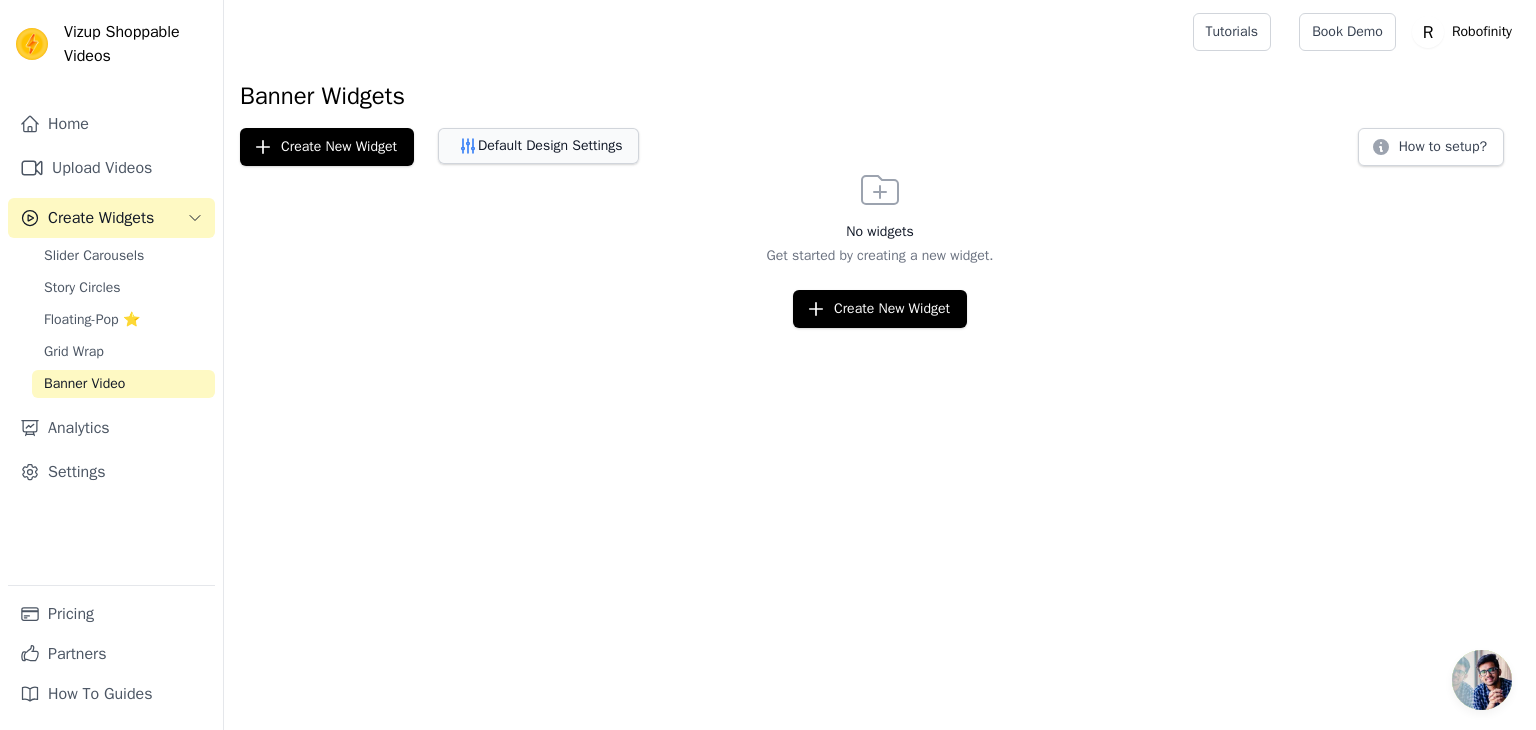 click on "Default Design Settings" at bounding box center [538, 146] 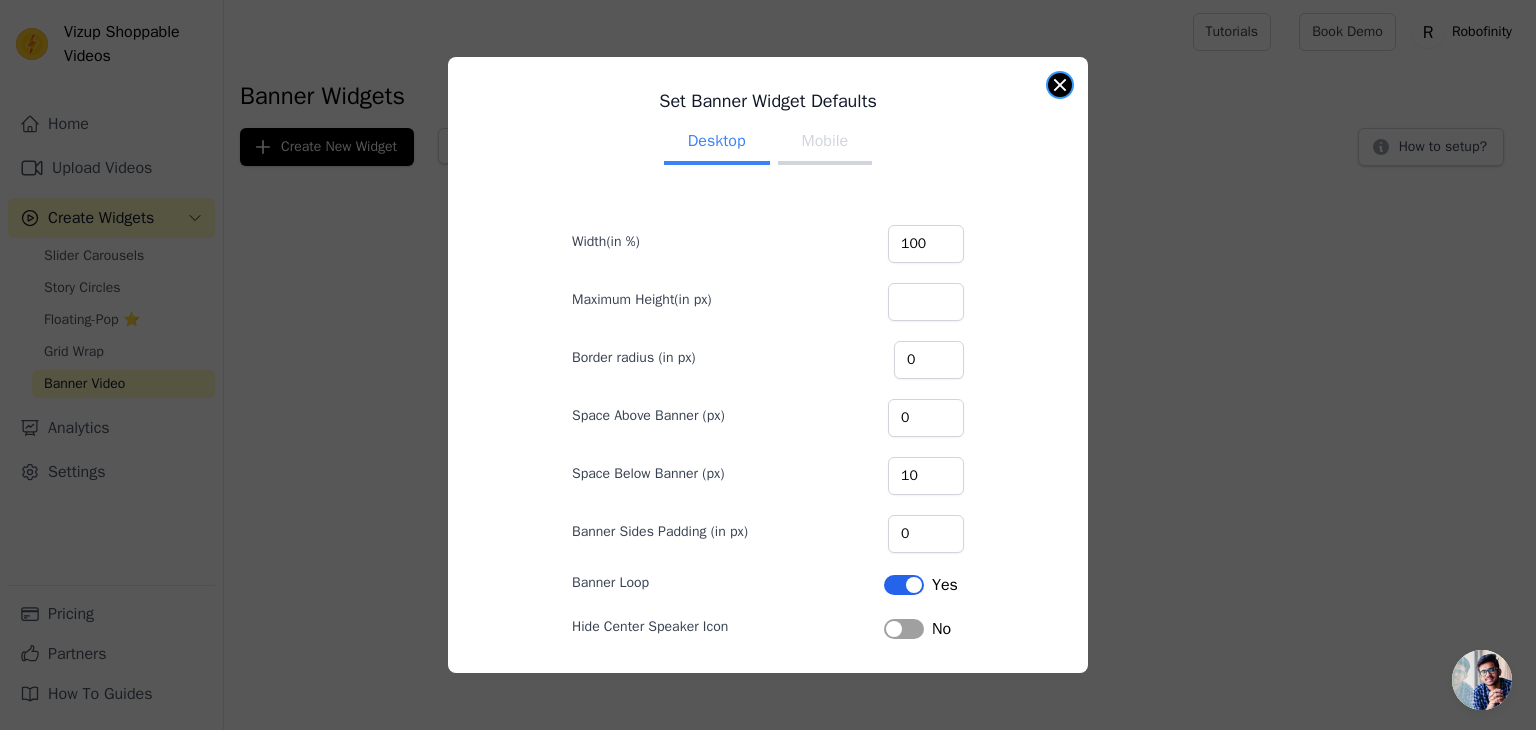 click at bounding box center (1060, 85) 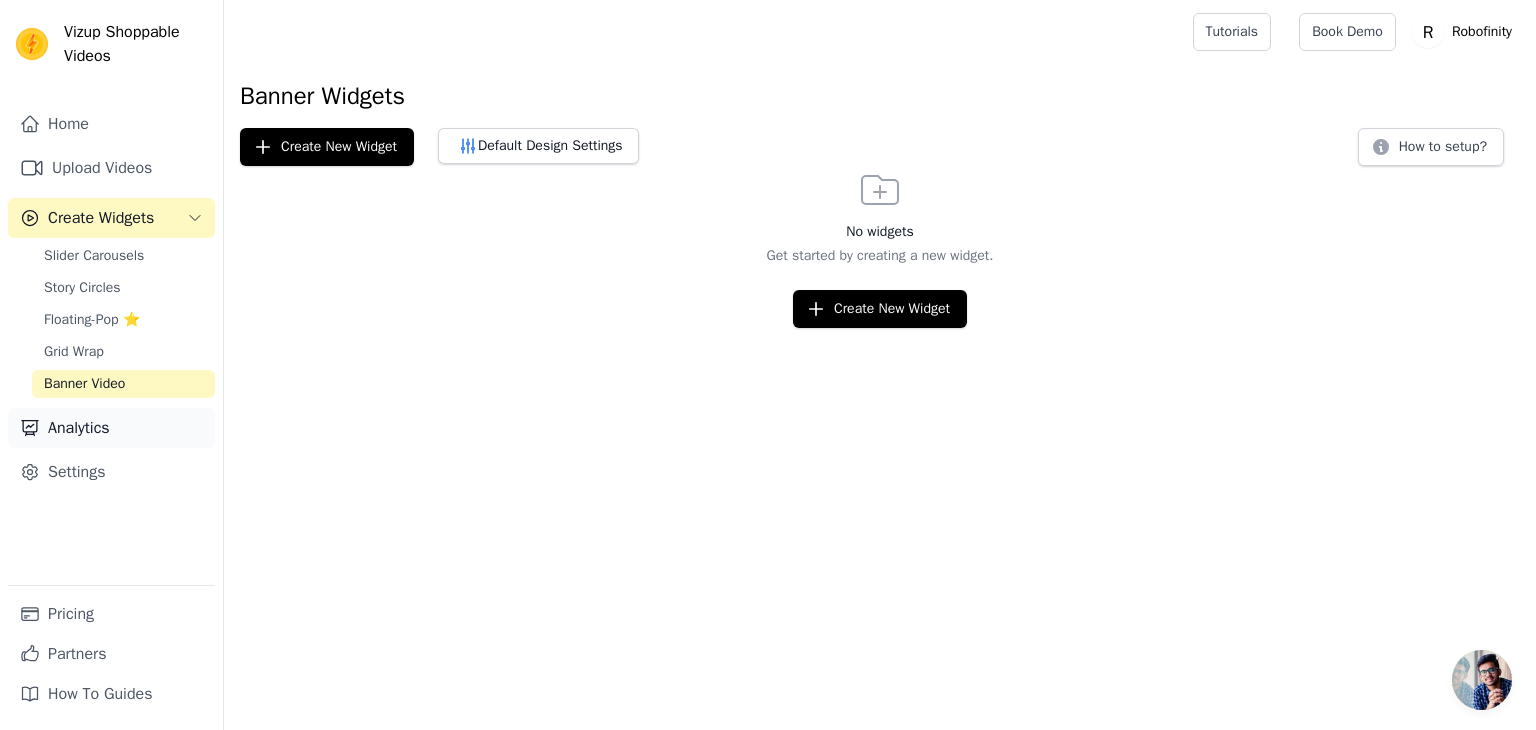 click on "Analytics" at bounding box center [111, 428] 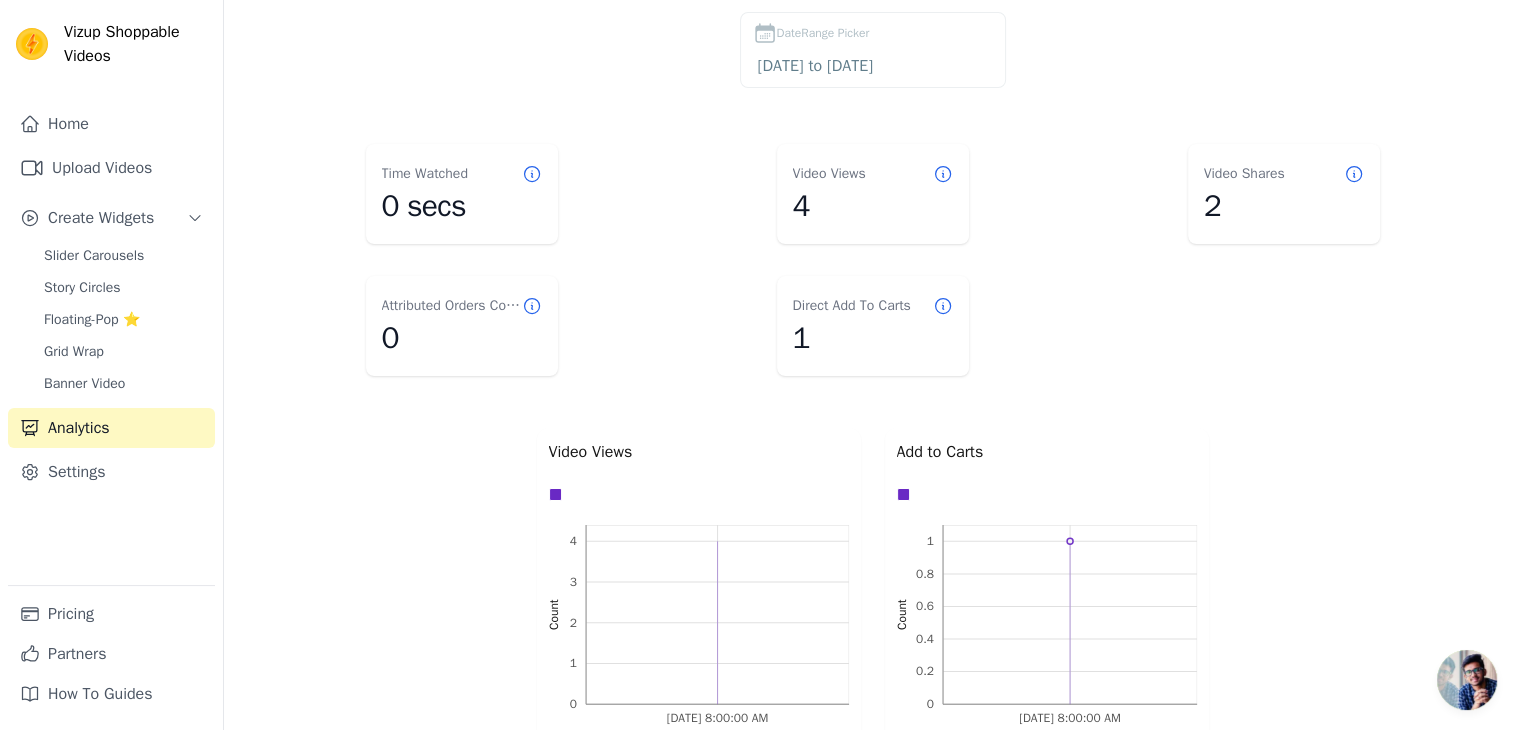 scroll, scrollTop: 37, scrollLeft: 0, axis: vertical 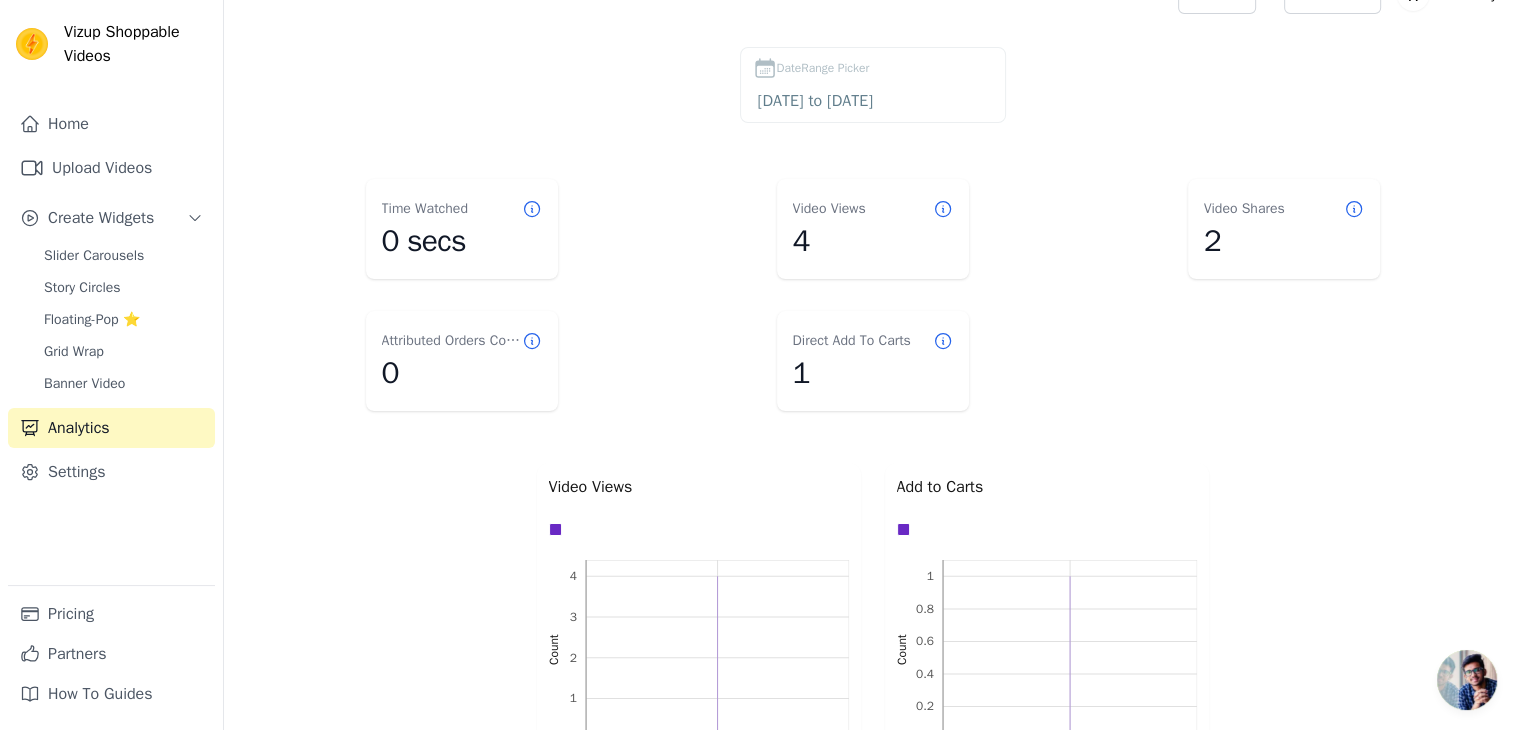 click at bounding box center (1467, 680) 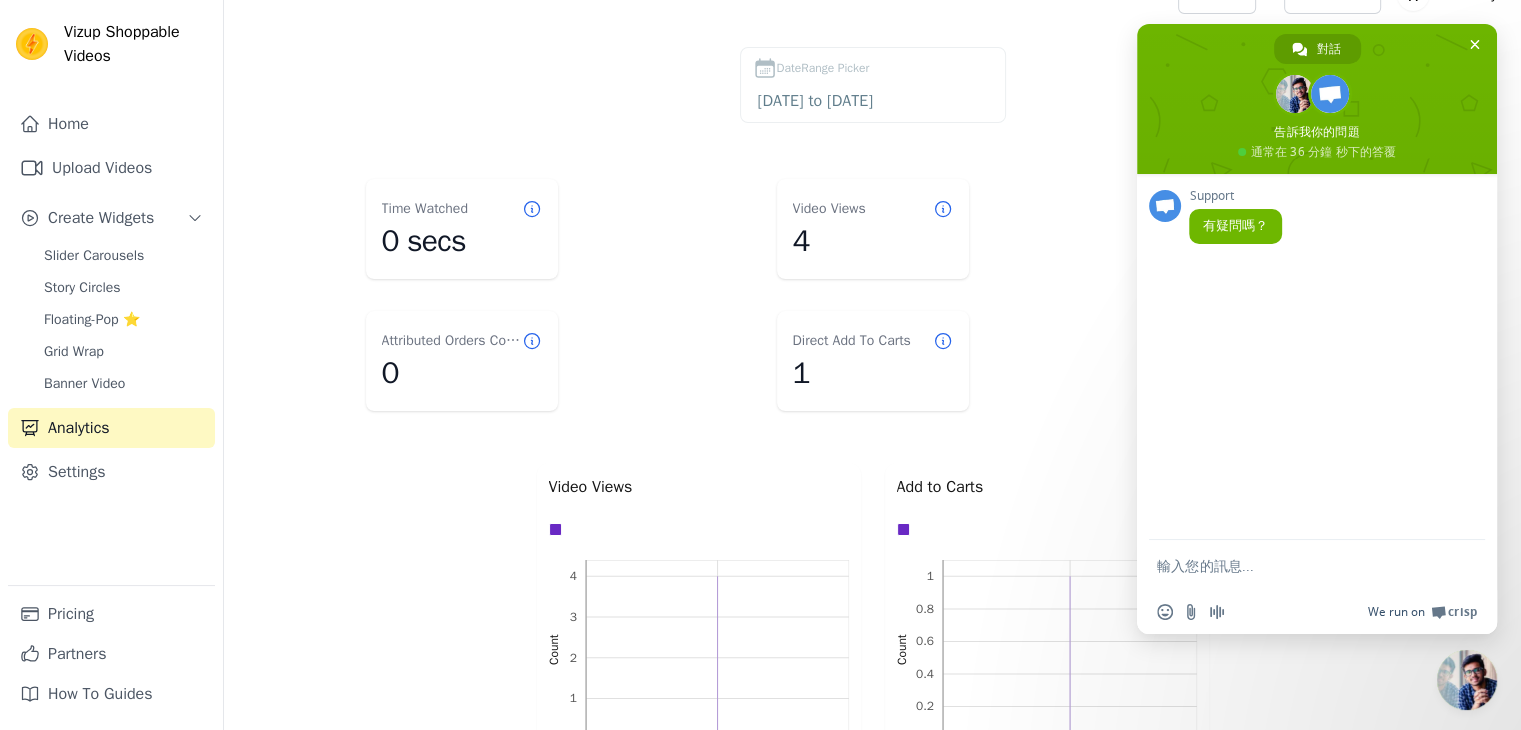 click on "Crisp" at bounding box center (1462, 612) 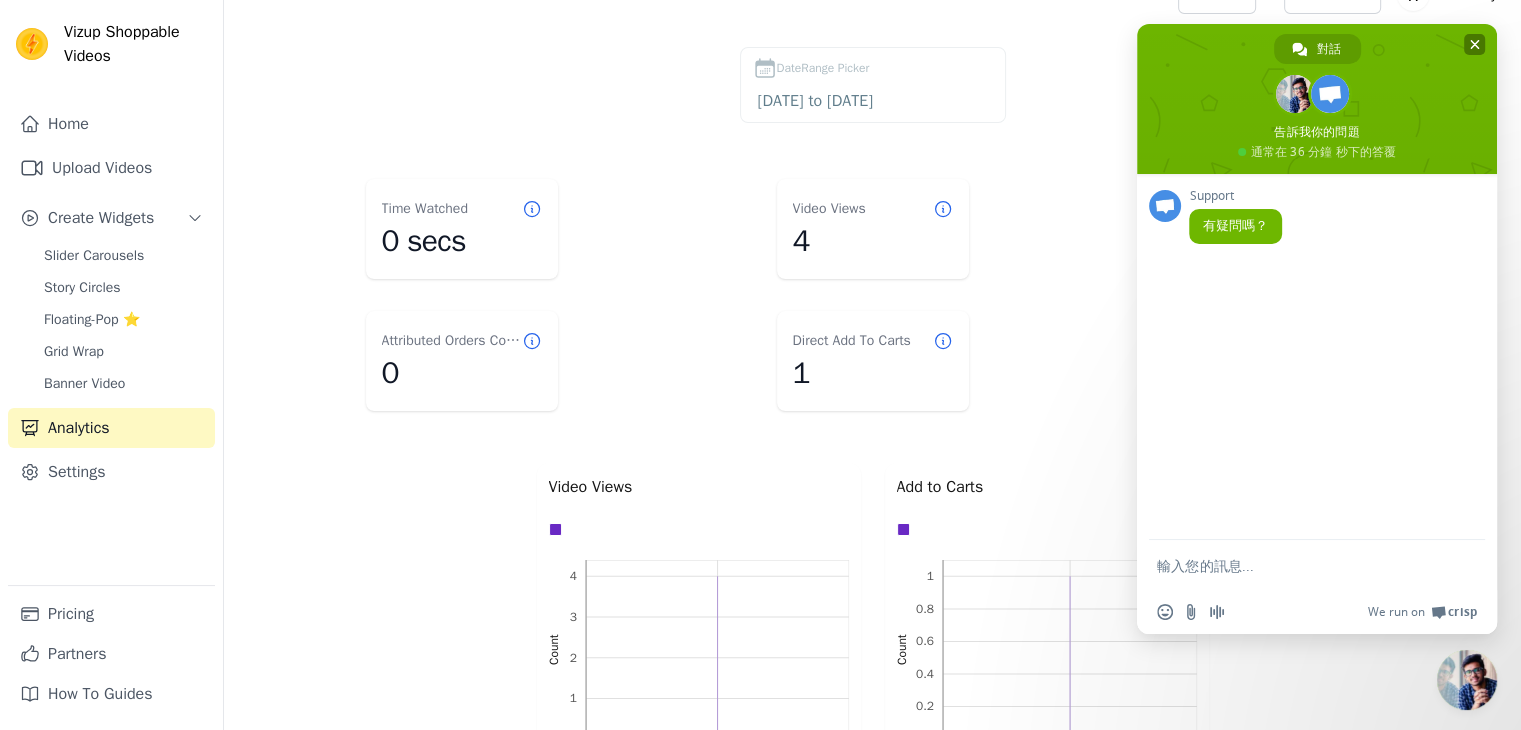 click at bounding box center (1475, 44) 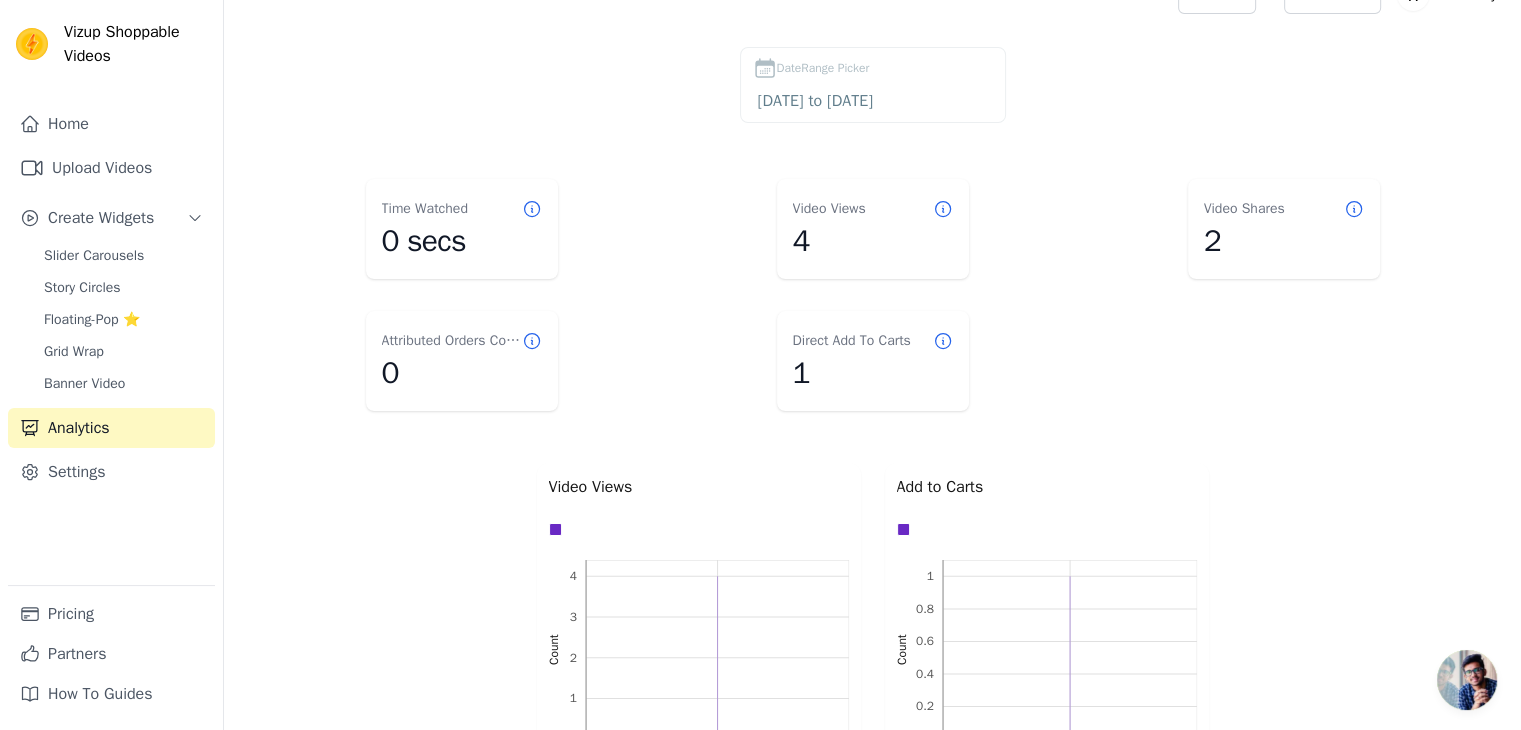 click on "Time Watched     0 secs   Video Views     4   Video Shares     2   Attributed Orders Count     0   Direct Add To Carts     1" at bounding box center [872, 295] 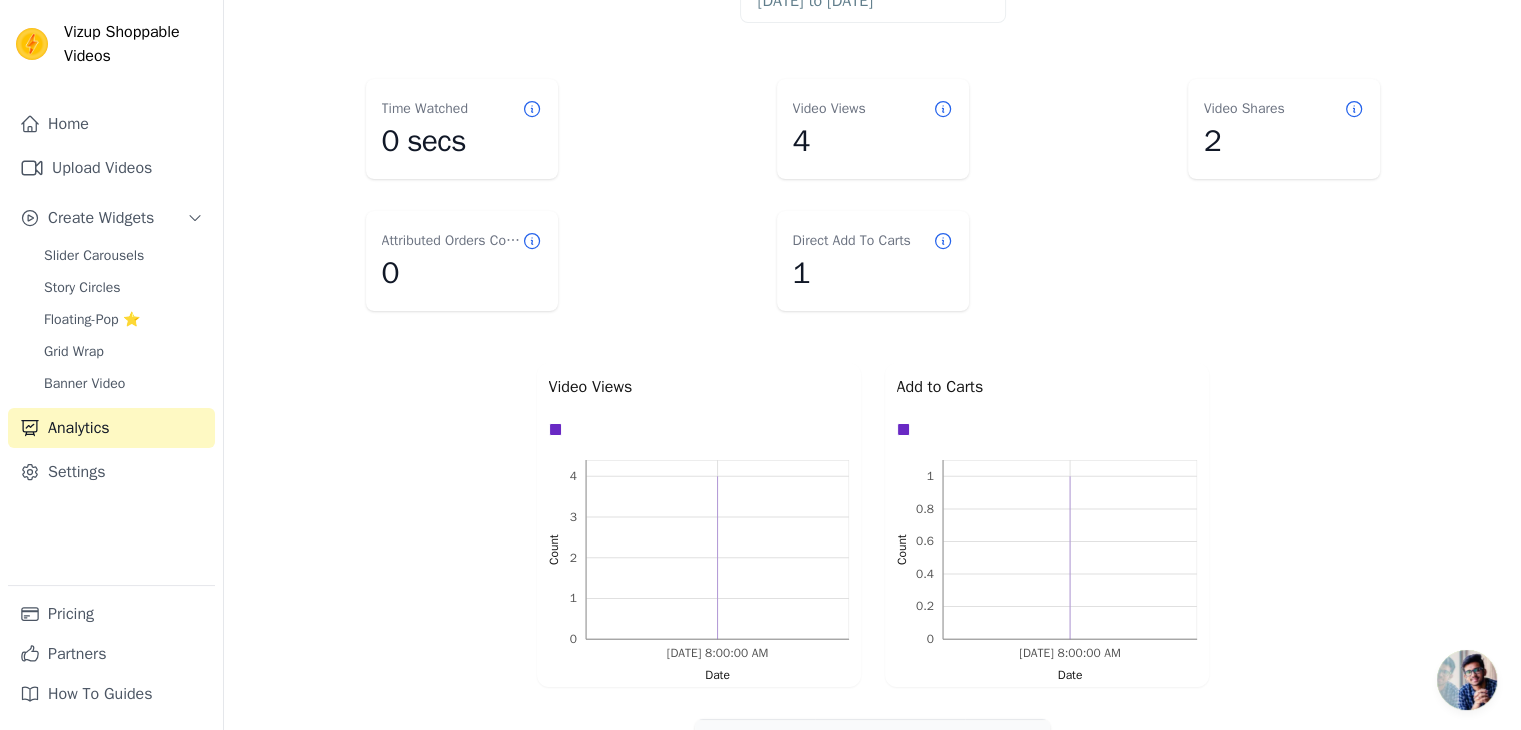 scroll, scrollTop: 0, scrollLeft: 0, axis: both 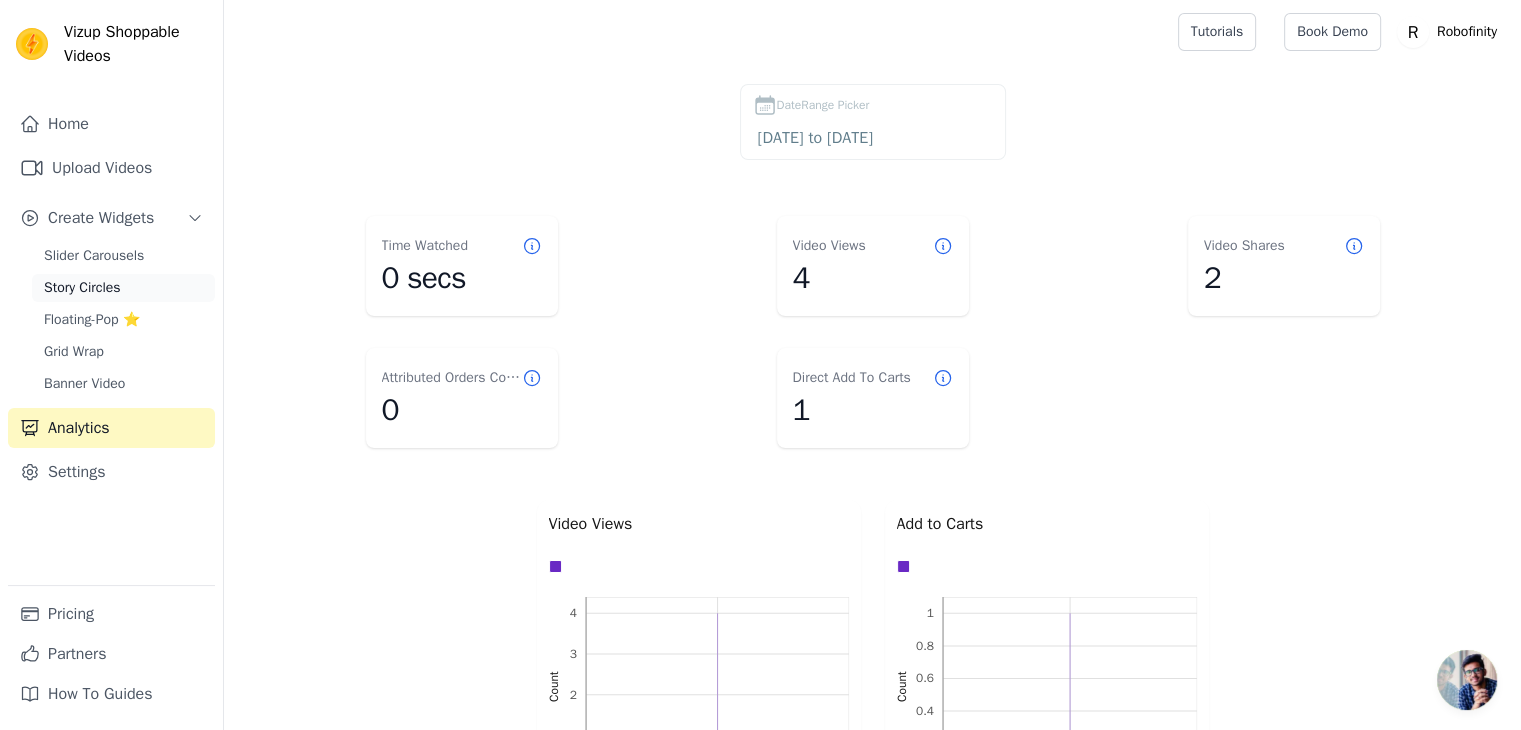 click on "Story Circles" at bounding box center [123, 288] 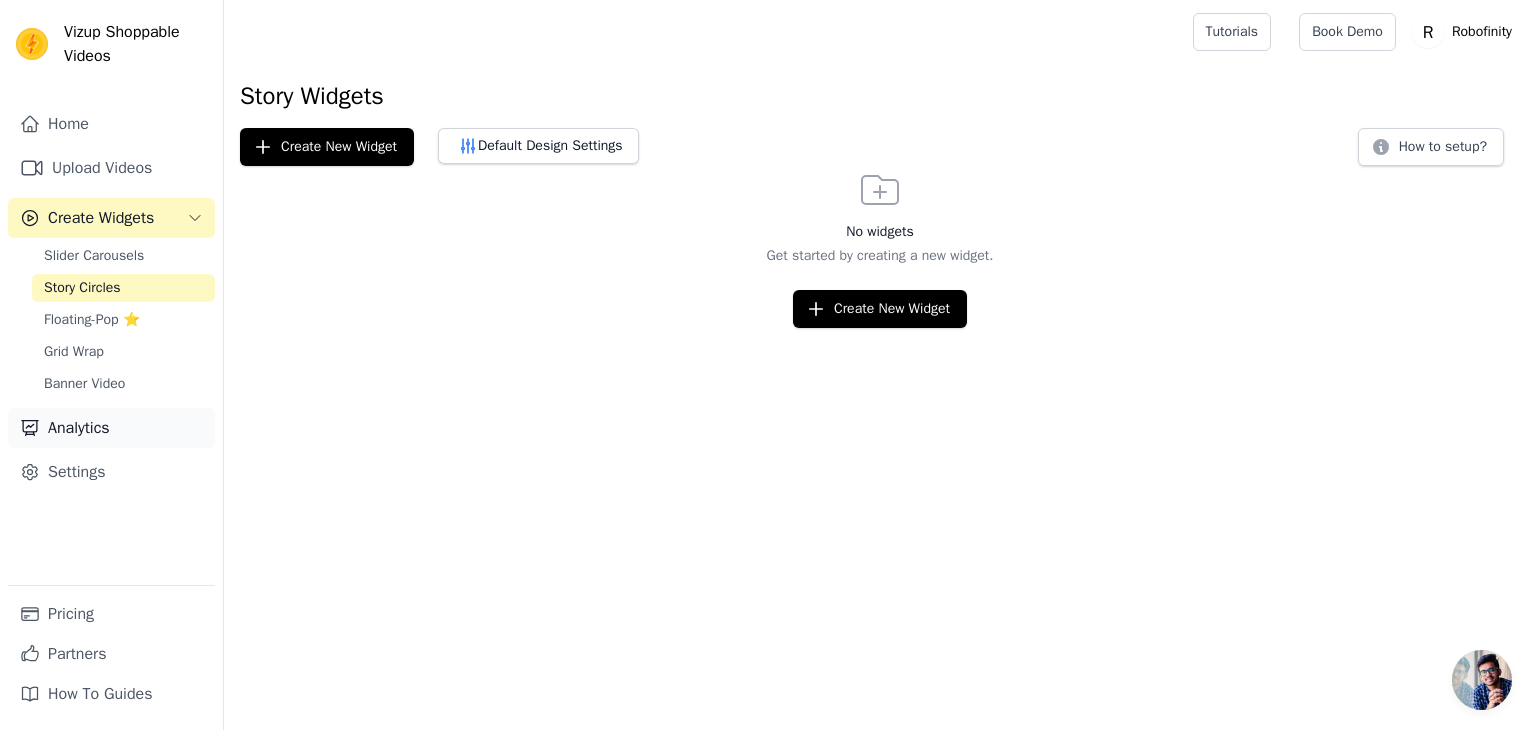 click on "Analytics" at bounding box center (111, 428) 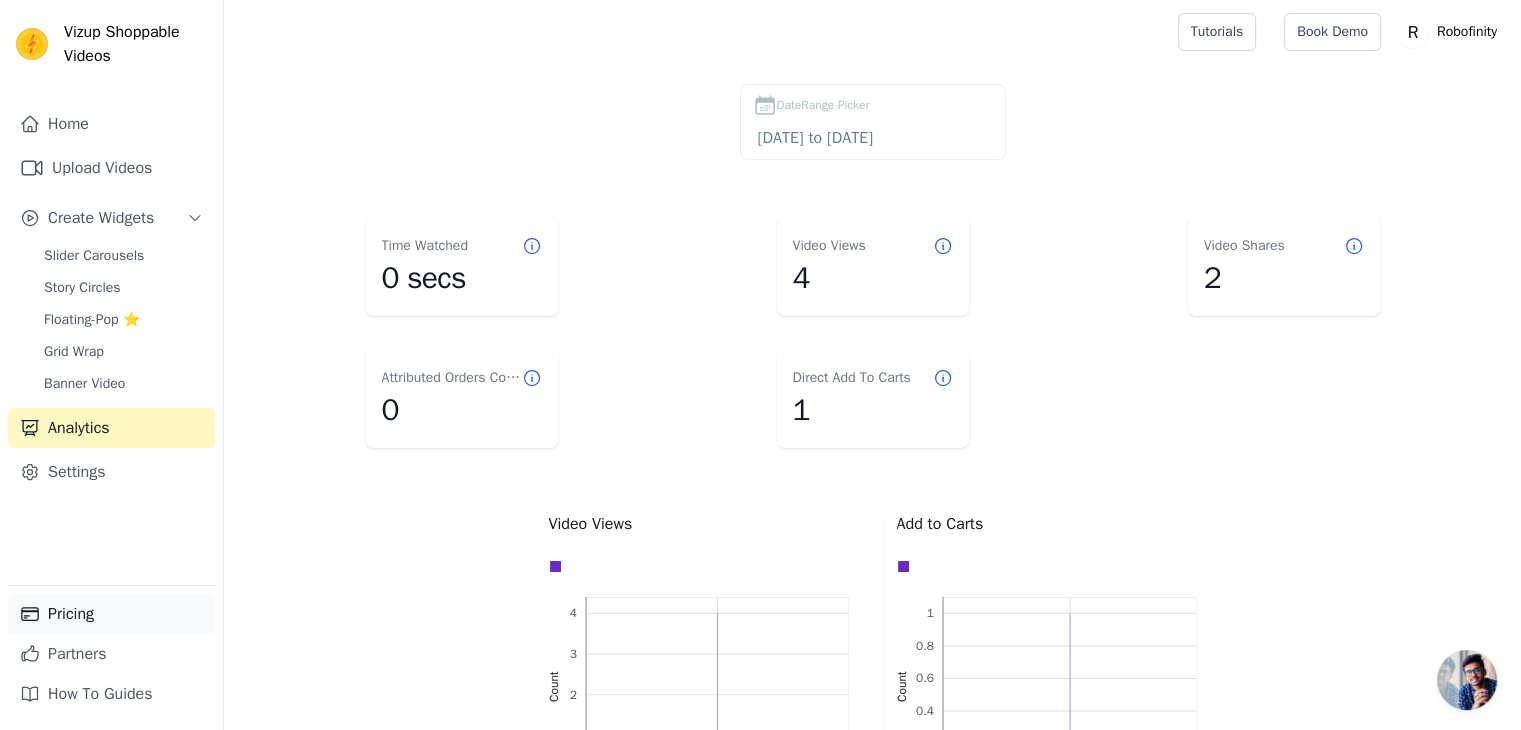 click on "Pricing" at bounding box center (111, 614) 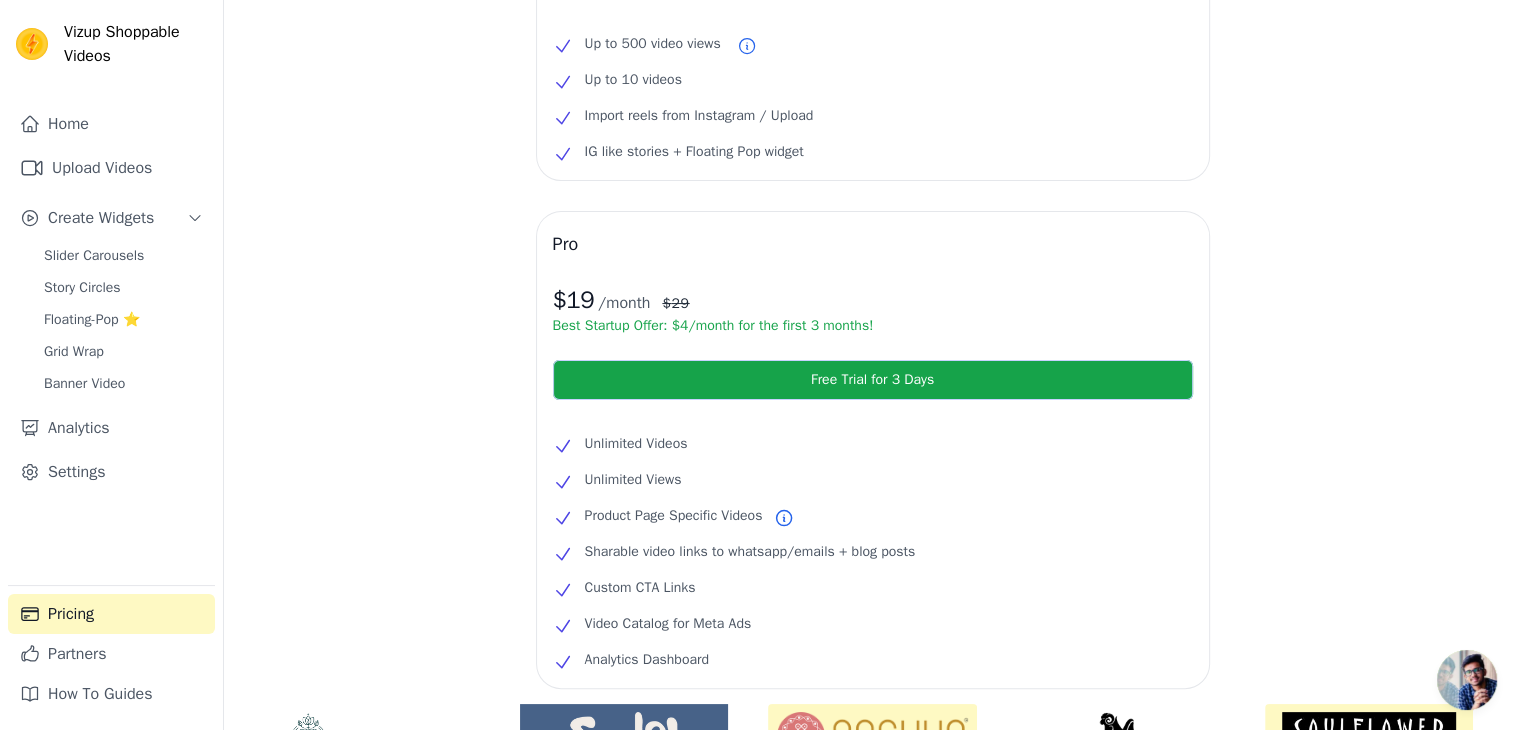 scroll, scrollTop: 400, scrollLeft: 0, axis: vertical 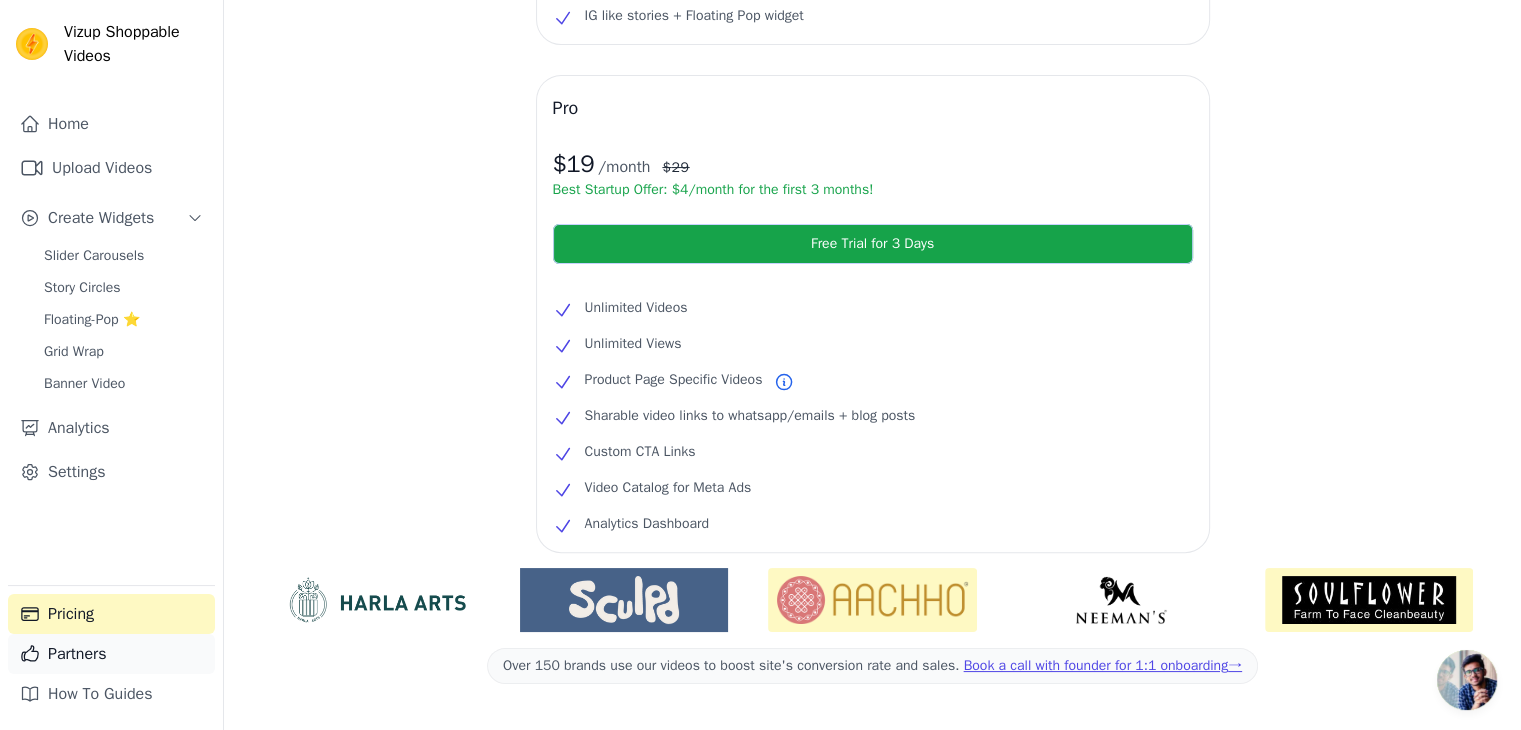 click on "Partners" at bounding box center [111, 654] 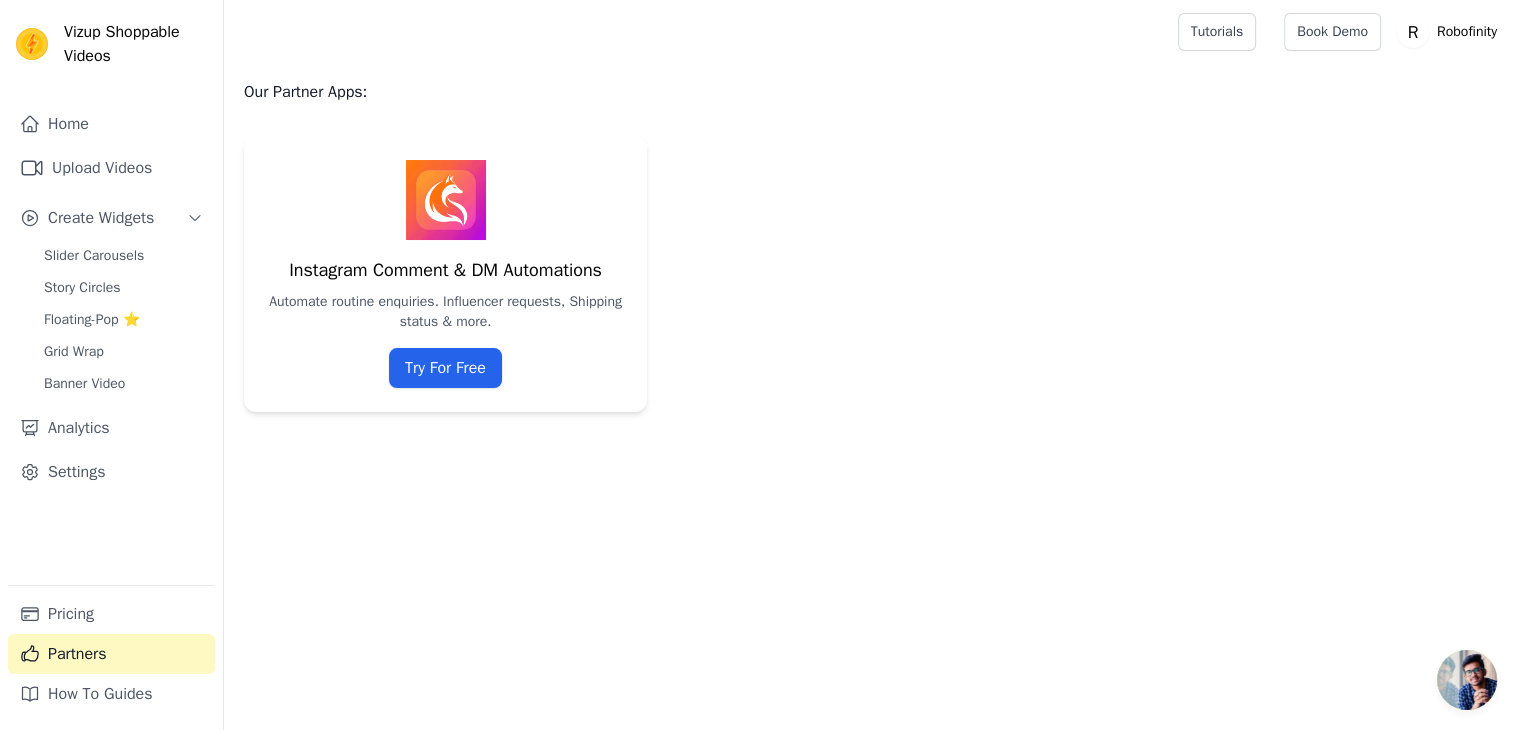 scroll, scrollTop: 0, scrollLeft: 0, axis: both 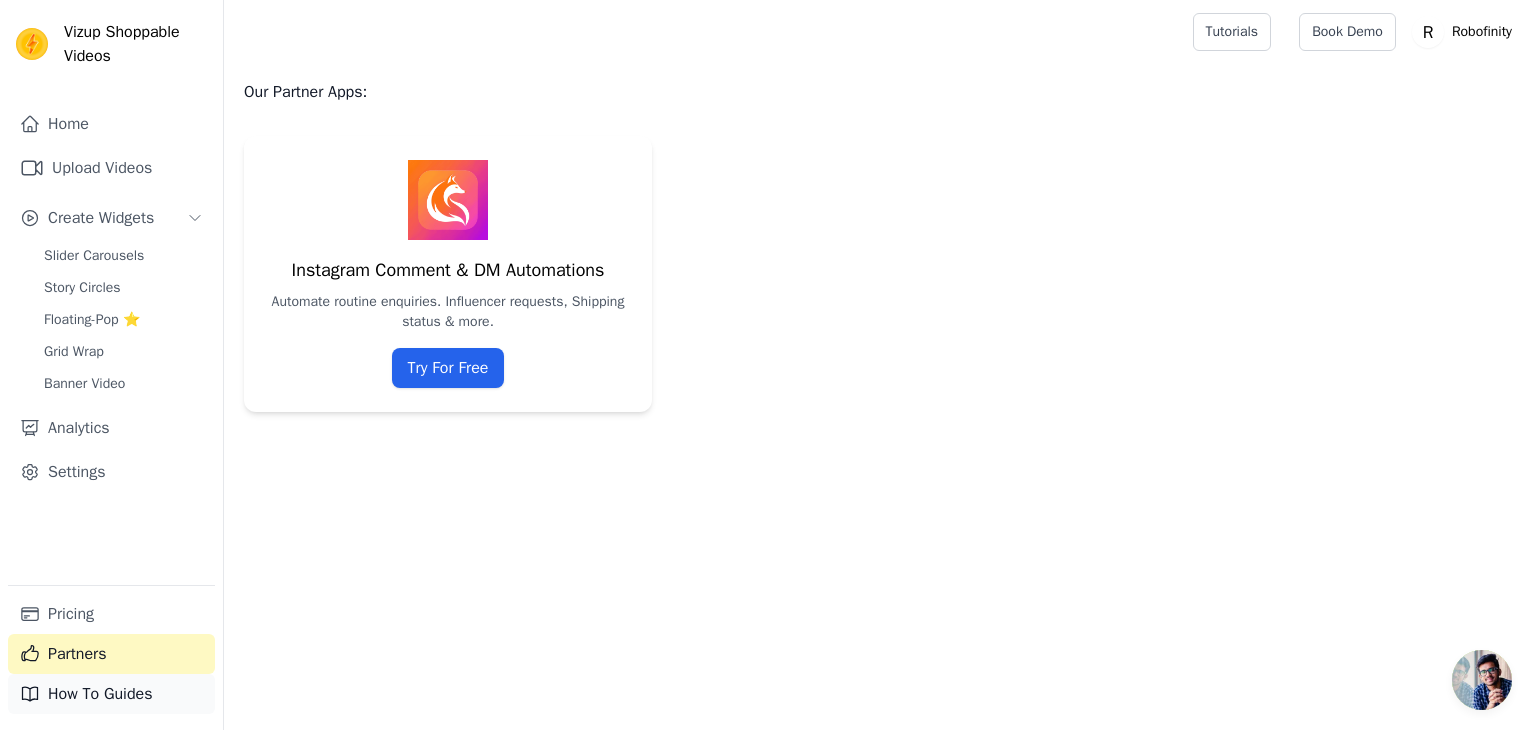 click on "How To Guides" at bounding box center (111, 694) 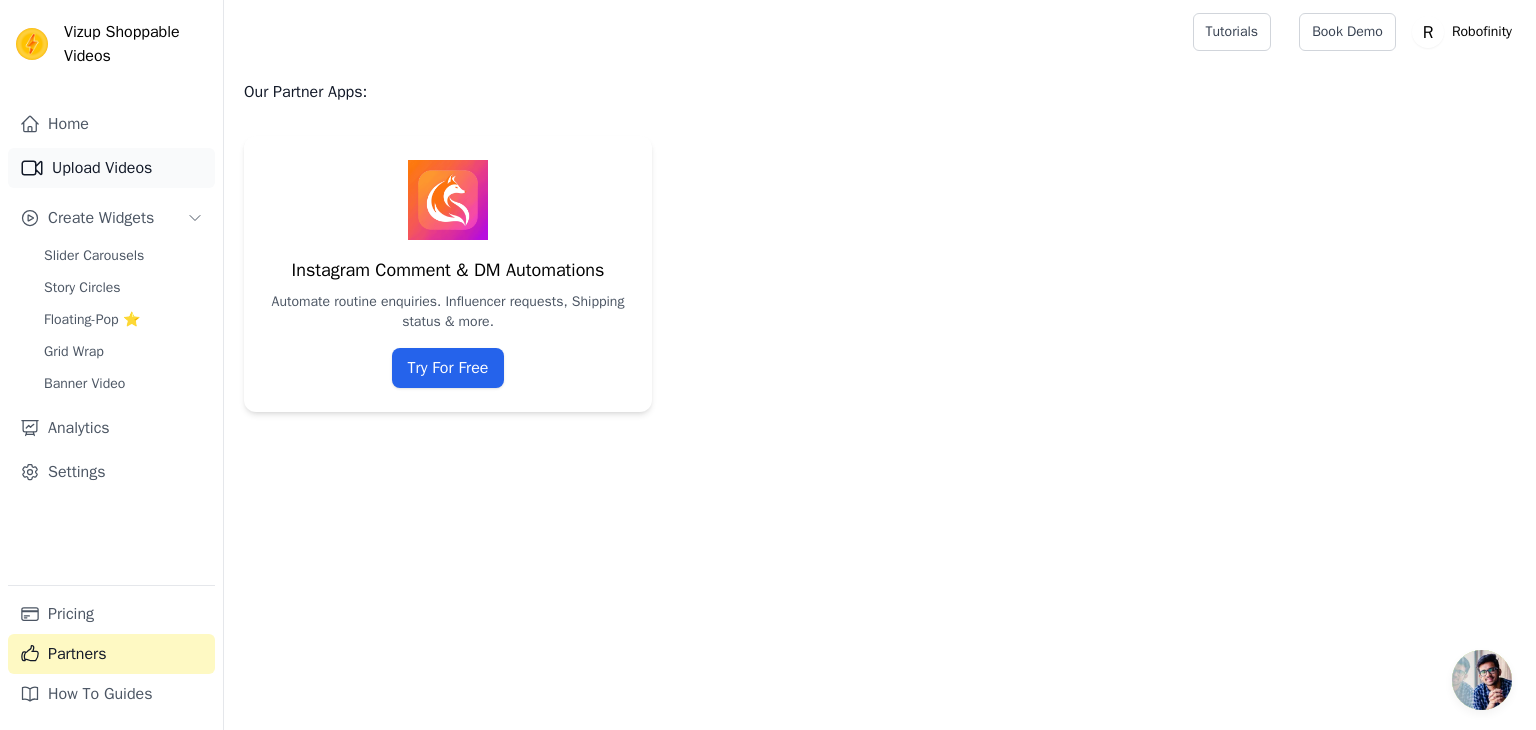 click on "Upload Videos" at bounding box center (111, 168) 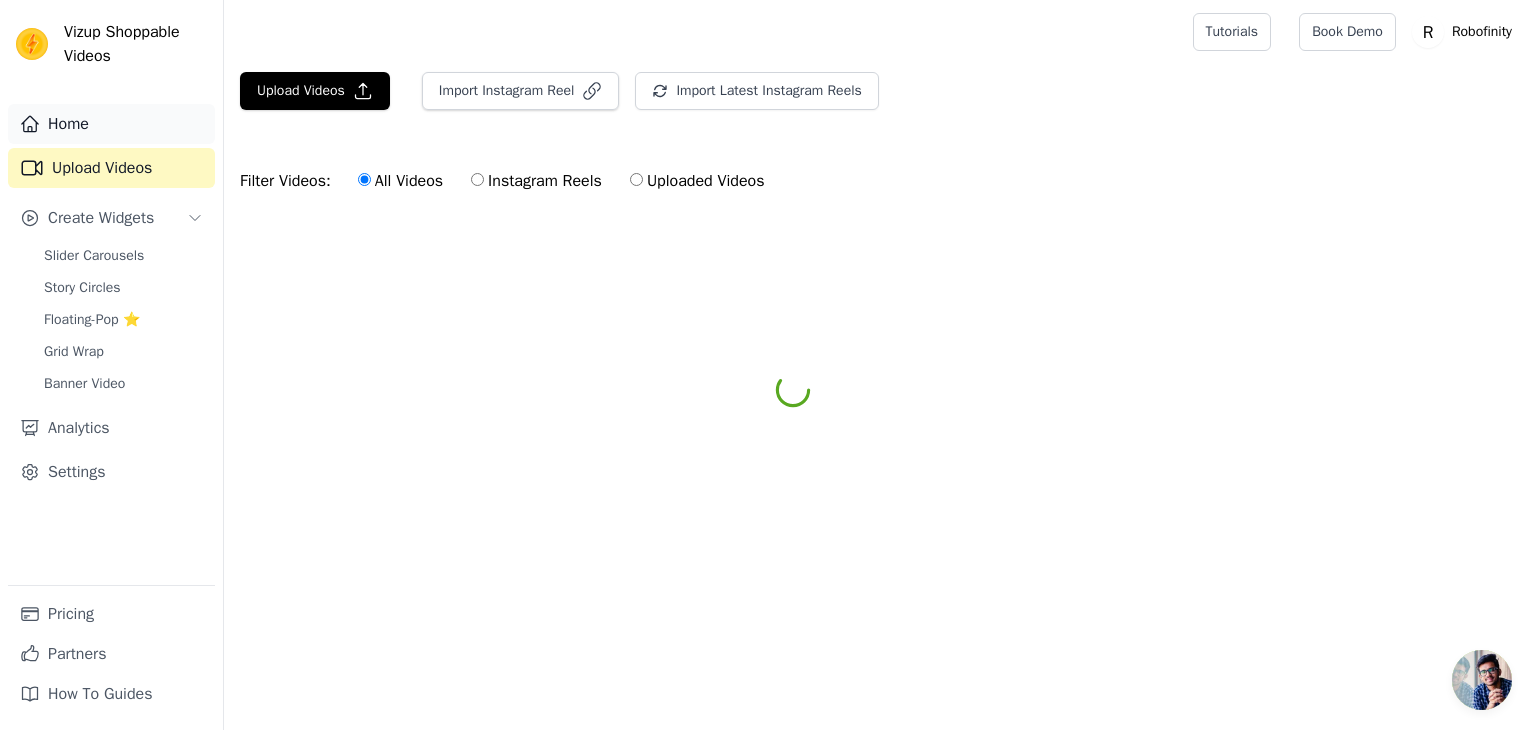 click on "Home" at bounding box center (111, 124) 